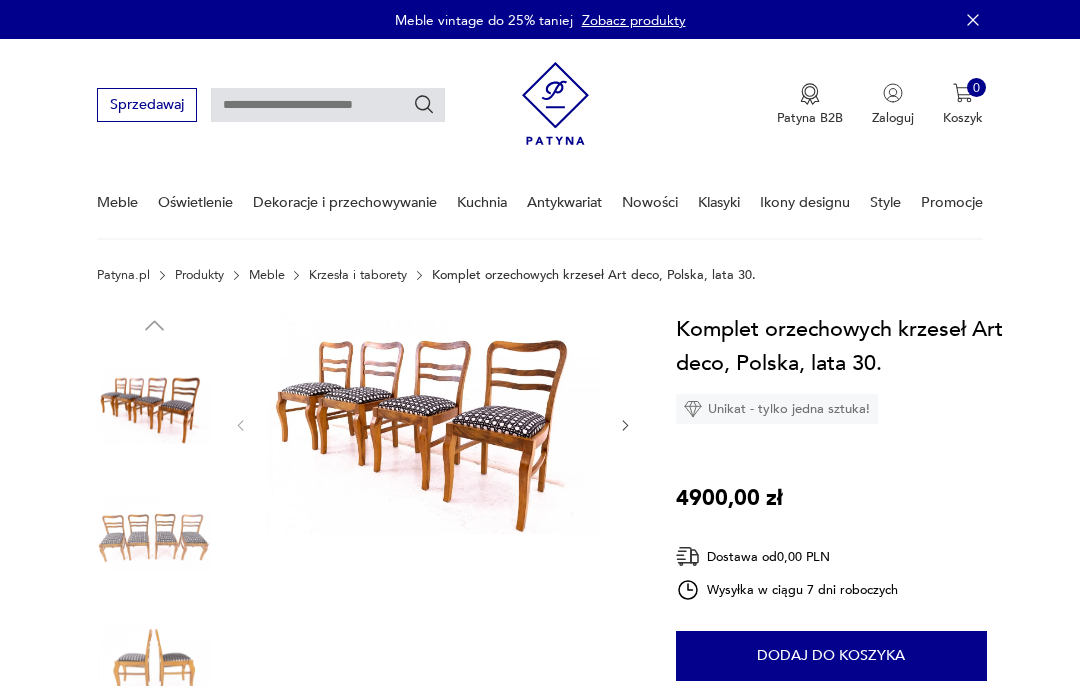 scroll, scrollTop: 0, scrollLeft: 0, axis: both 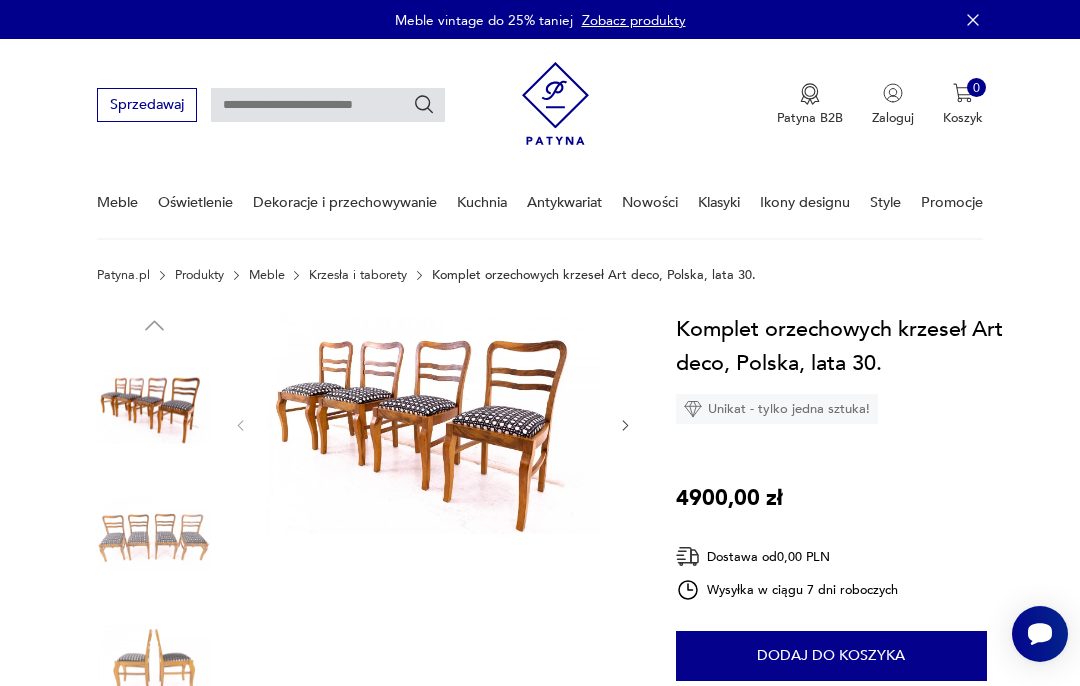 click on "Krzesła i taborety" at bounding box center [358, 275] 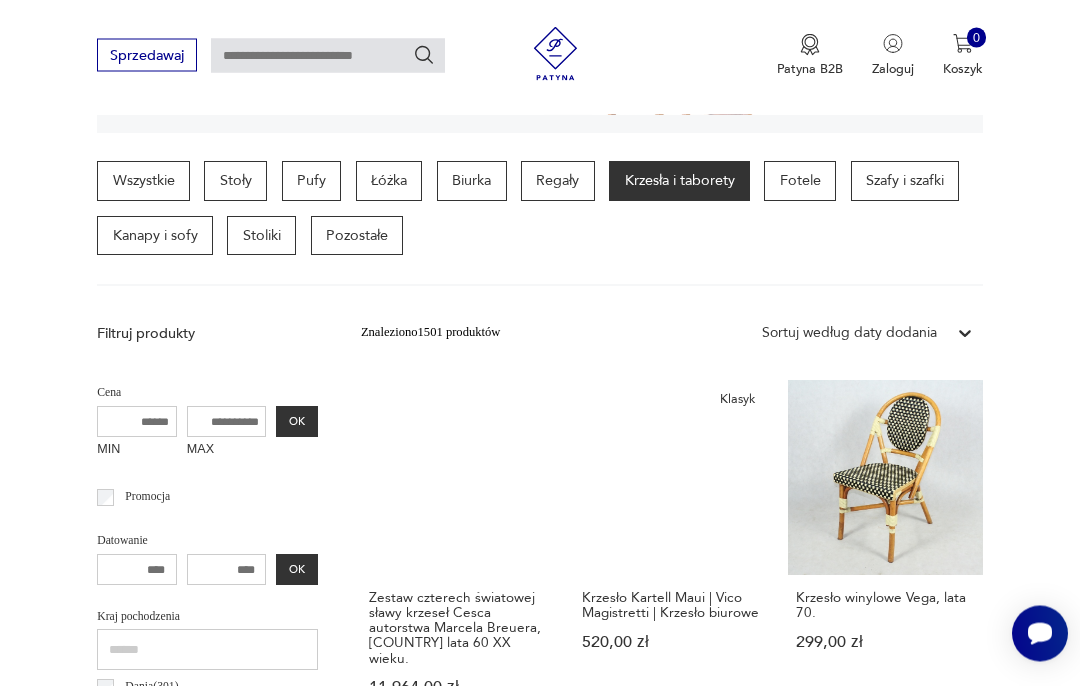 scroll, scrollTop: 449, scrollLeft: 0, axis: vertical 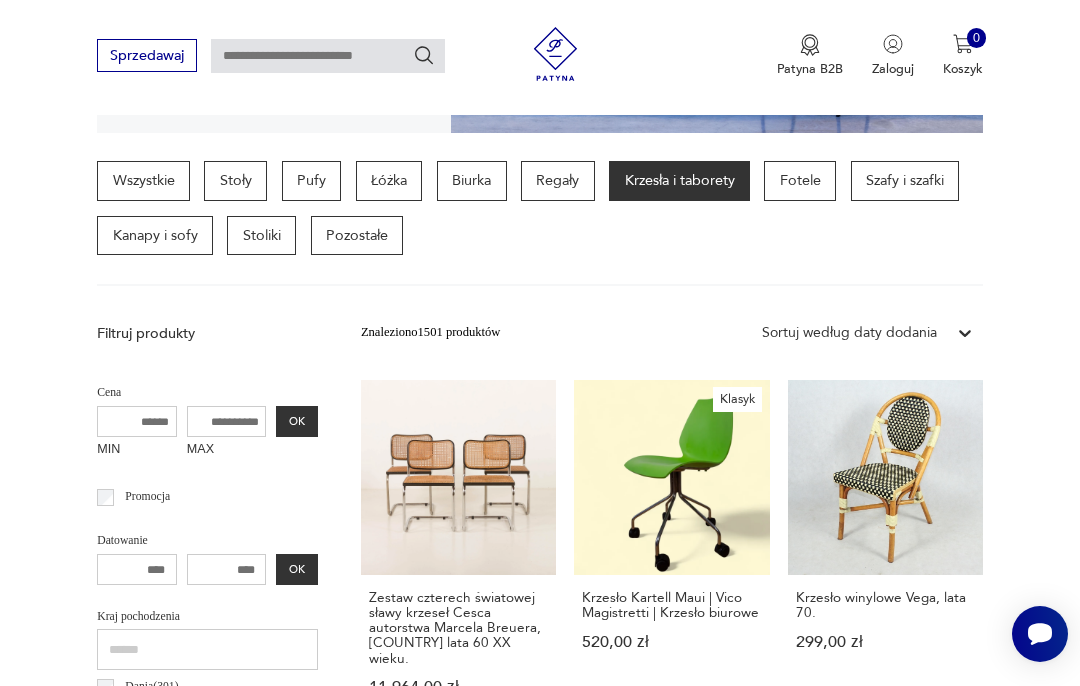 click on "Zestaw czterech światowej sławy krzeseł Cesca autorstwa Marcela Breuera, Włochy lata 60 XX wieku. 11 964,00 zł" at bounding box center (458, 555) 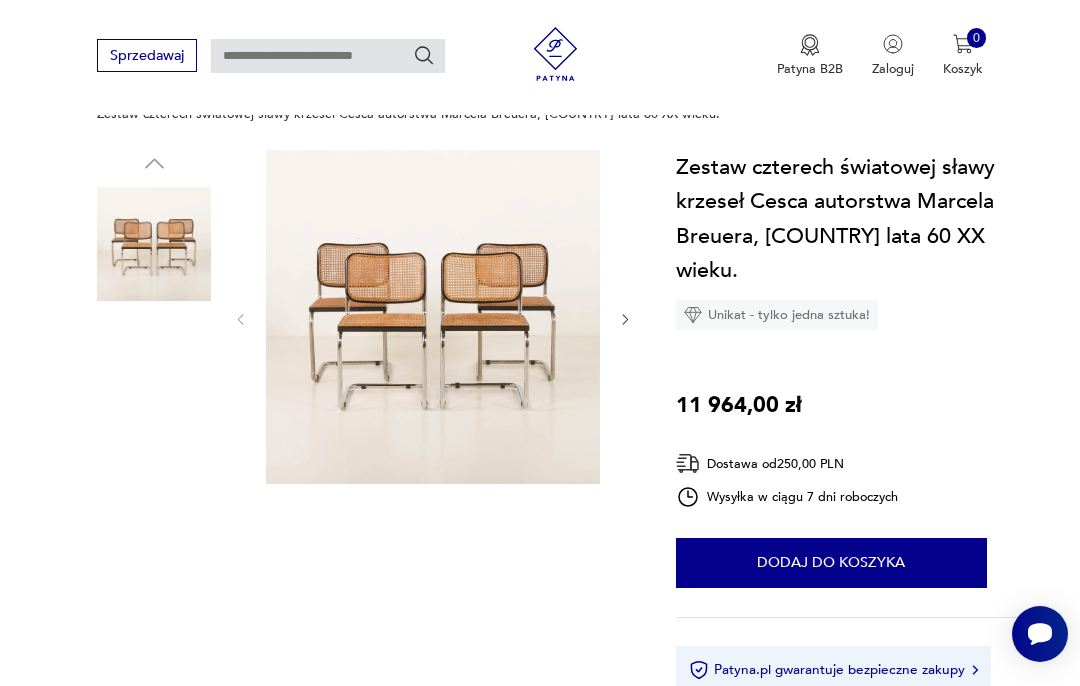 click at bounding box center [154, 499] 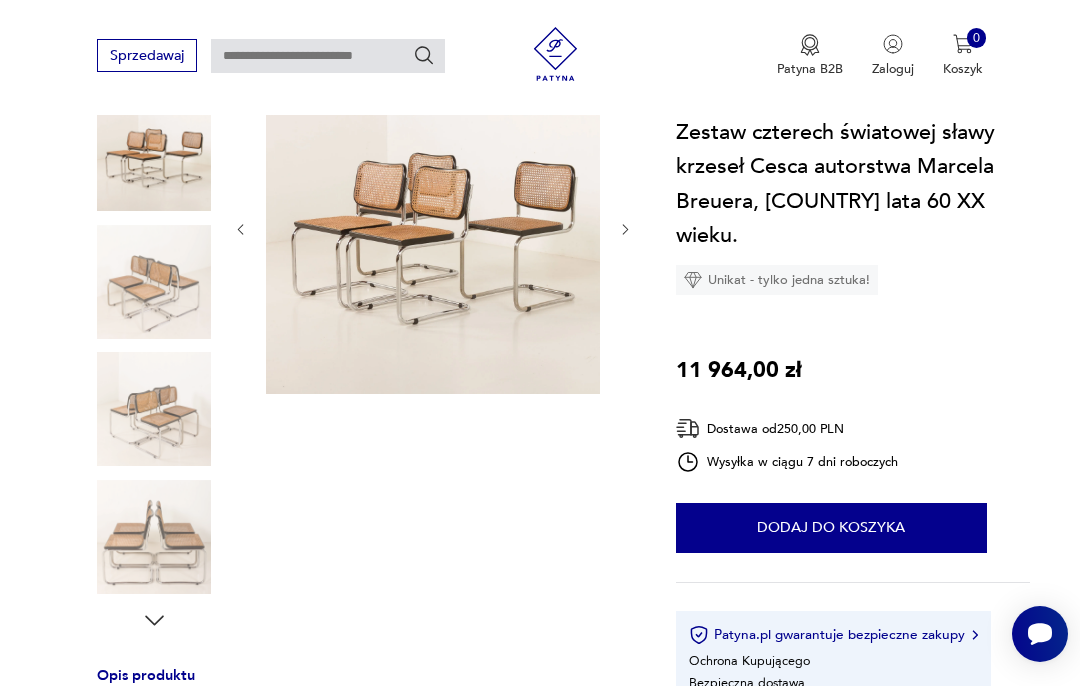 scroll, scrollTop: 264, scrollLeft: 0, axis: vertical 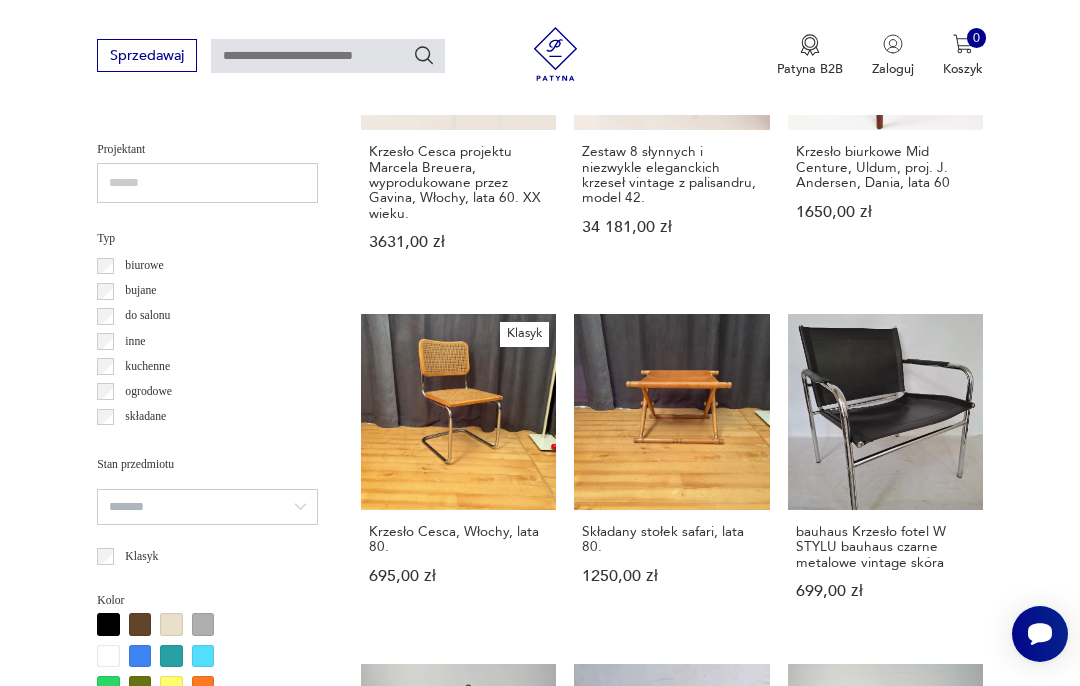 click on "Klasyk Krzesło Cesca, Włochy, lata 80. 695,00 zł" at bounding box center (458, 474) 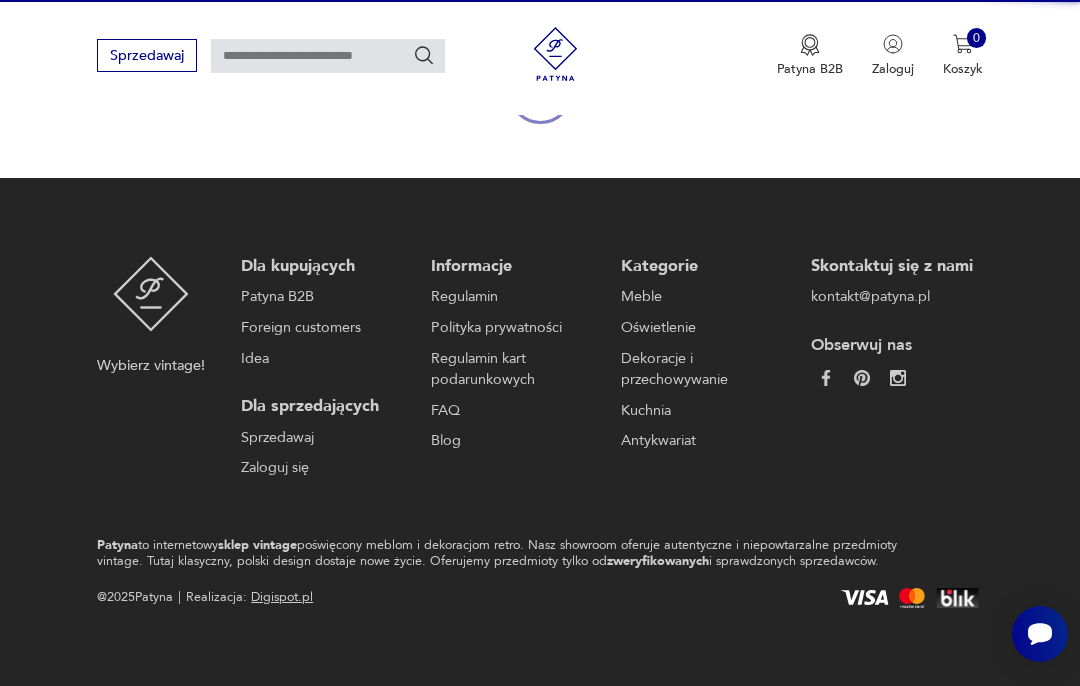 scroll, scrollTop: 176, scrollLeft: 0, axis: vertical 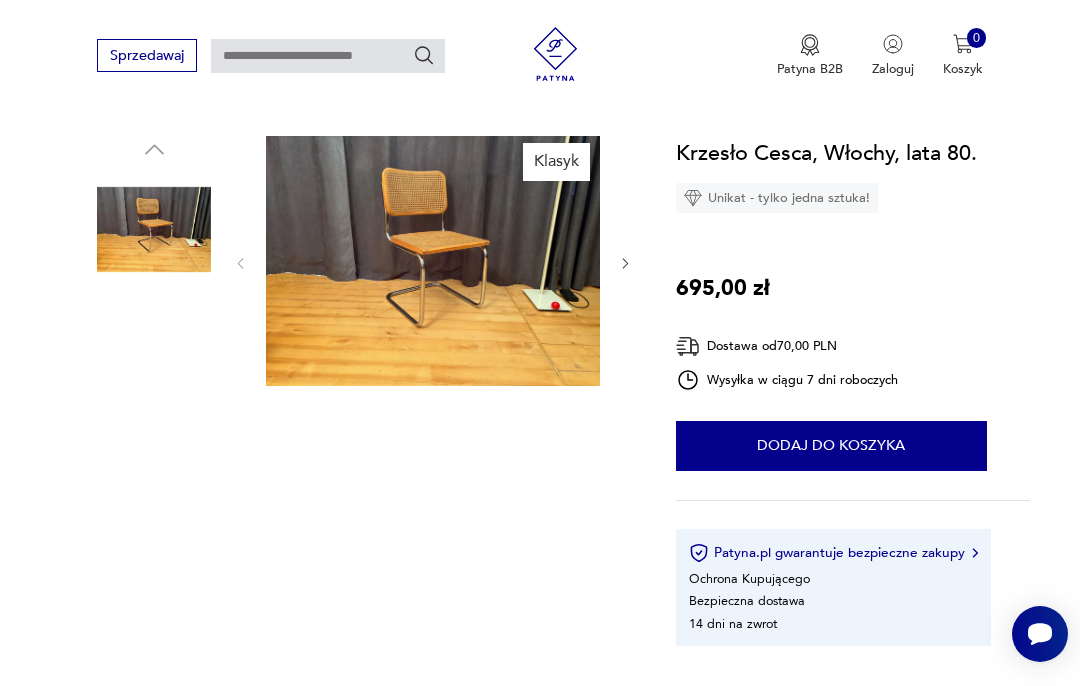 click at bounding box center [154, 230] 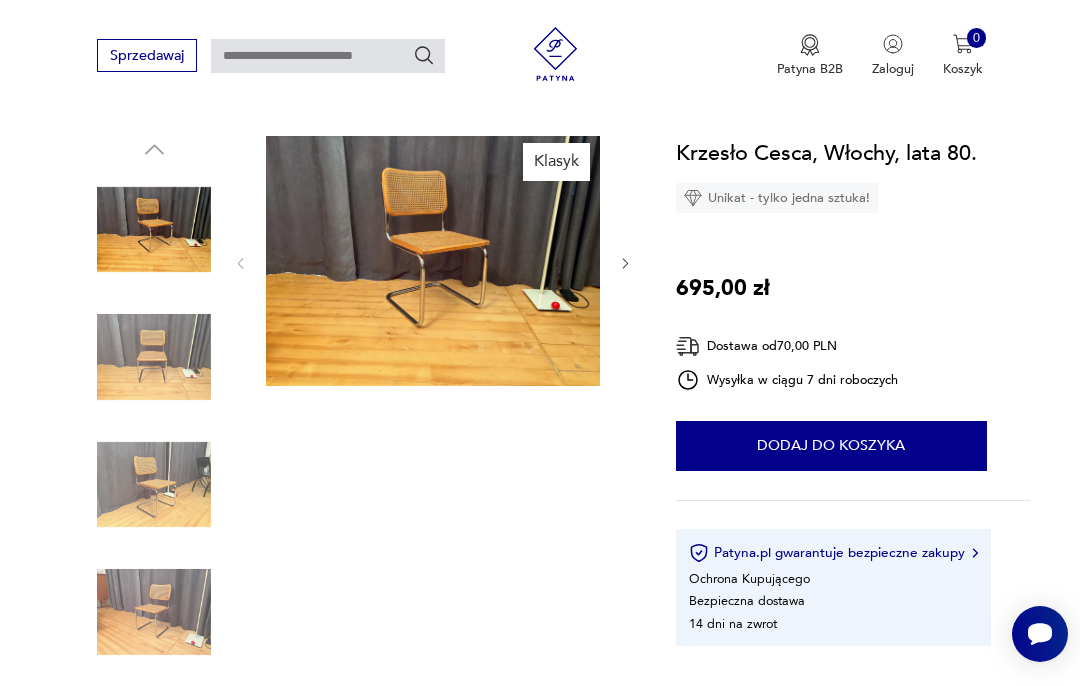click at bounding box center (433, 261) 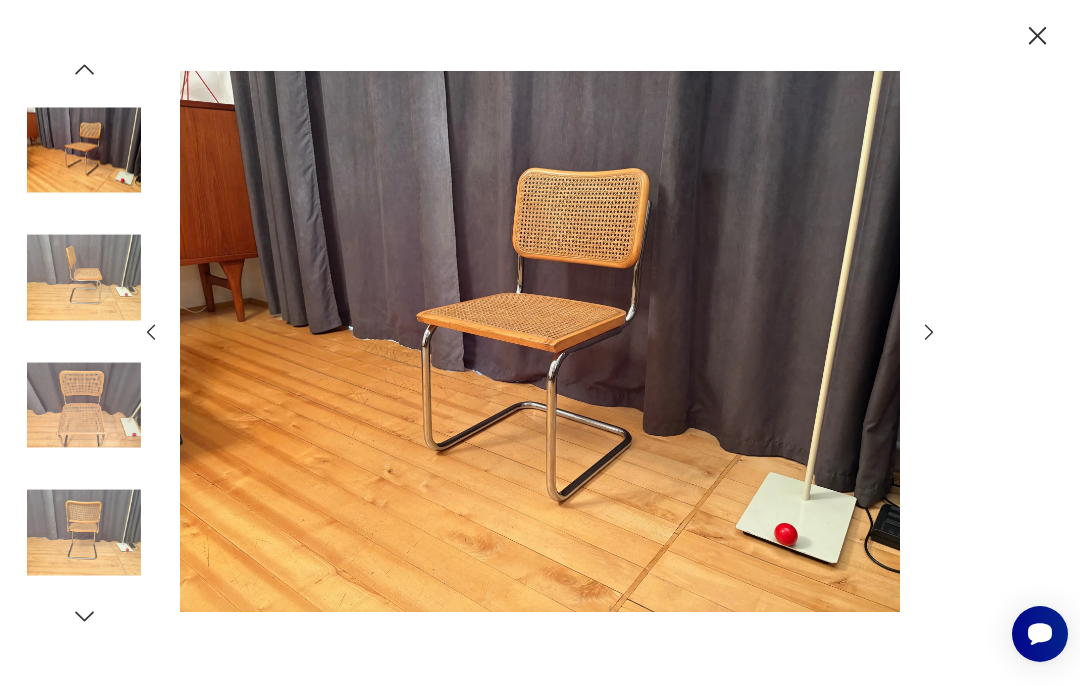click 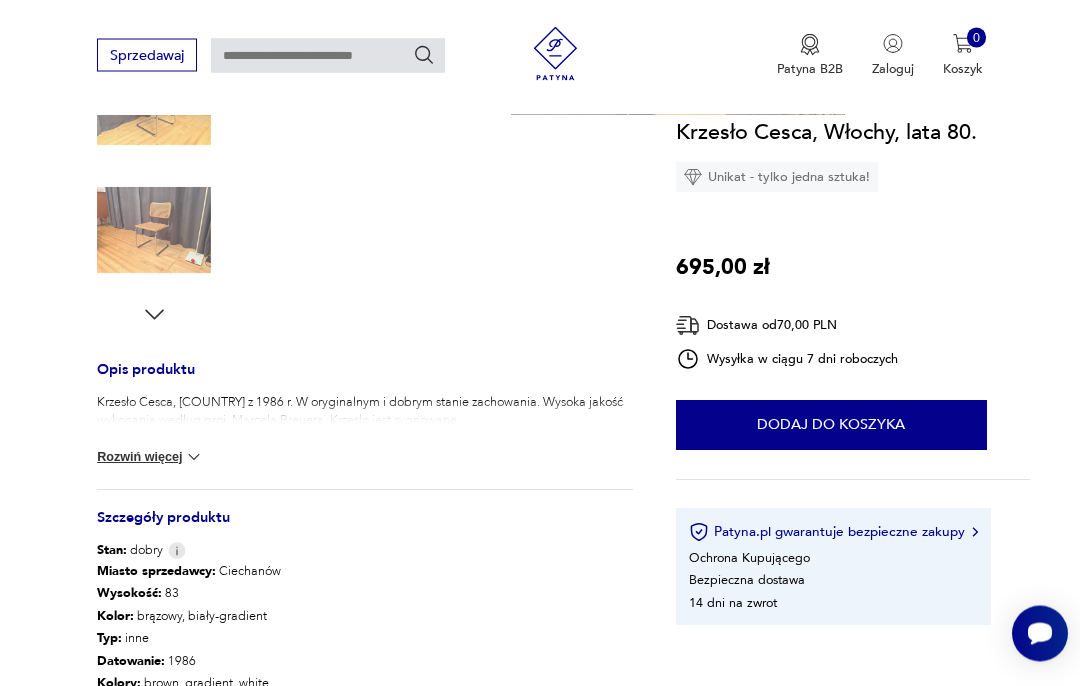 scroll, scrollTop: 558, scrollLeft: 0, axis: vertical 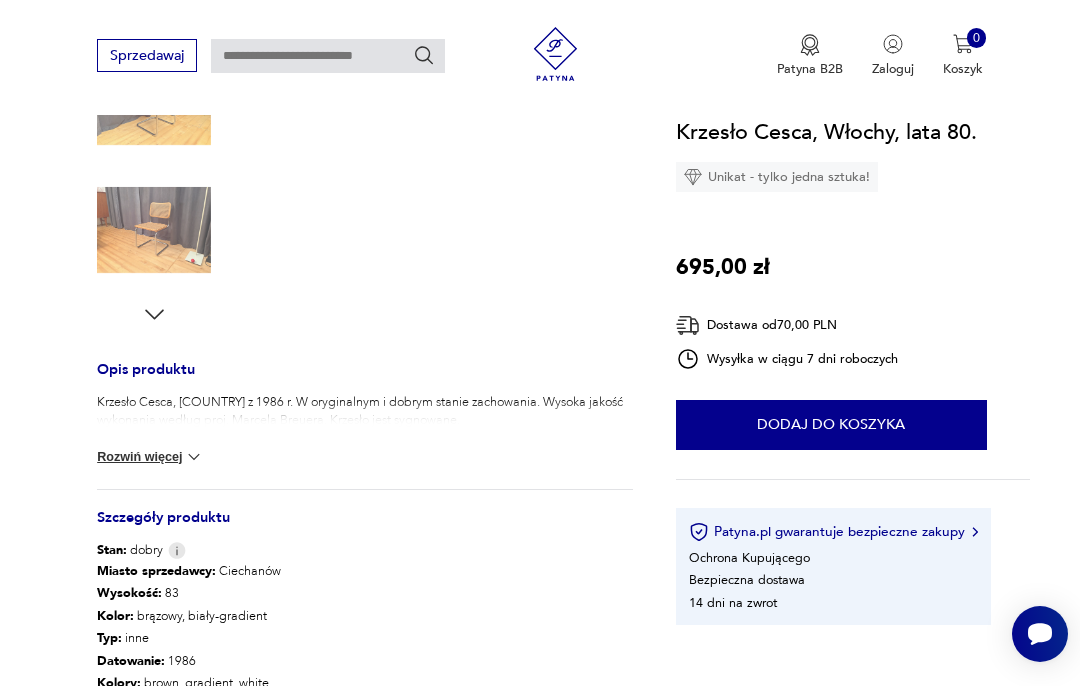 click at bounding box center [194, 457] 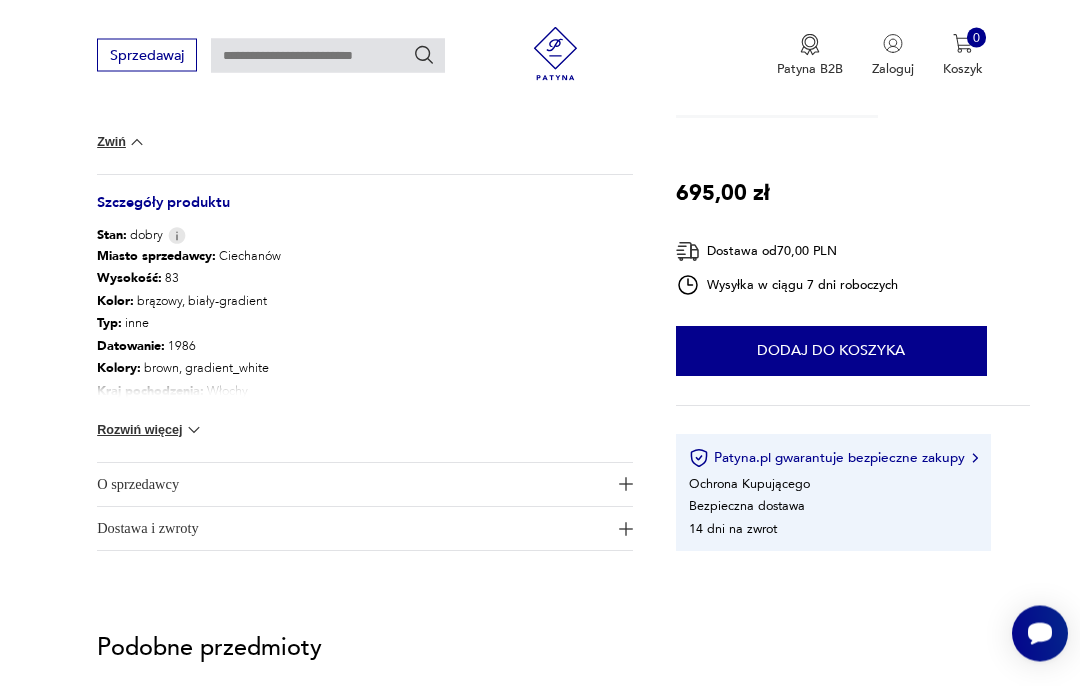 scroll, scrollTop: 873, scrollLeft: 0, axis: vertical 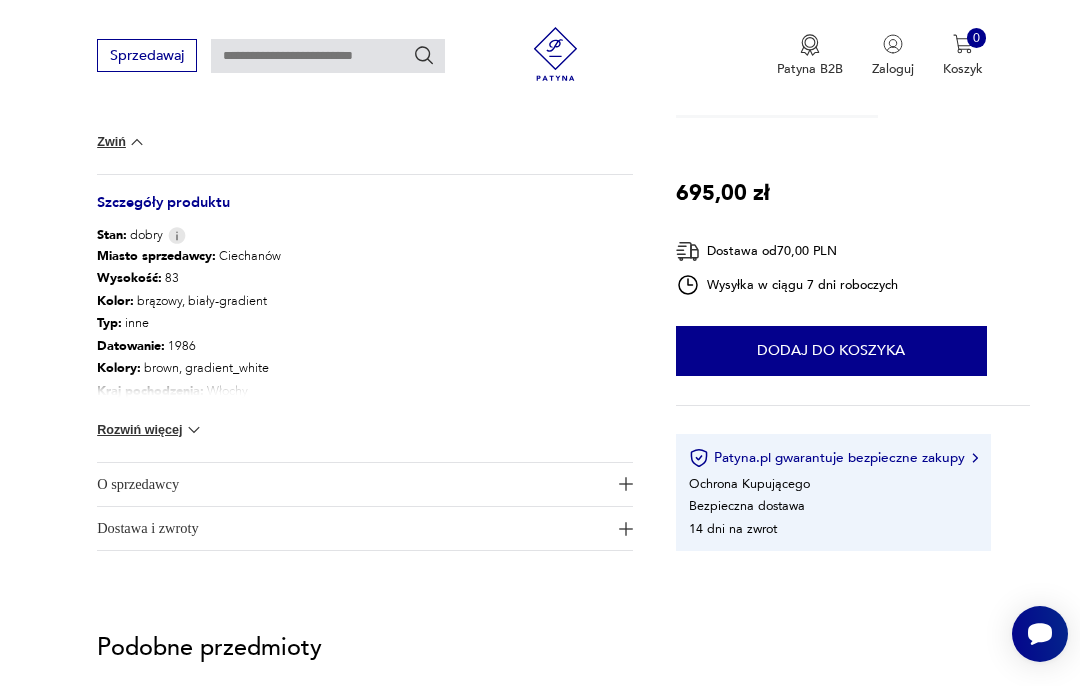 click at bounding box center [194, 430] 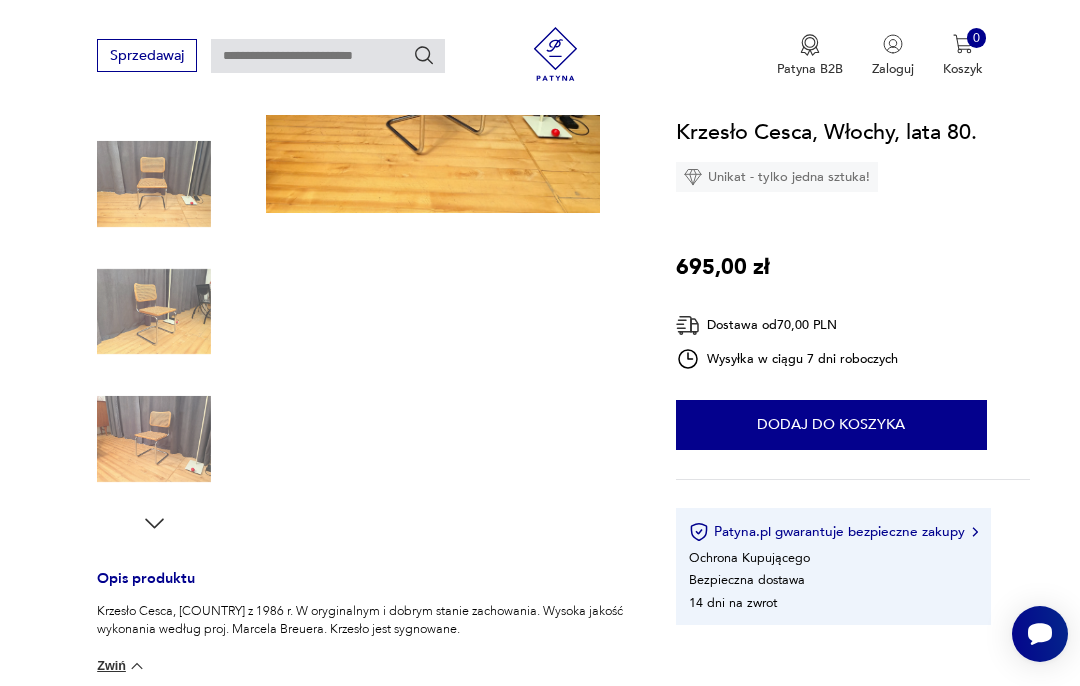 scroll, scrollTop: 0, scrollLeft: 0, axis: both 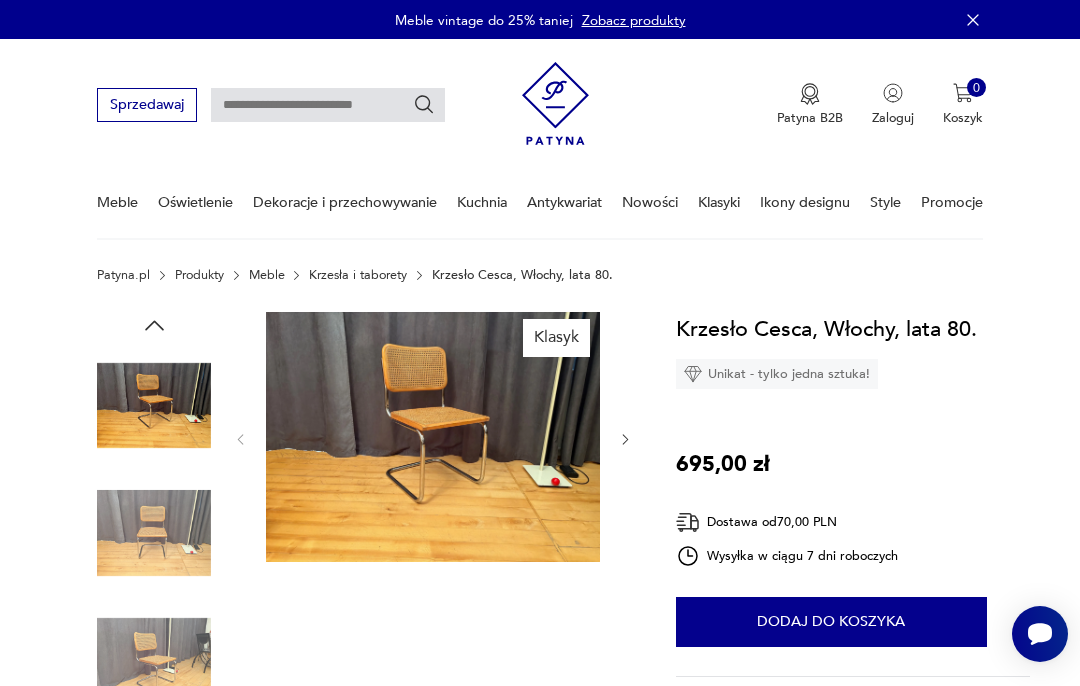 click at bounding box center (328, 105) 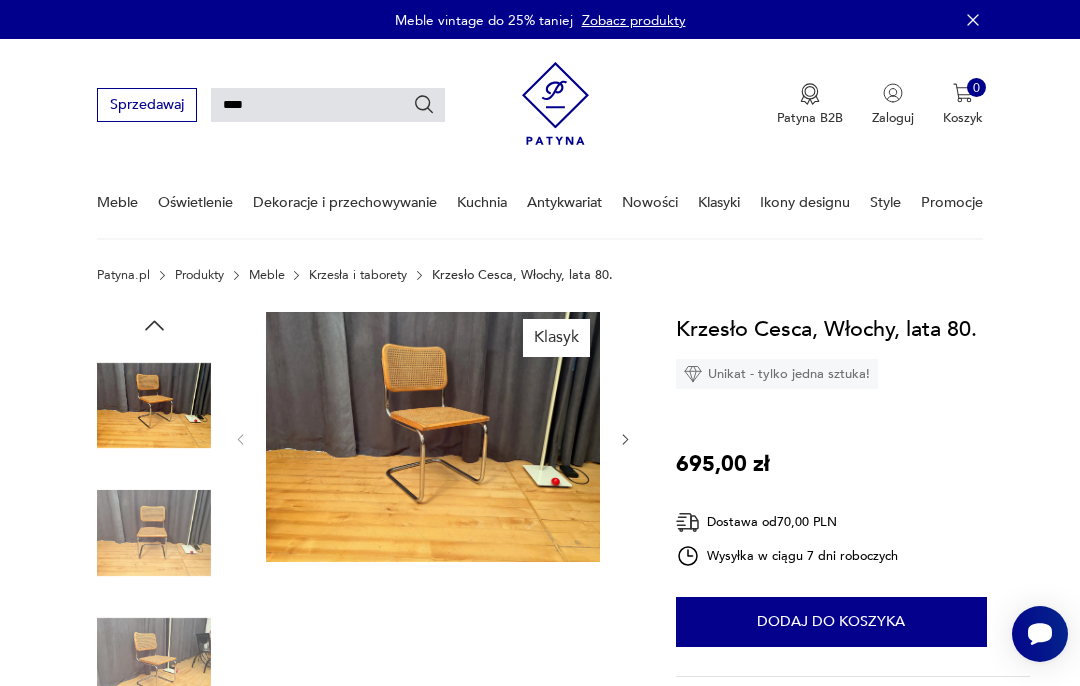 type on "*****" 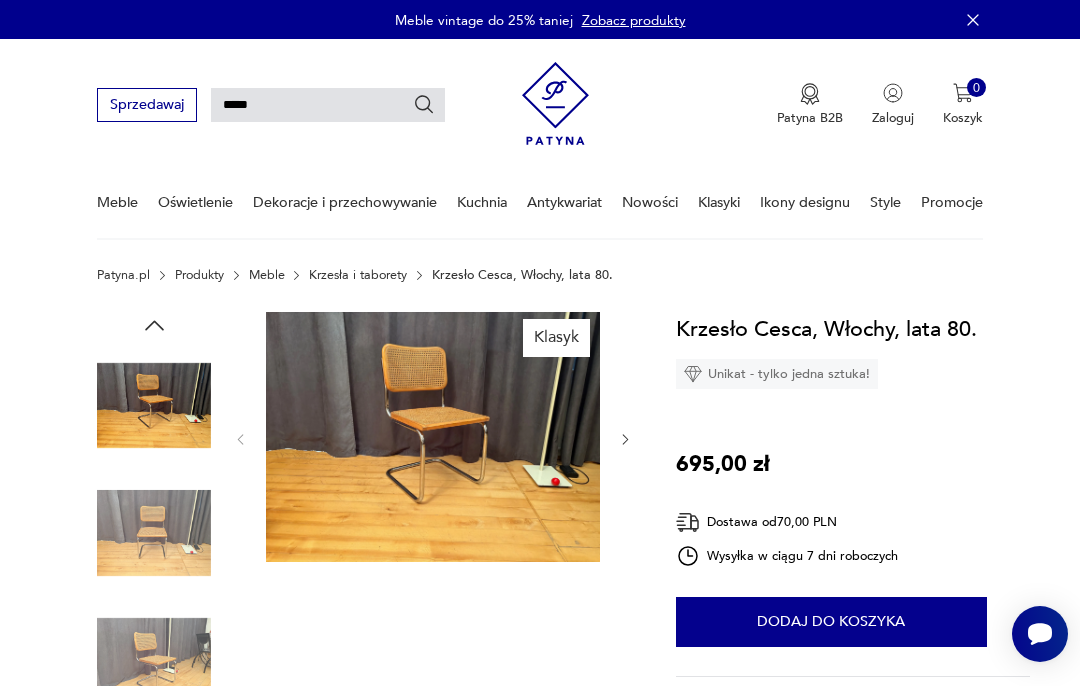 type on "*****" 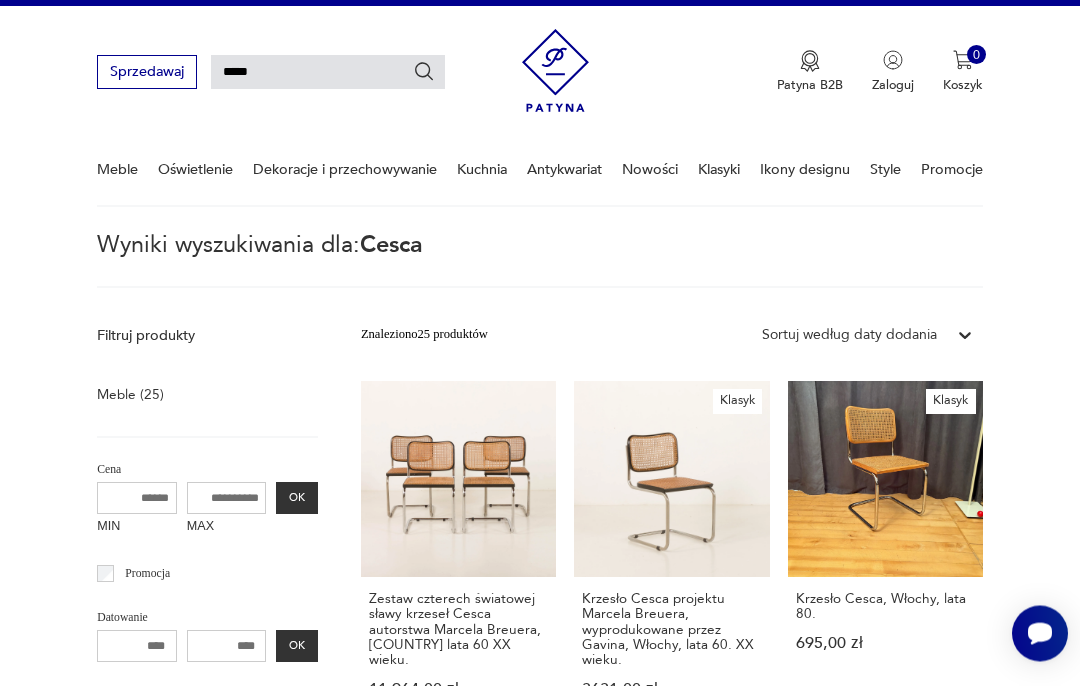 scroll, scrollTop: 33, scrollLeft: 0, axis: vertical 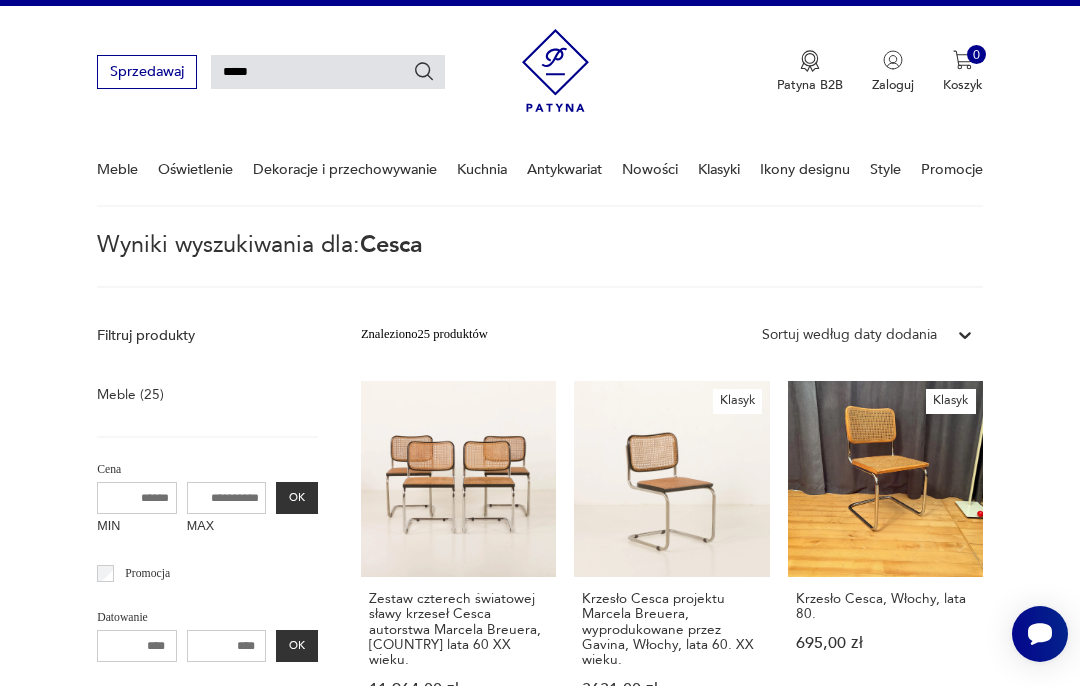 click on "Klasyk Krzesło Cesca, Włochy, lata 80. 695,00 zł" at bounding box center [885, 556] 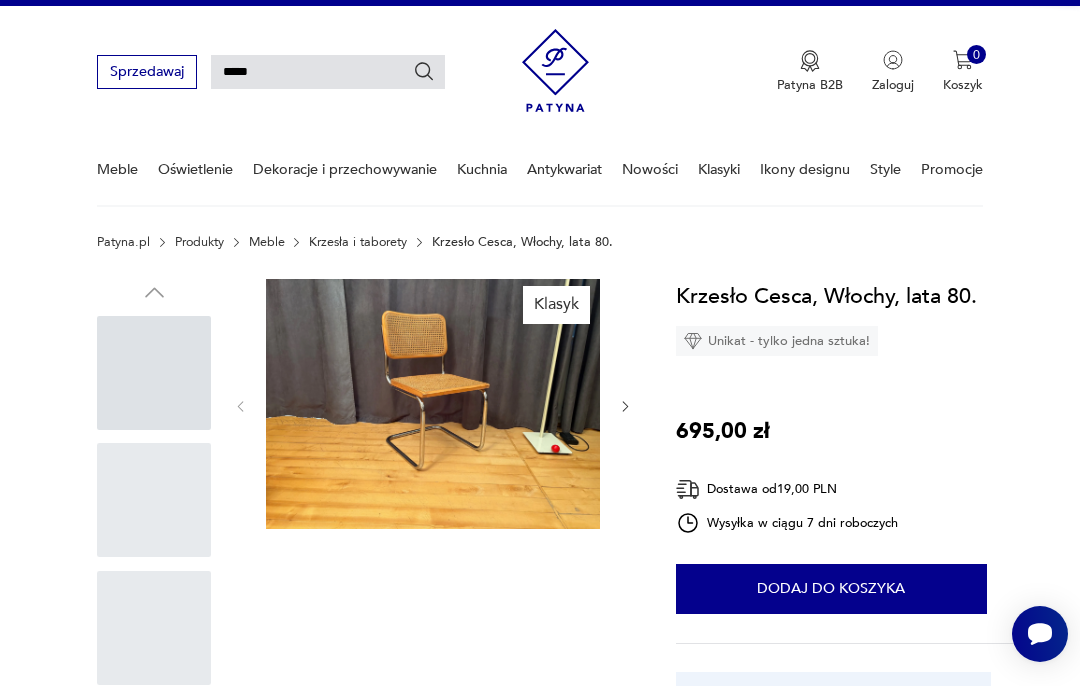 type 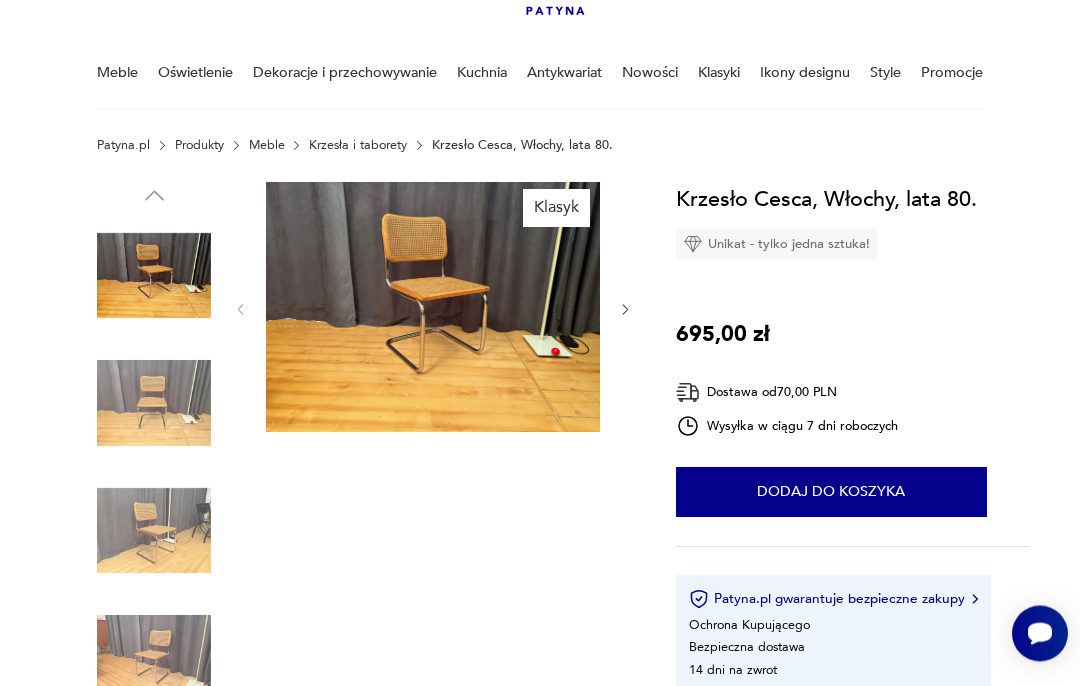 scroll, scrollTop: 130, scrollLeft: 0, axis: vertical 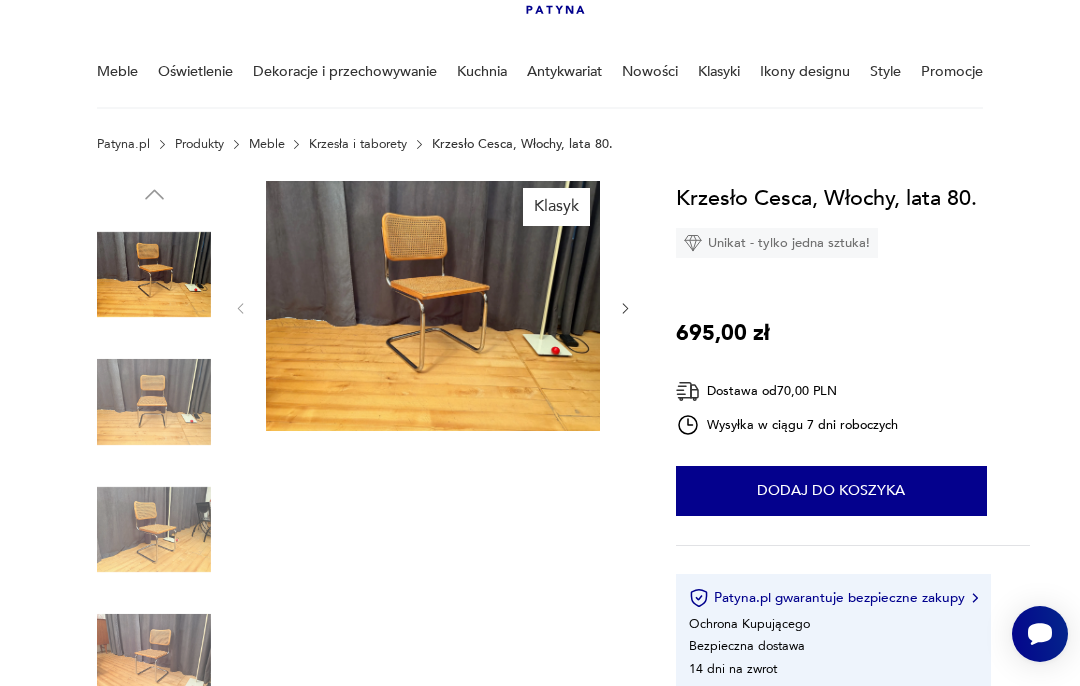 click on "Krzesła i taborety" at bounding box center (358, 144) 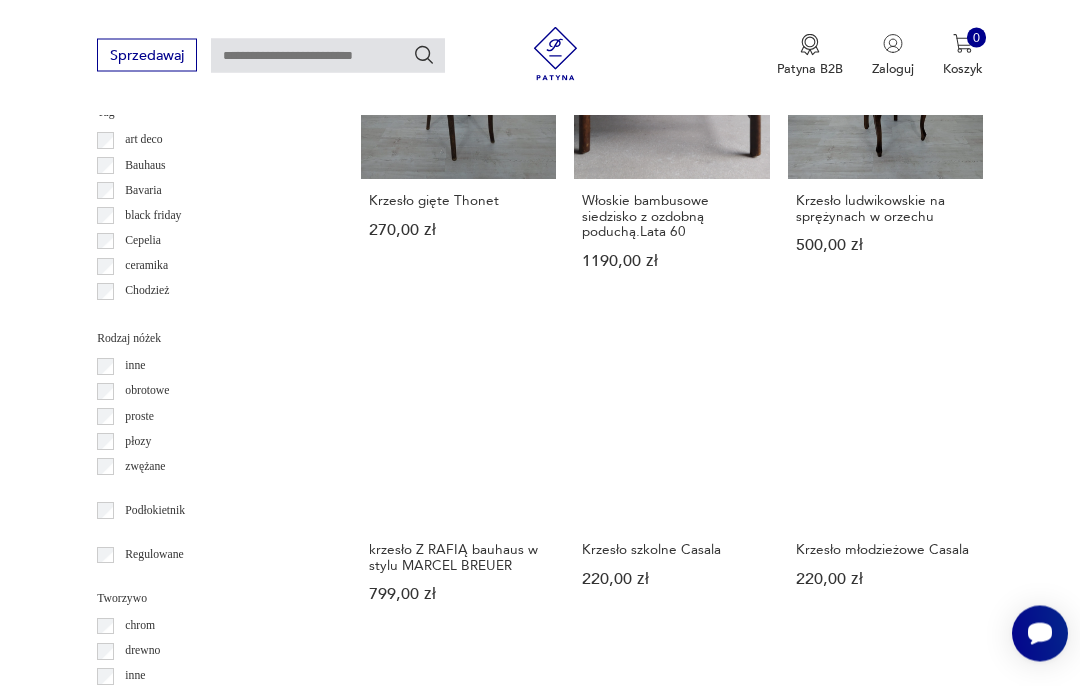 scroll, scrollTop: 1954, scrollLeft: 0, axis: vertical 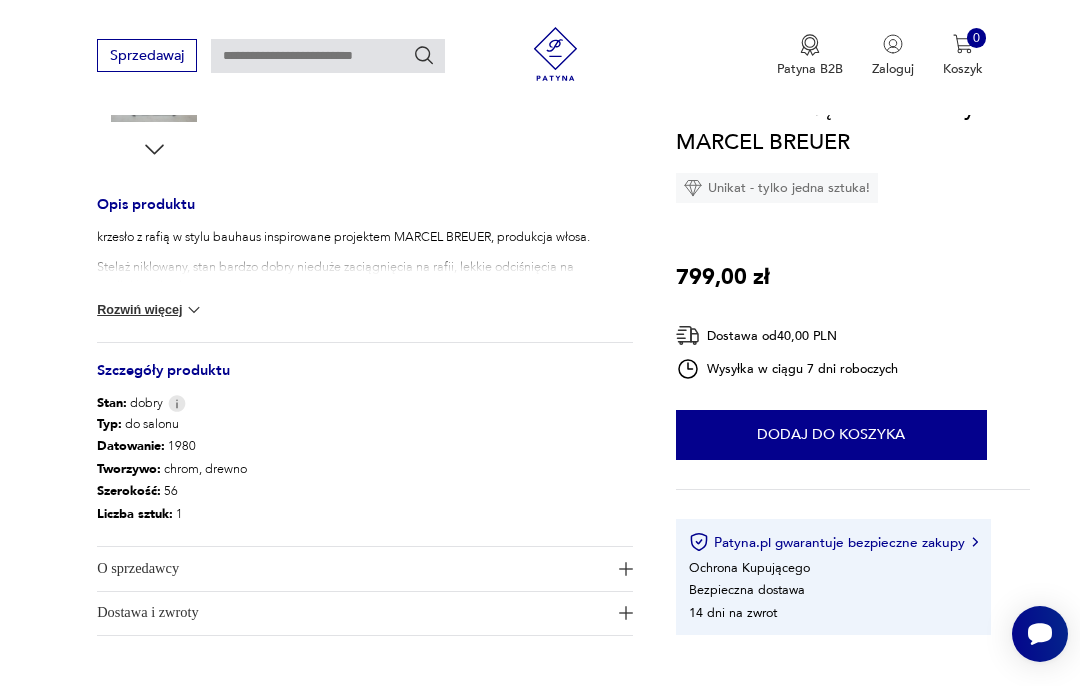 click on "Rozwiń więcej" at bounding box center (150, 310) 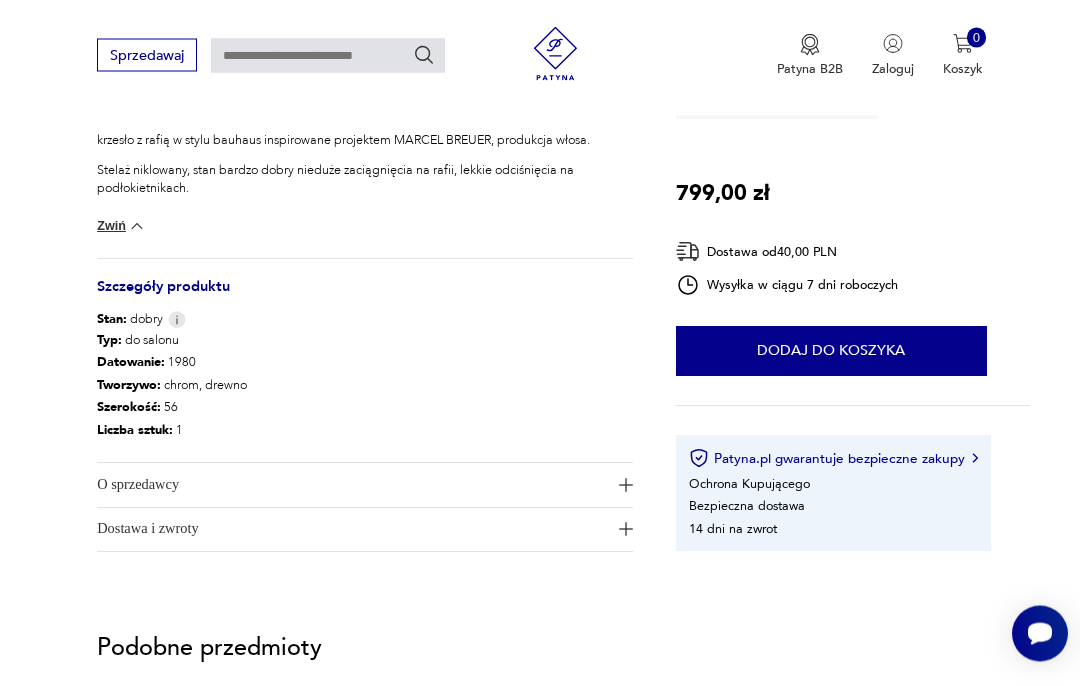 scroll, scrollTop: 834, scrollLeft: 0, axis: vertical 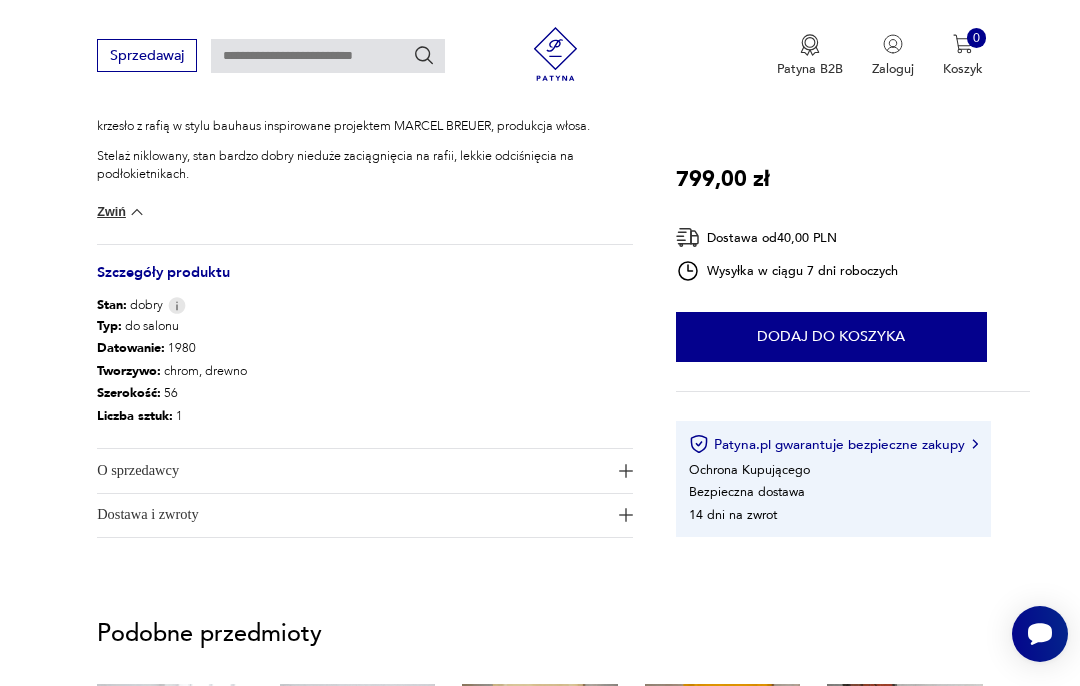 click on "O sprzedawcy" at bounding box center (352, 470) 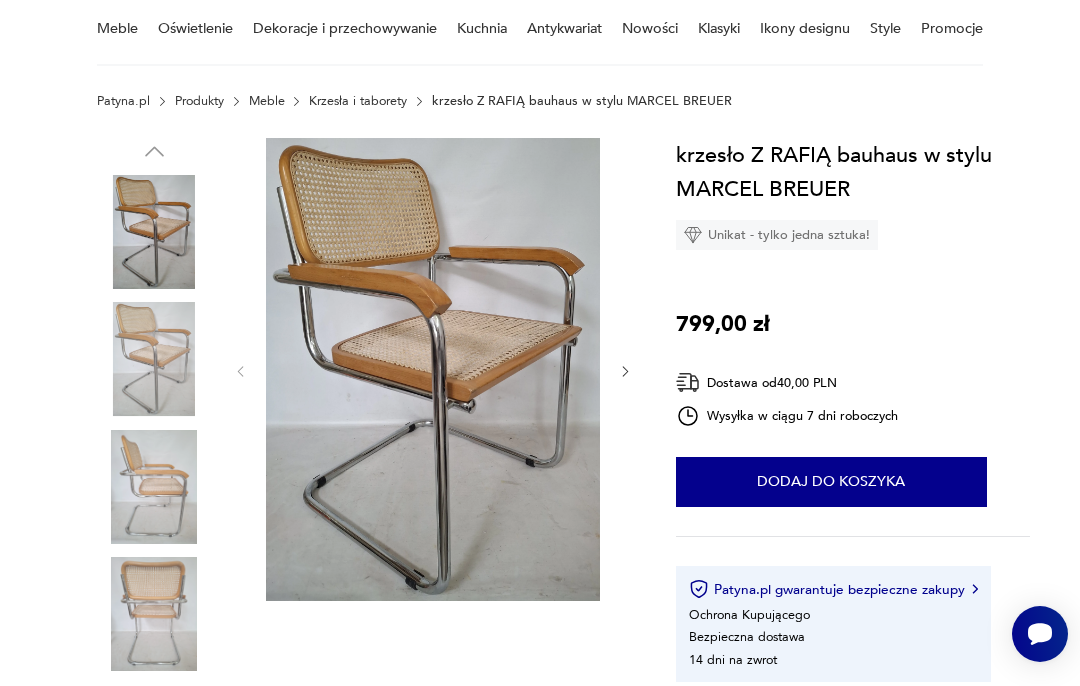 scroll, scrollTop: 166, scrollLeft: 0, axis: vertical 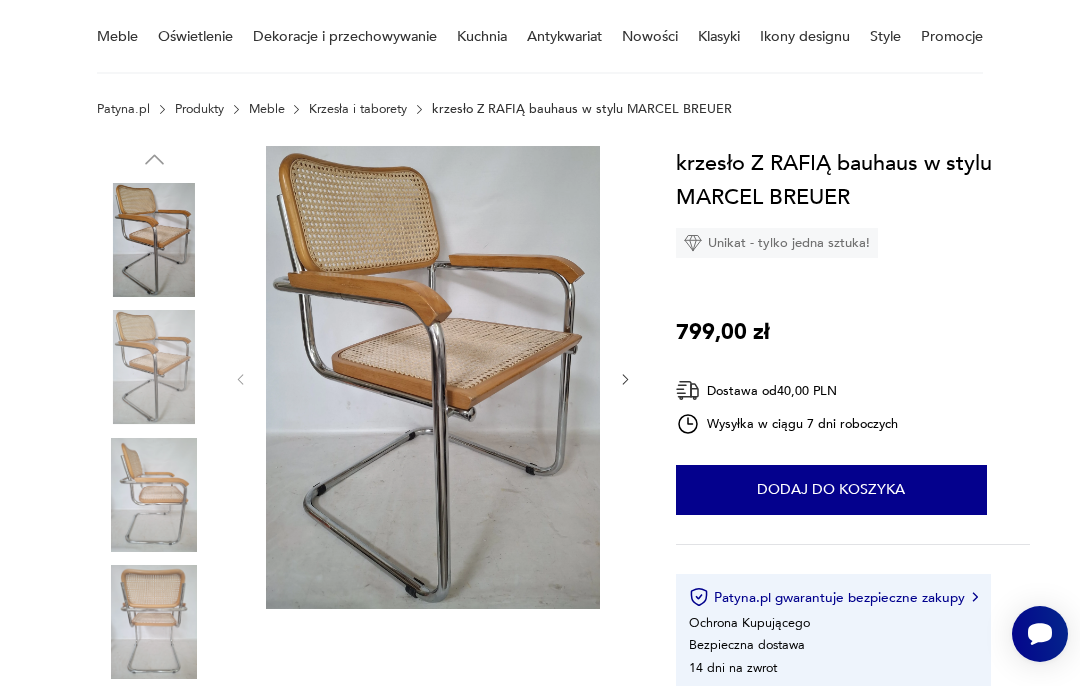 click at bounding box center (433, 377) 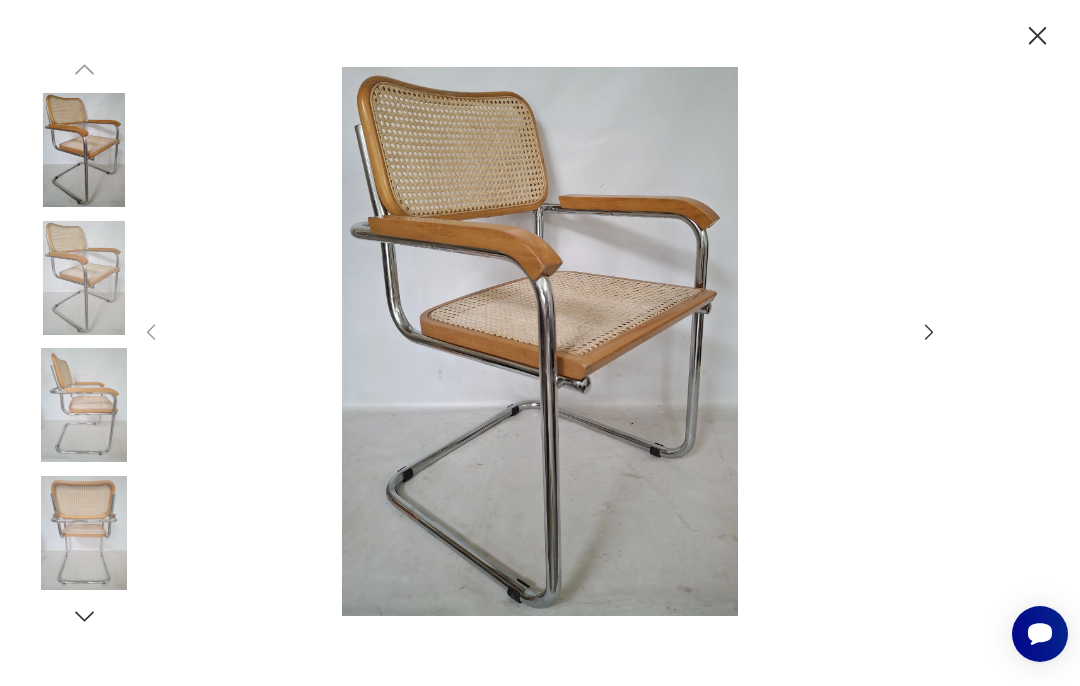 click 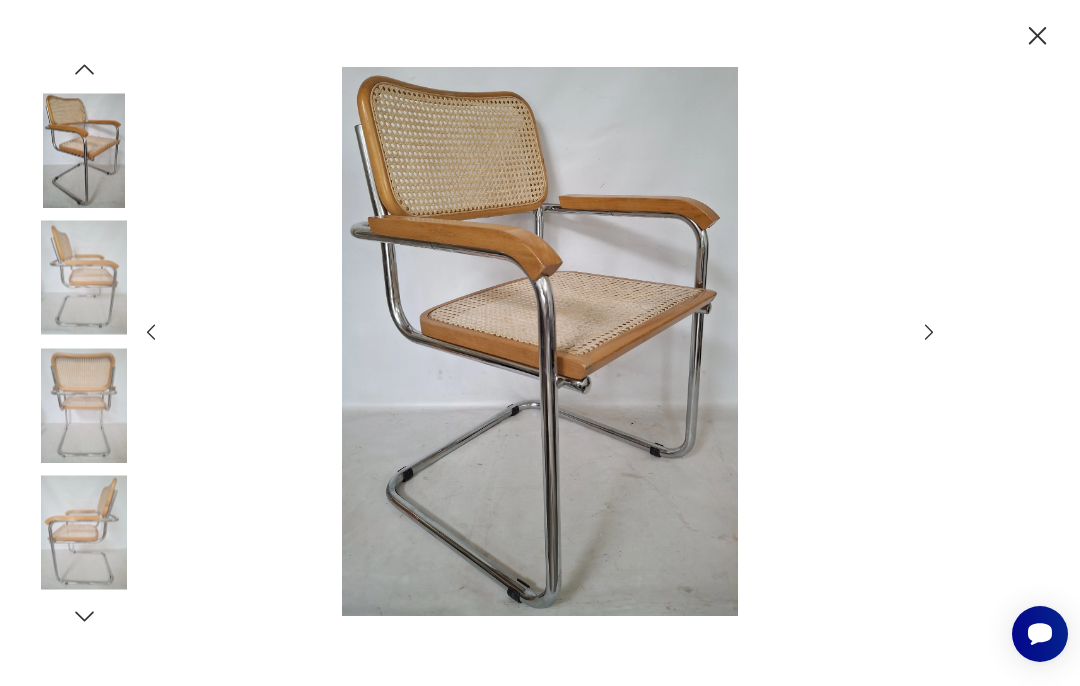 click 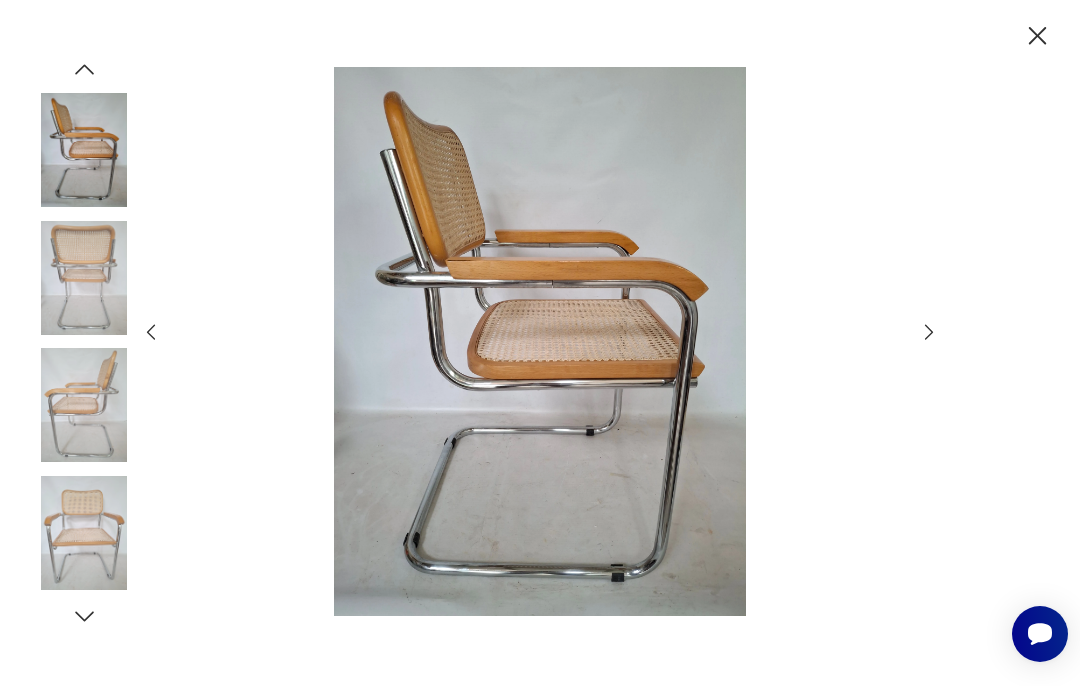 click 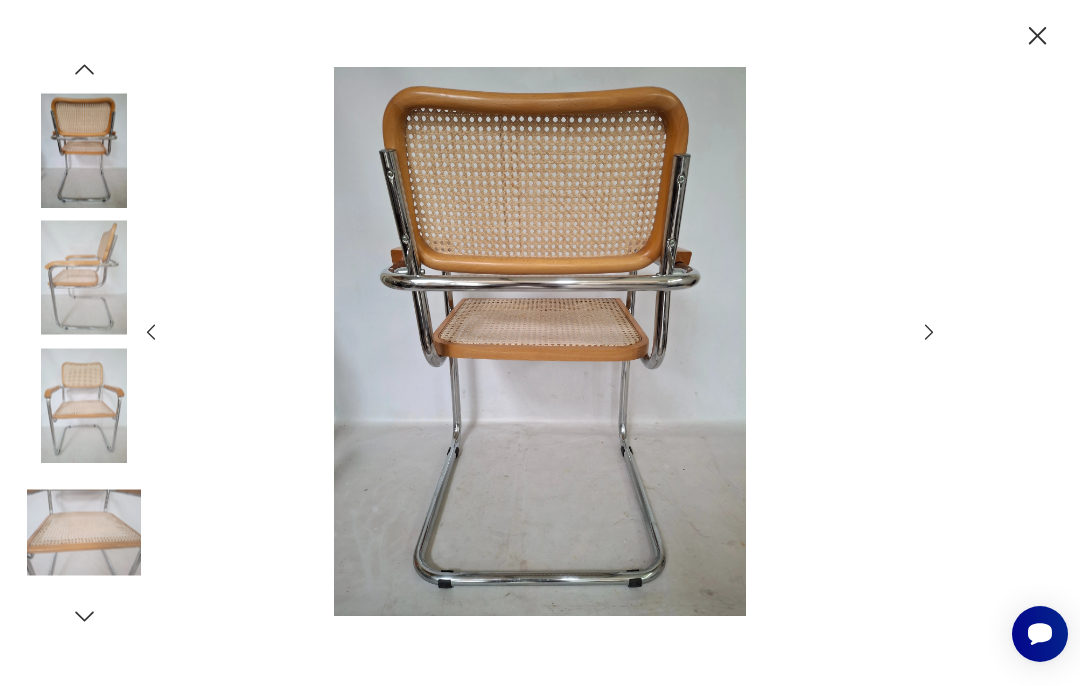 click 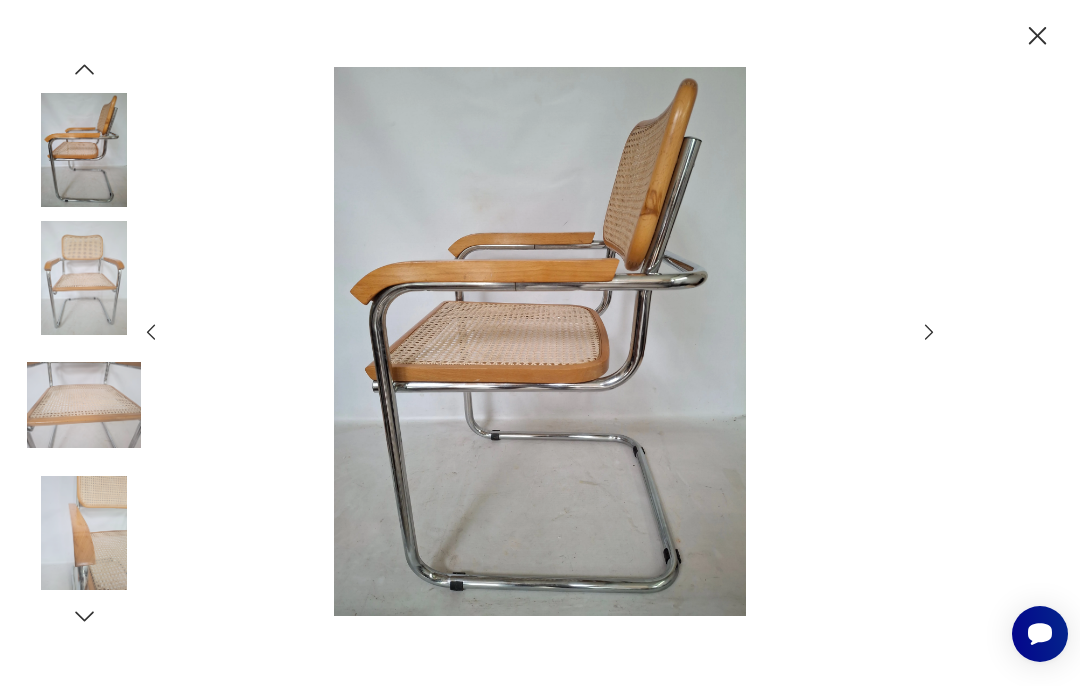 click 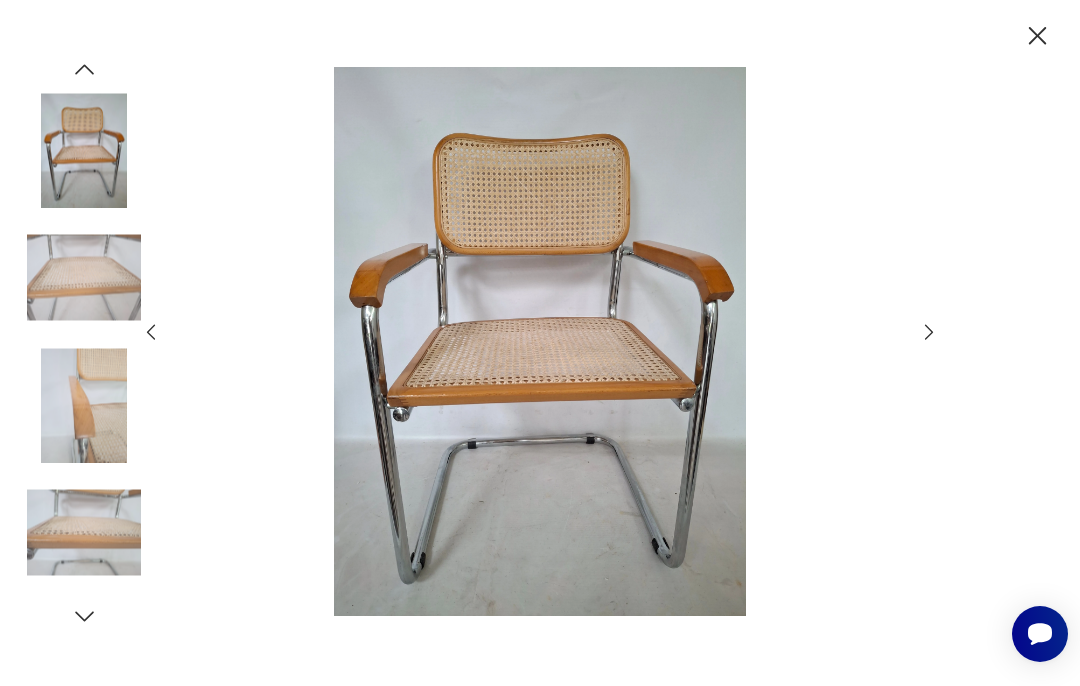 click 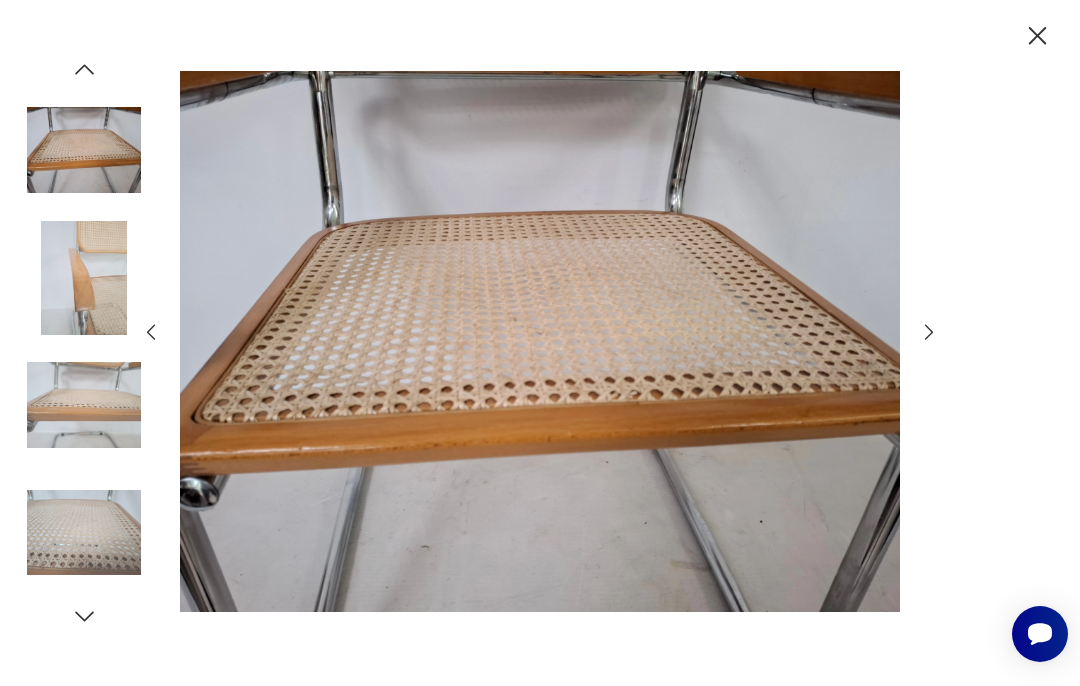 click 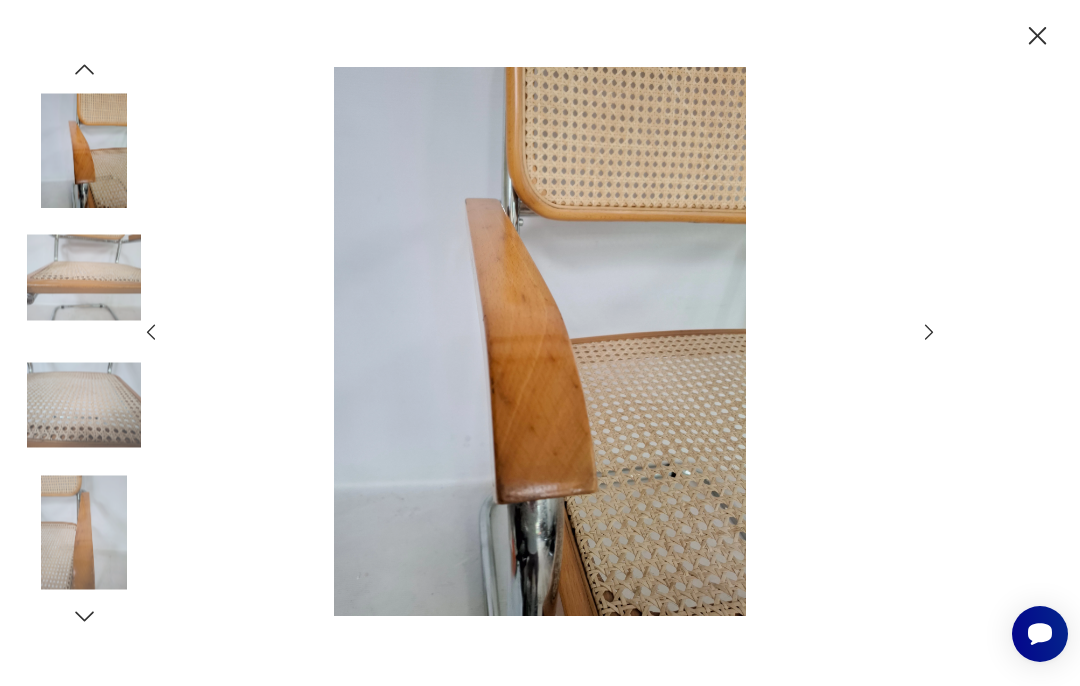 click 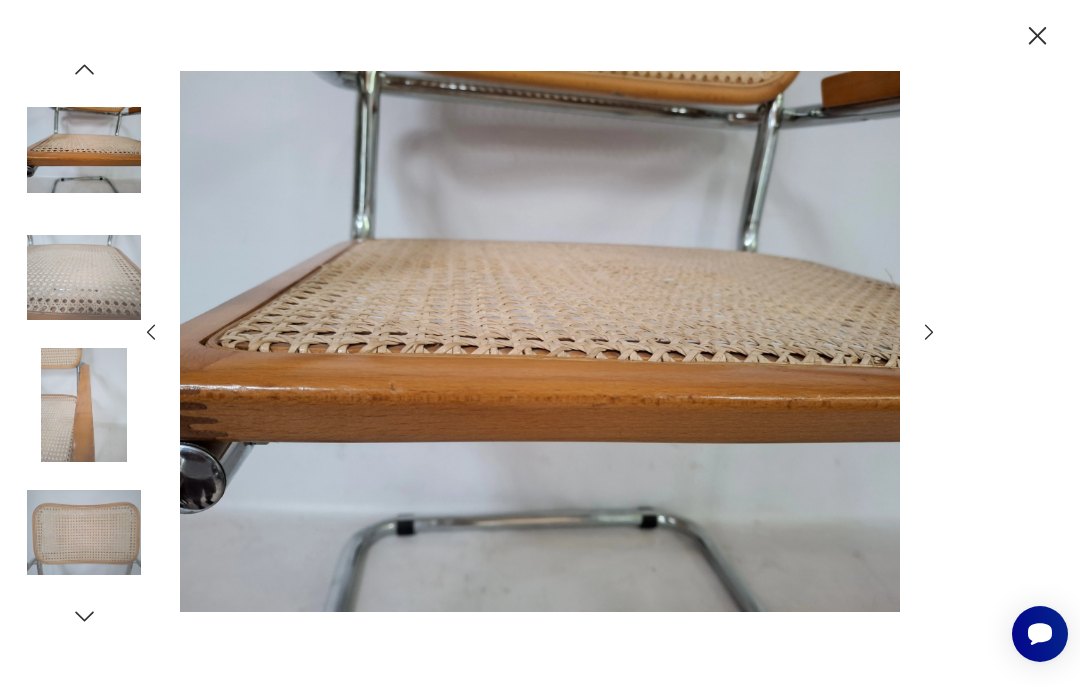click 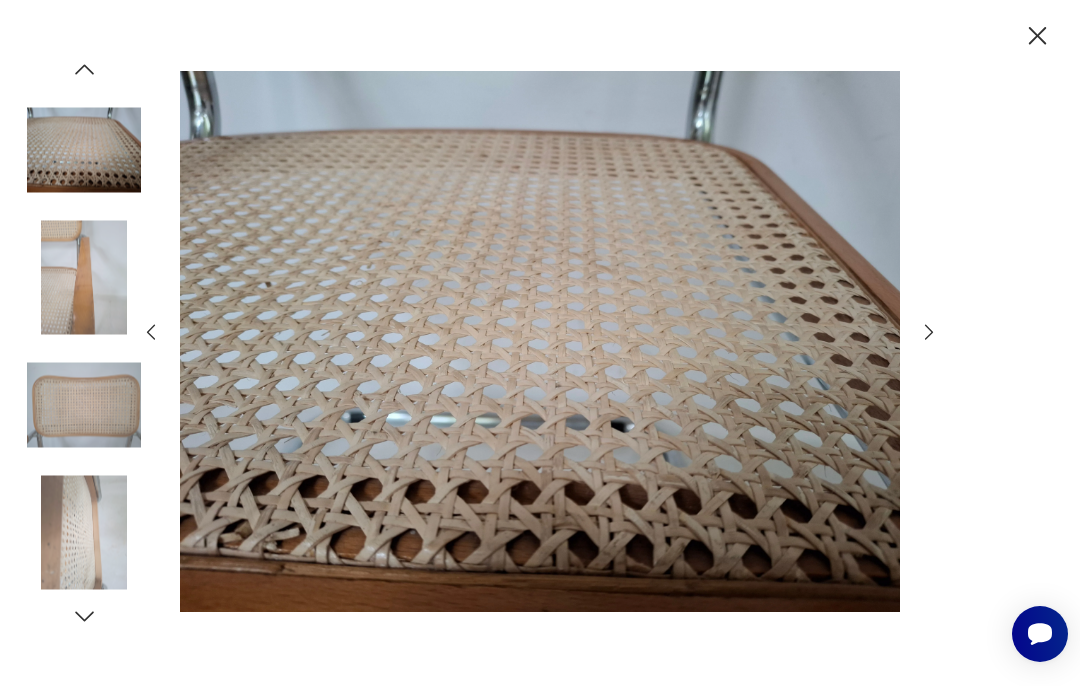 click 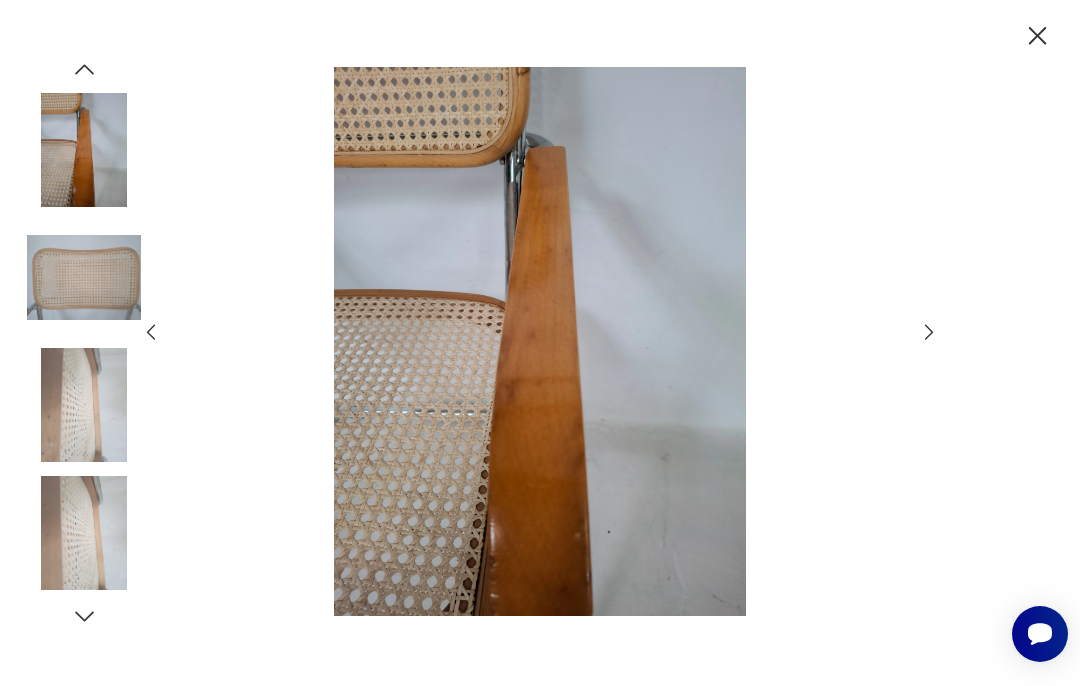 click 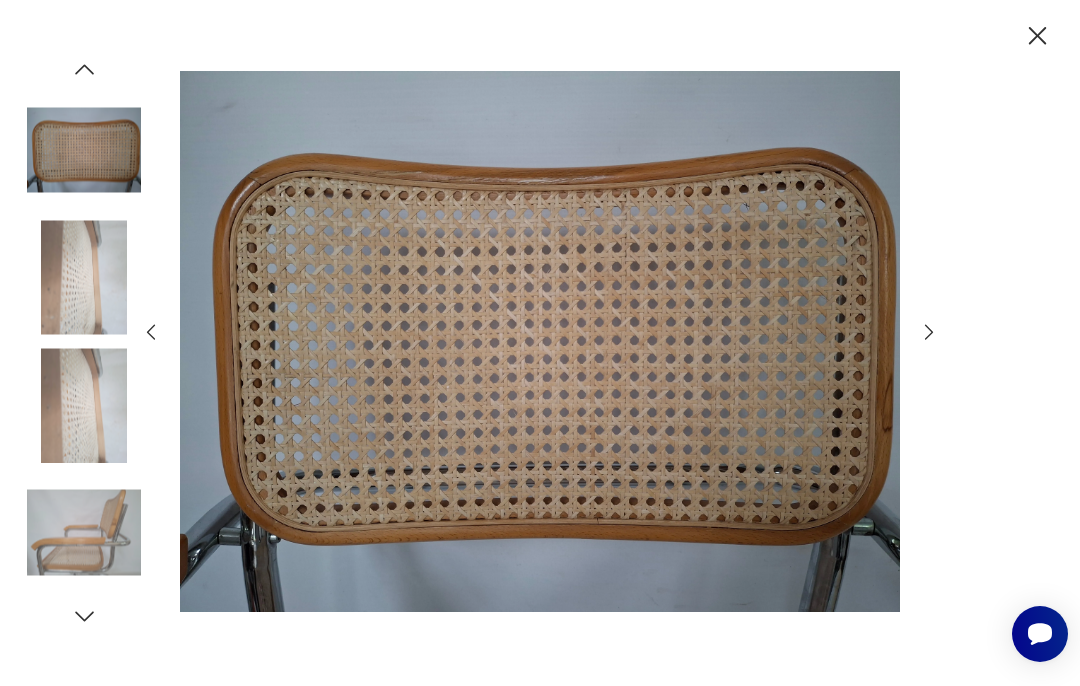 click 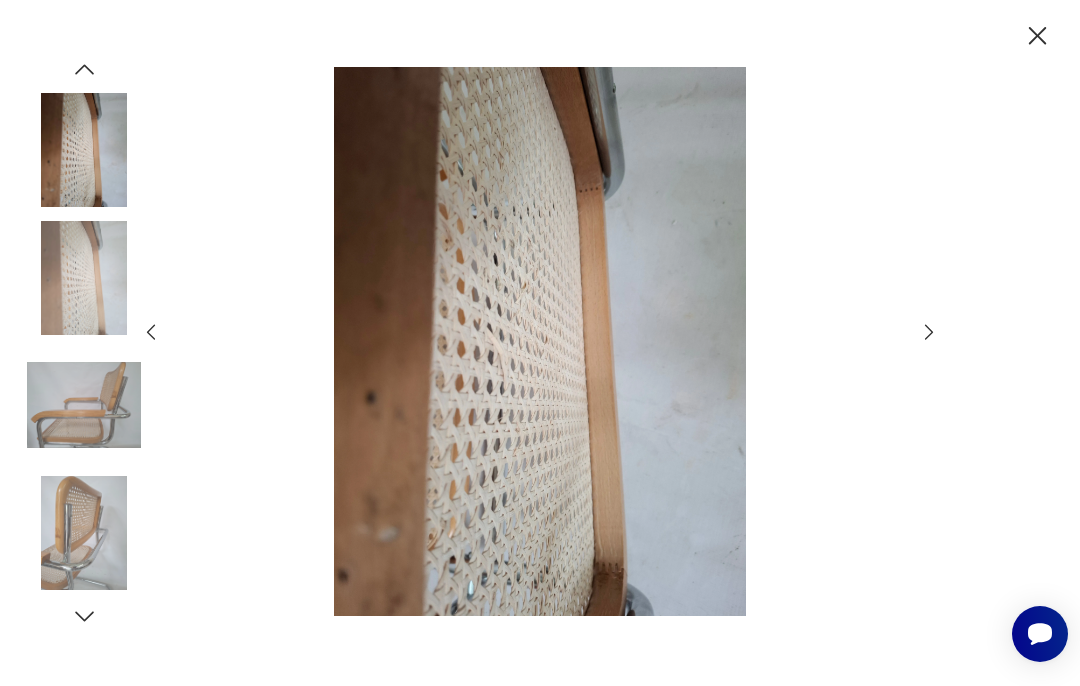 click 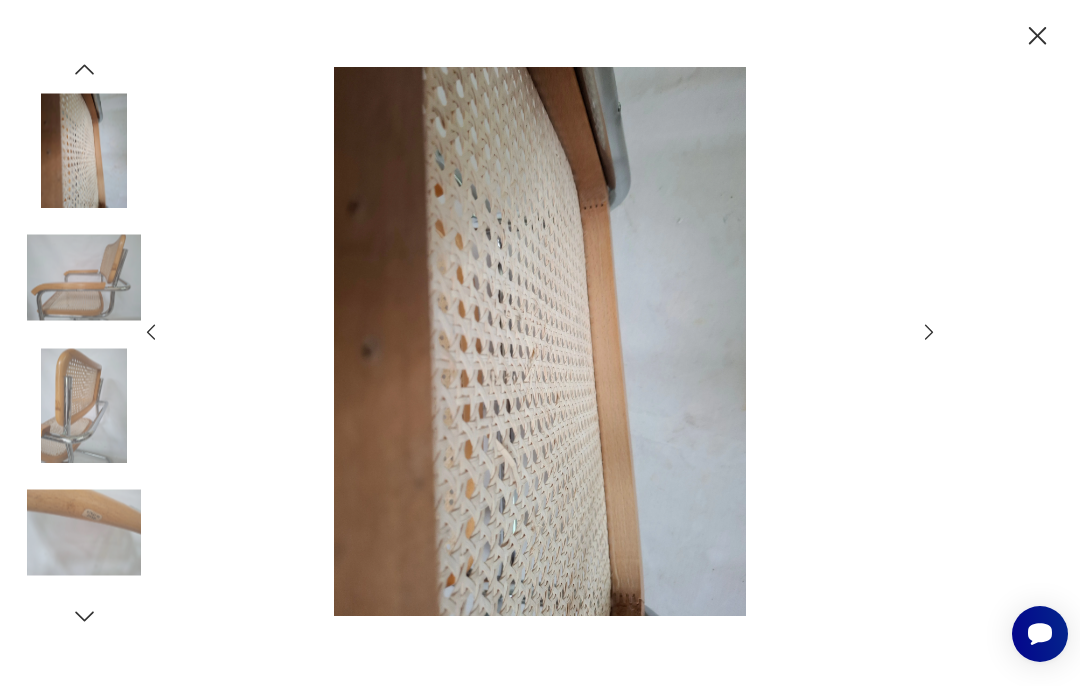 click at bounding box center [540, 343] 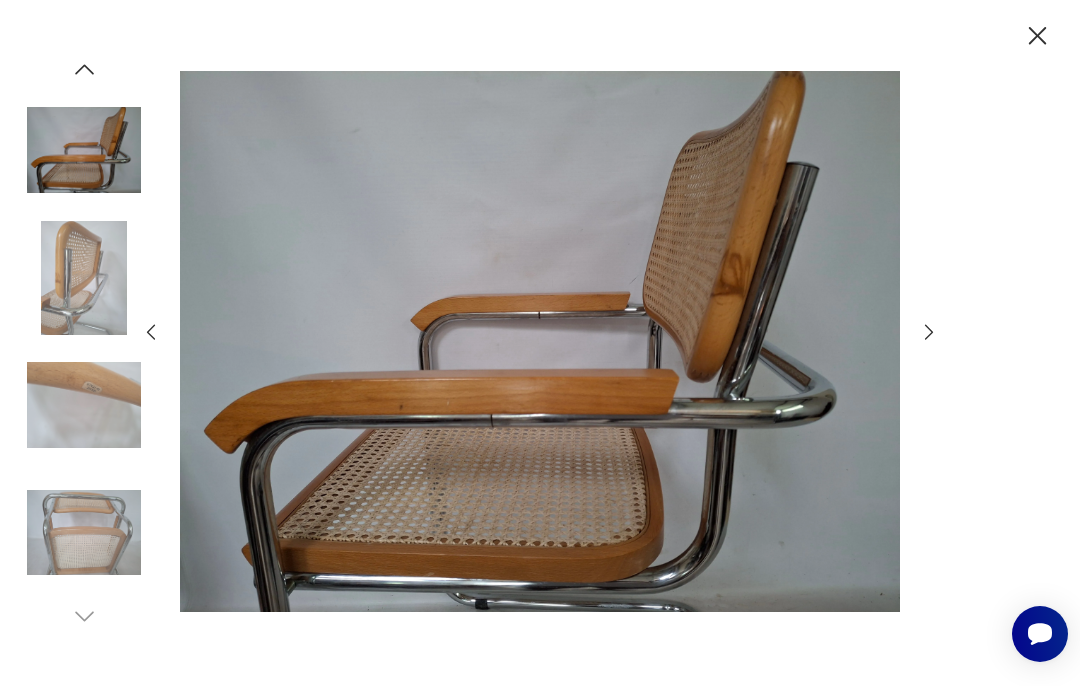 click 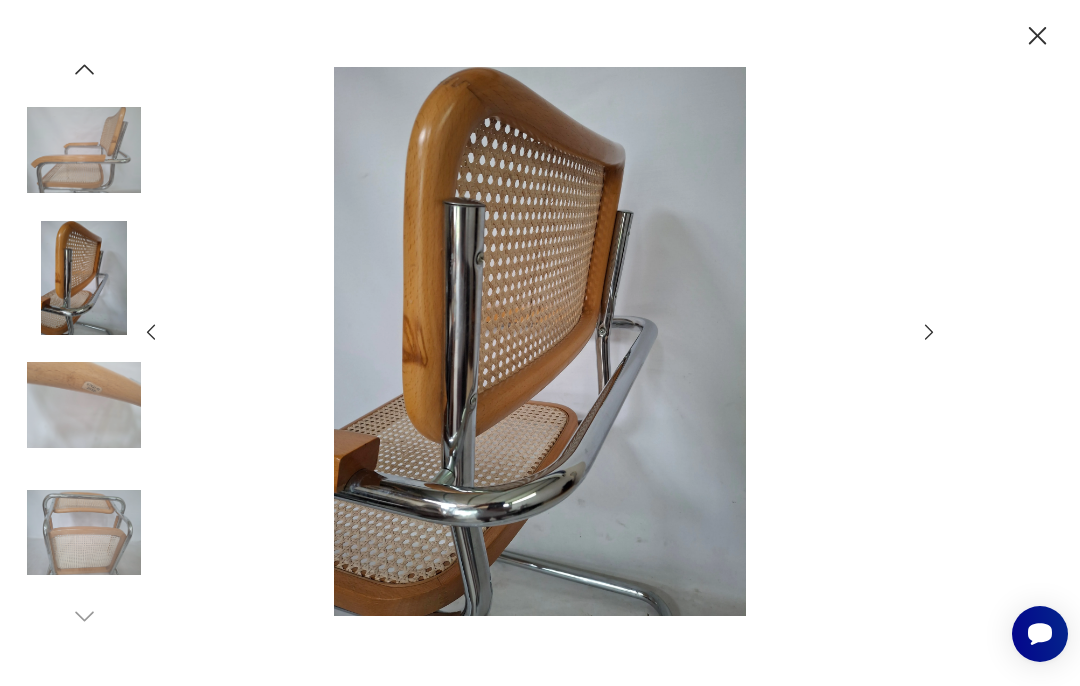 click 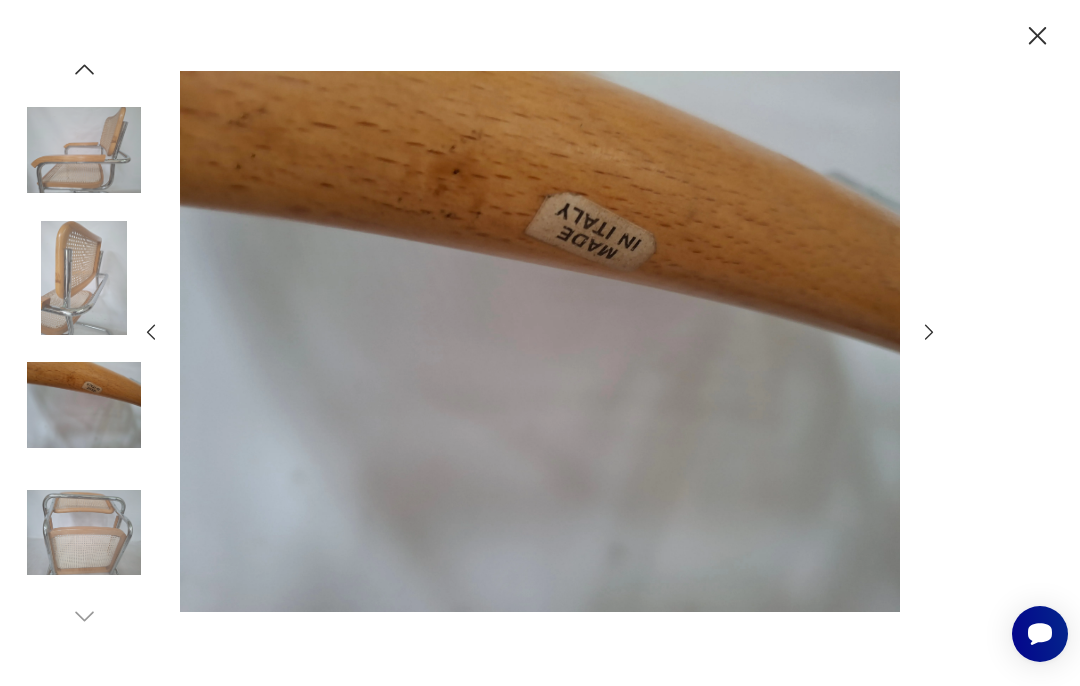 click 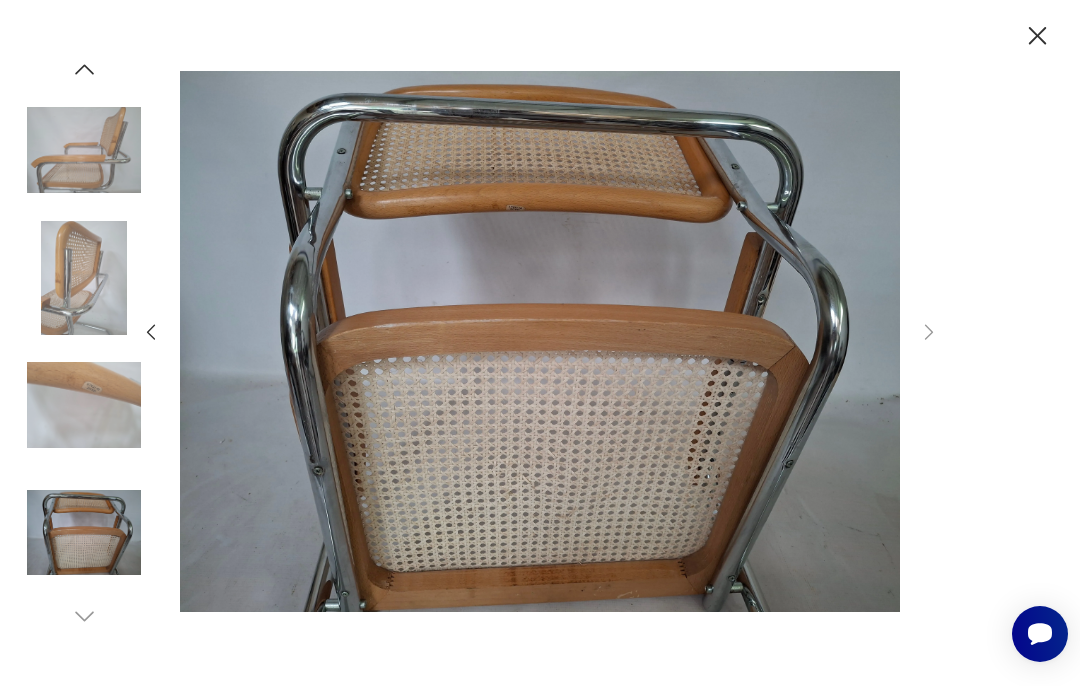 click at bounding box center (540, 343) 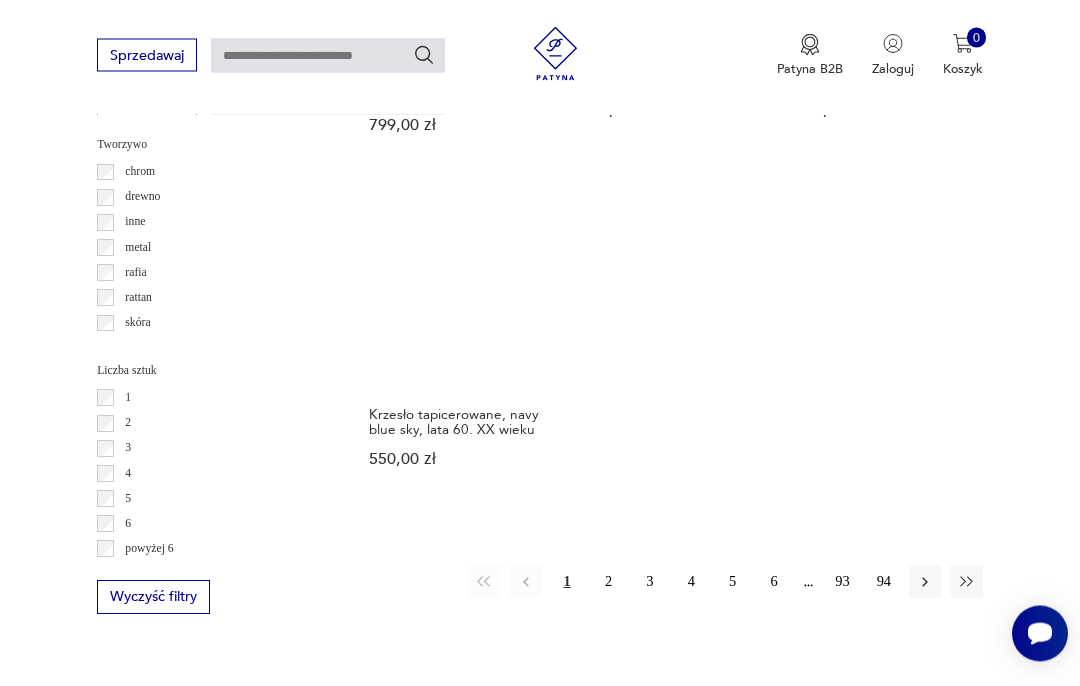 scroll, scrollTop: 2408, scrollLeft: 0, axis: vertical 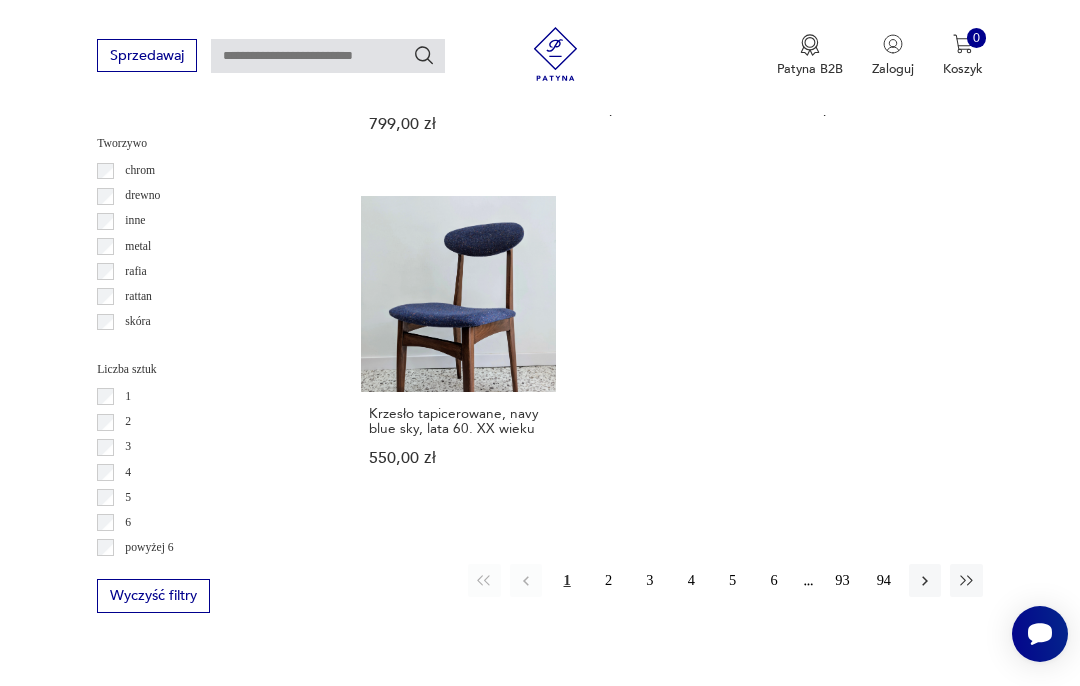 click on "2" at bounding box center (608, 580) 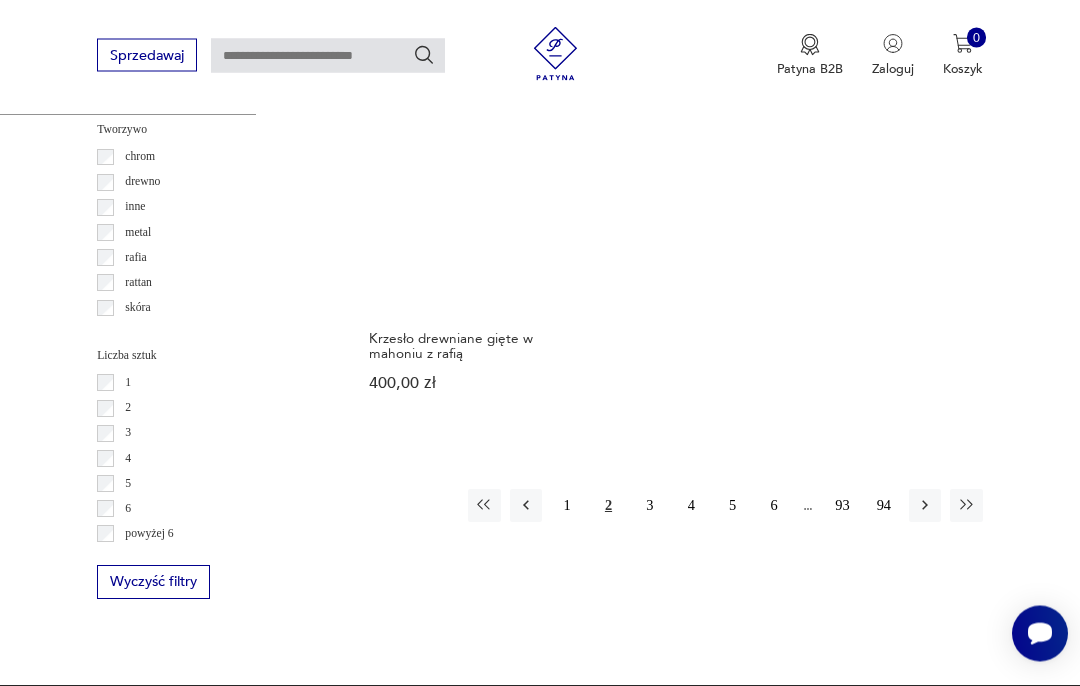 scroll, scrollTop: 2456, scrollLeft: 0, axis: vertical 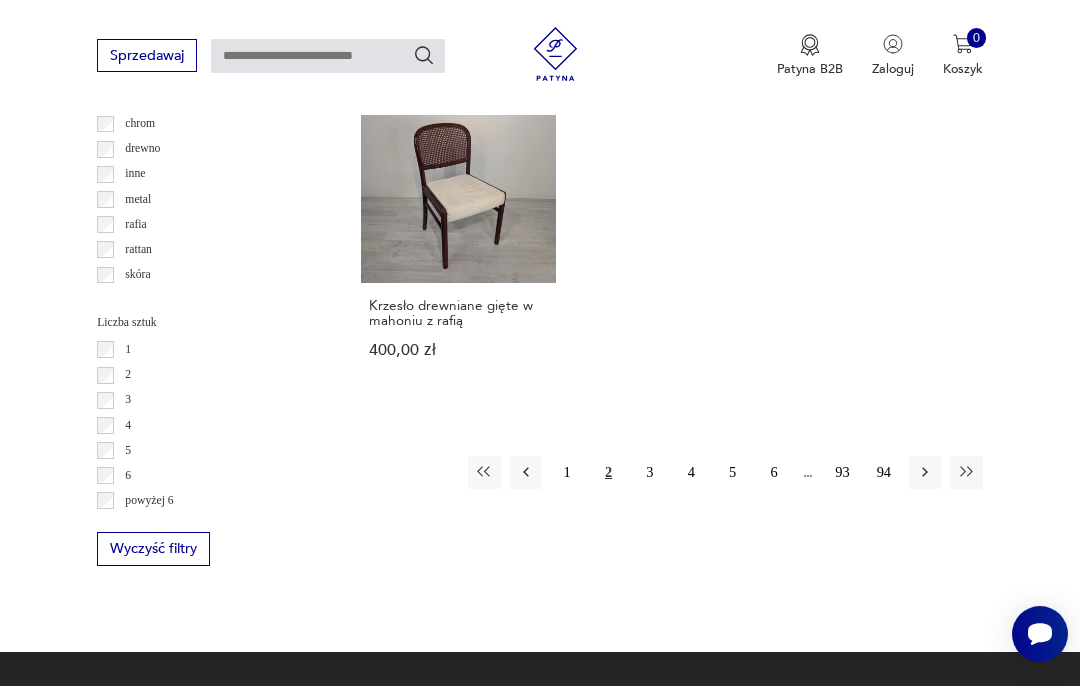 click on "3" at bounding box center (650, 472) 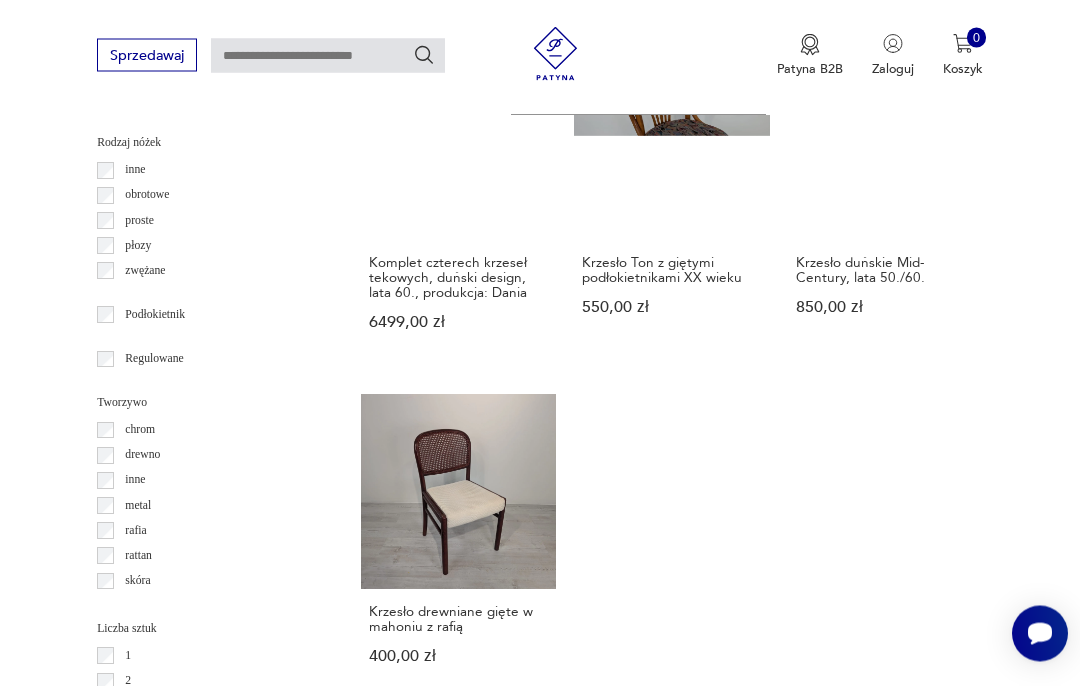 scroll, scrollTop: 462, scrollLeft: 0, axis: vertical 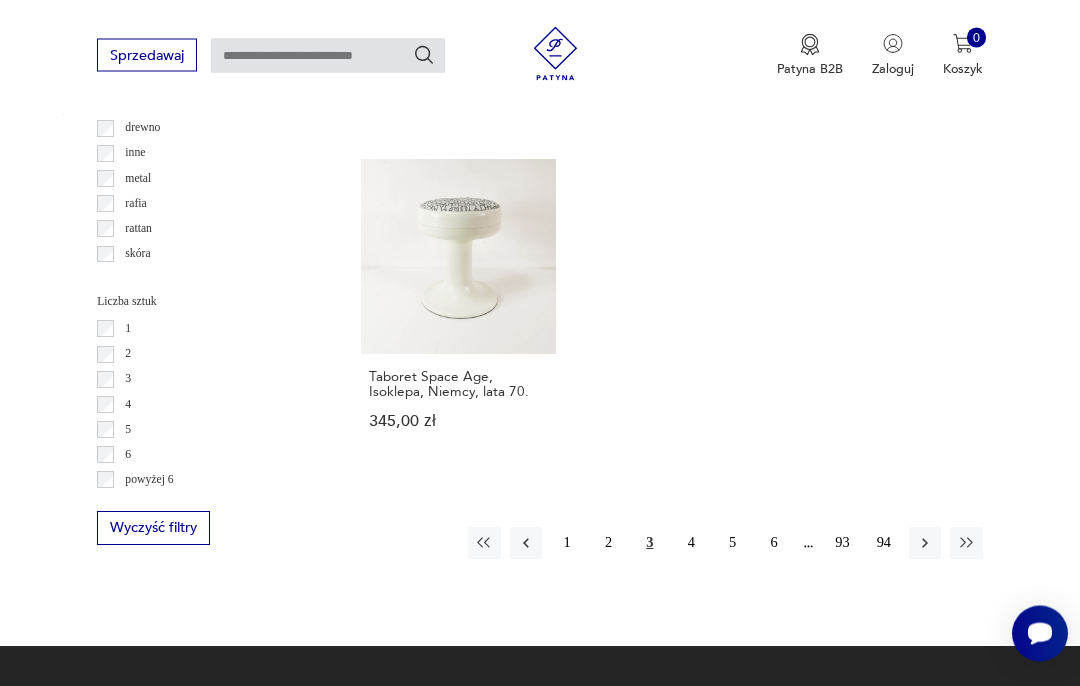click on "4" at bounding box center [691, 544] 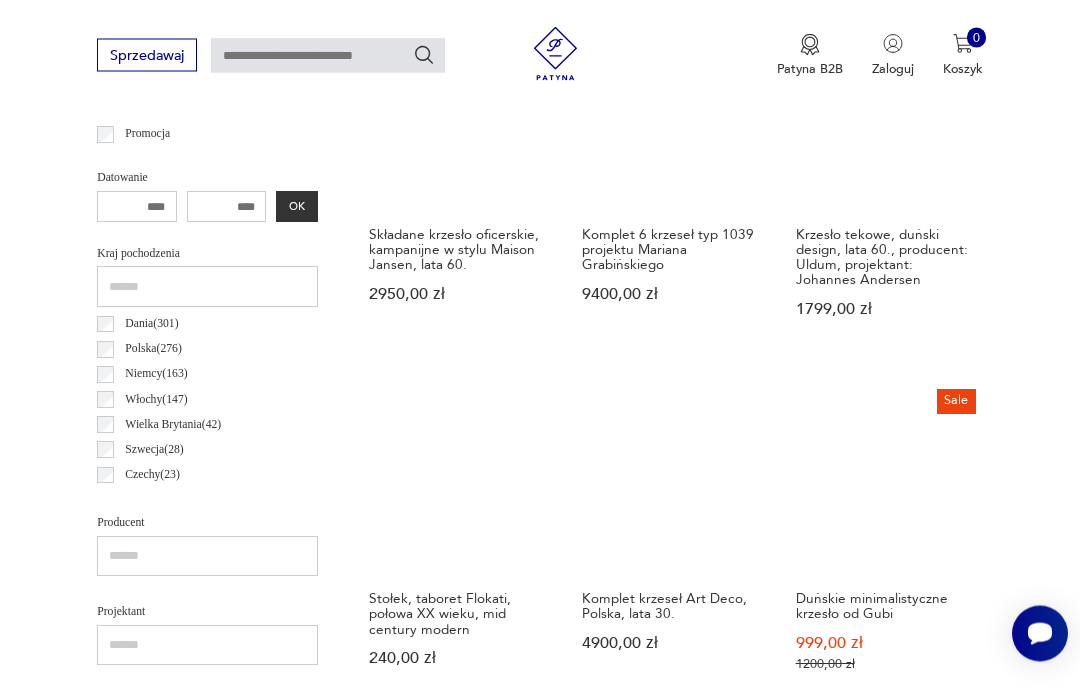 scroll, scrollTop: 812, scrollLeft: 0, axis: vertical 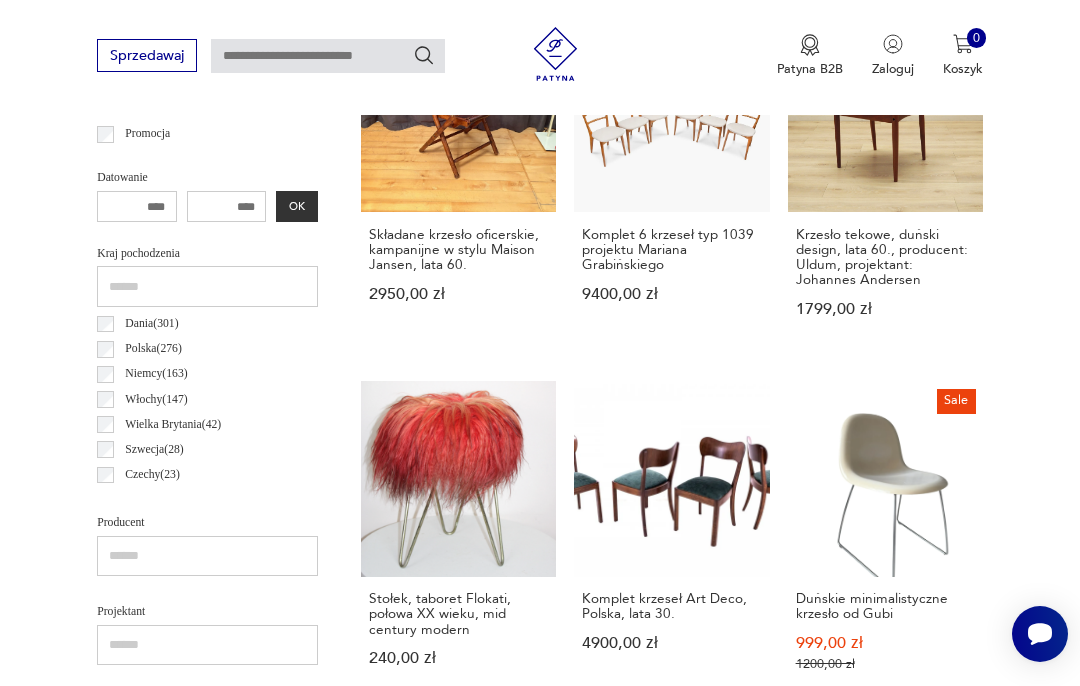 click on "Sale Duńskie minimalistyczne krzesło od Gubi 999,00 zł 1200,00 zł" at bounding box center (885, 544) 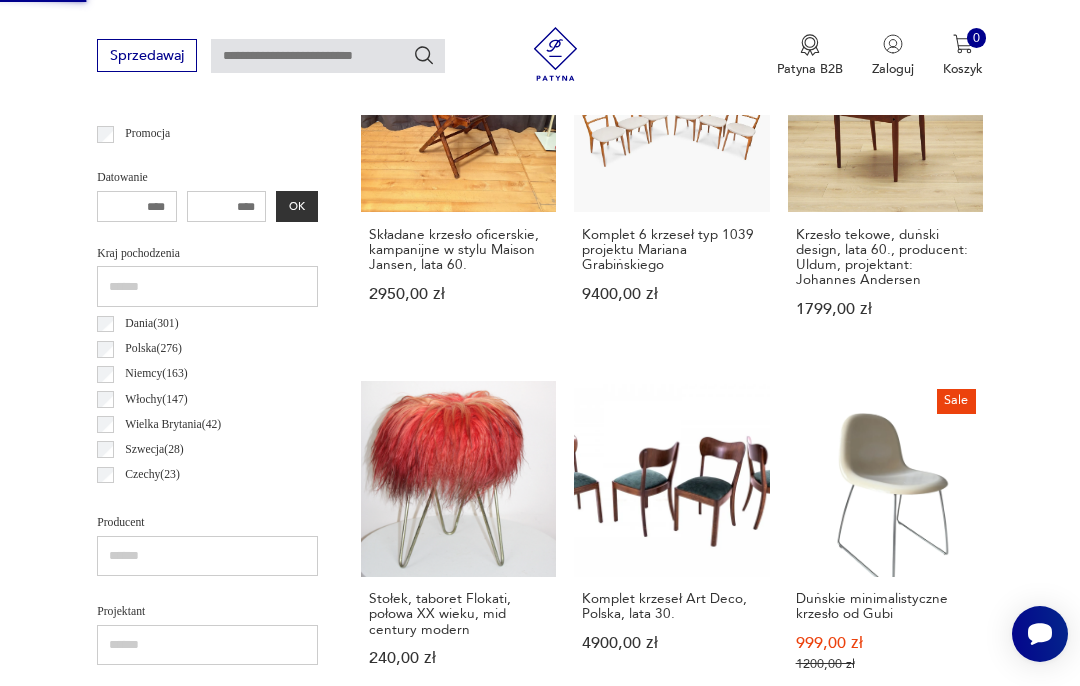 scroll, scrollTop: 82, scrollLeft: 0, axis: vertical 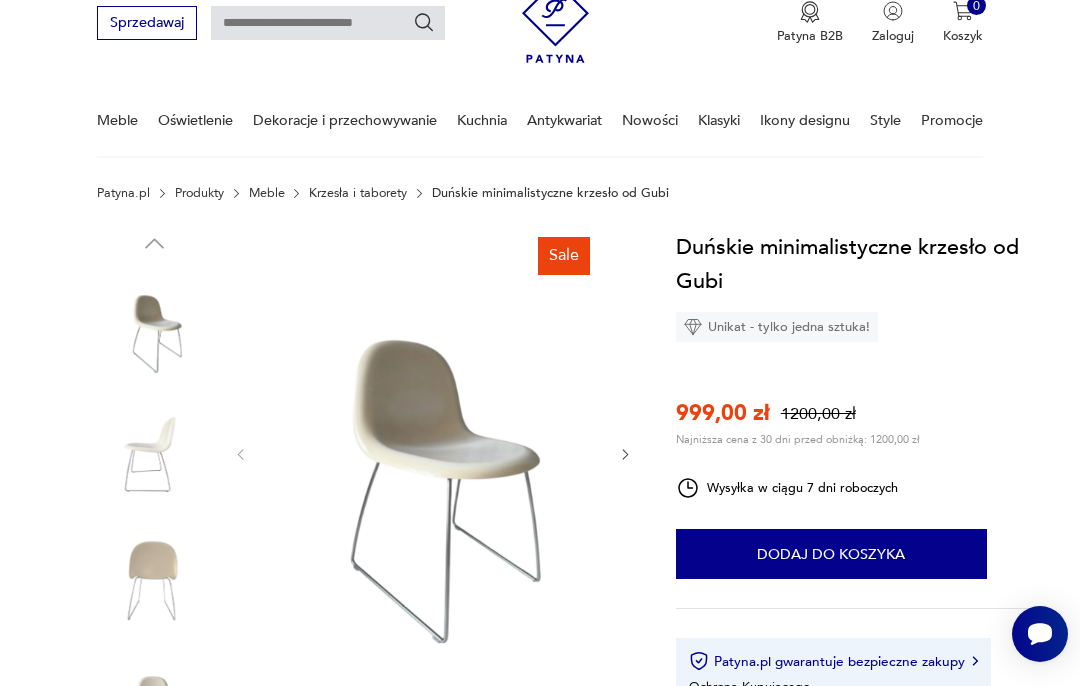 click 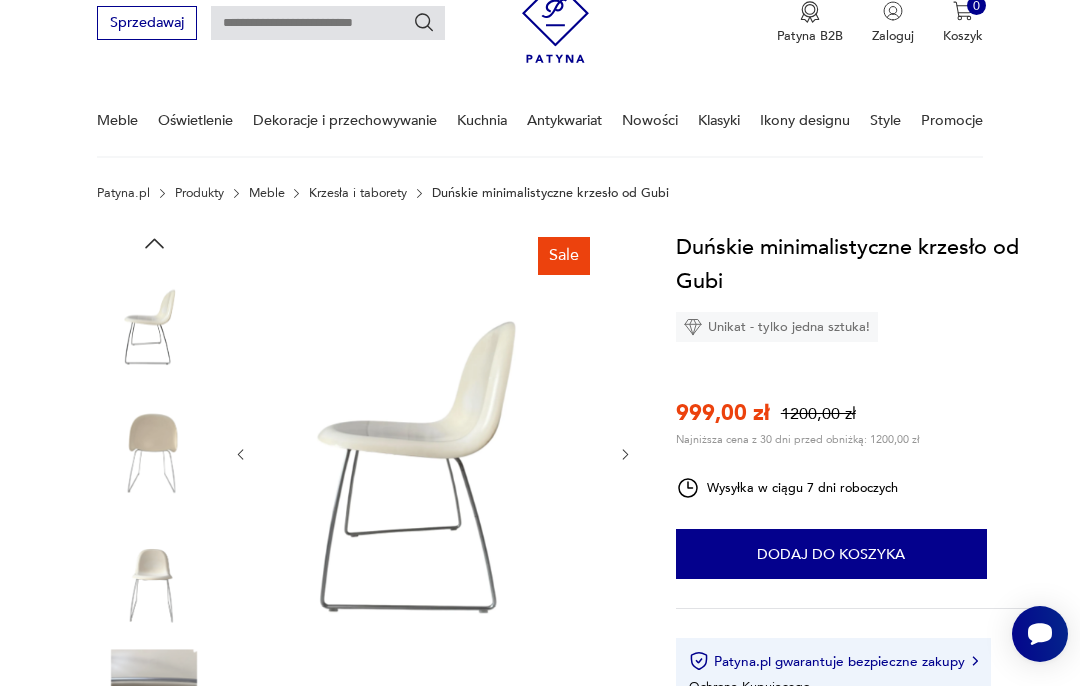 click 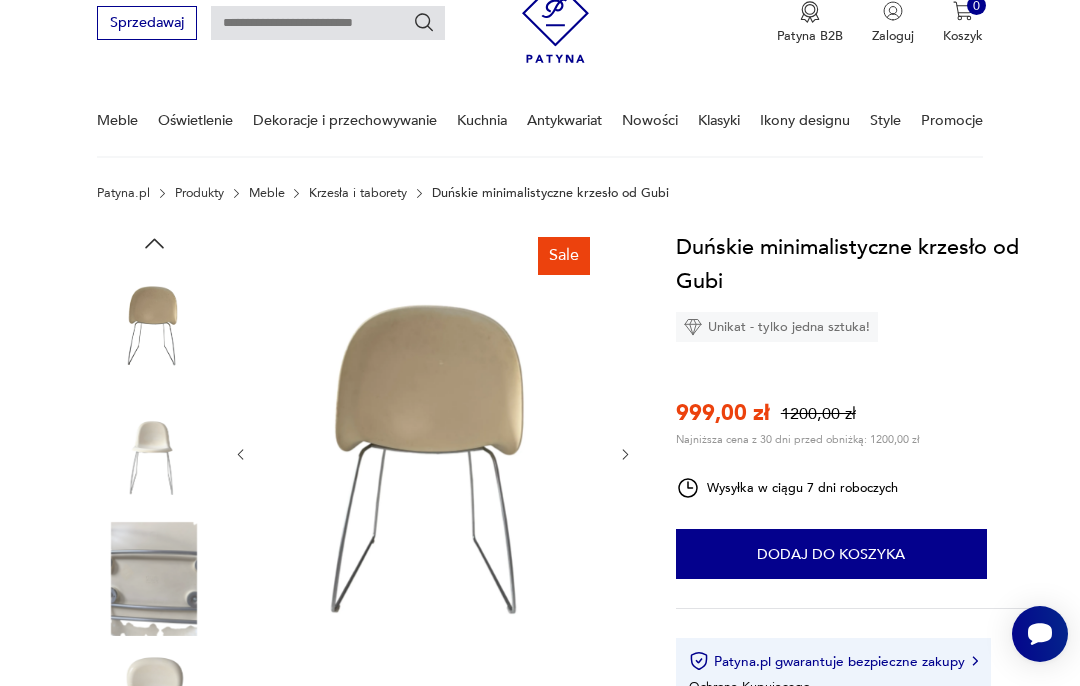 click 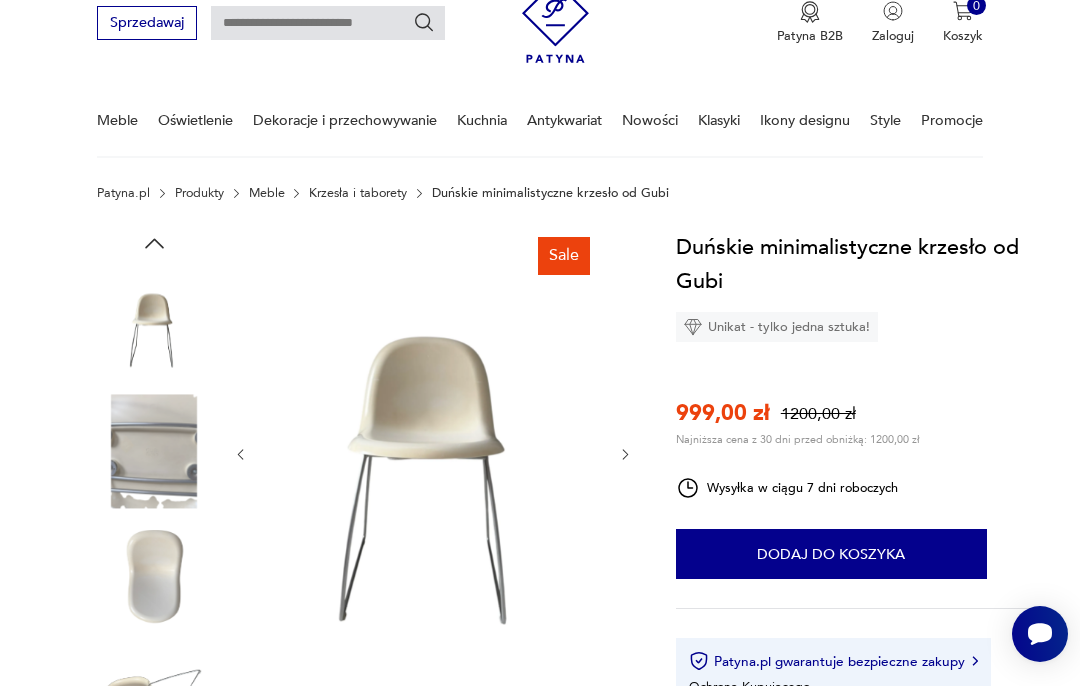 click 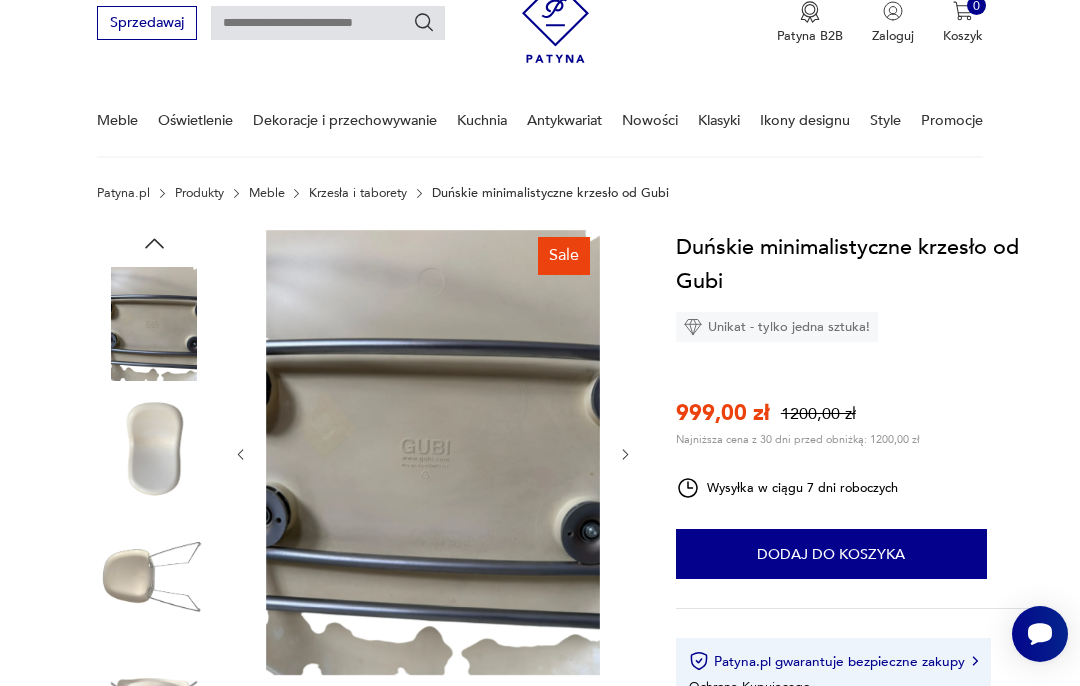 click at bounding box center (625, 454) 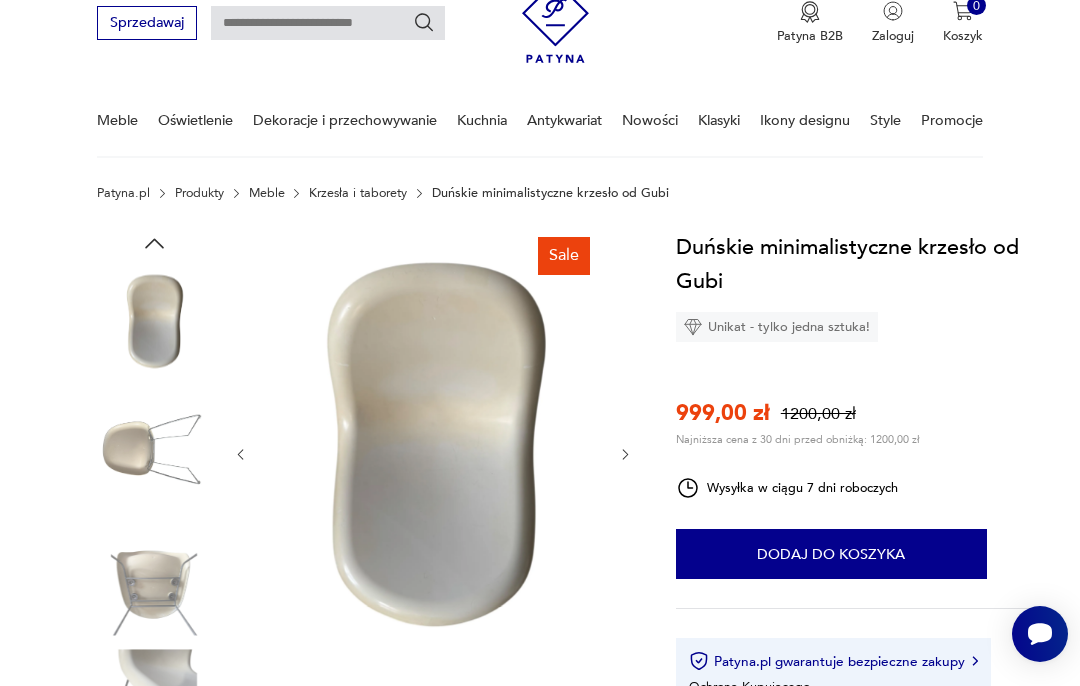 click at bounding box center [433, 454] 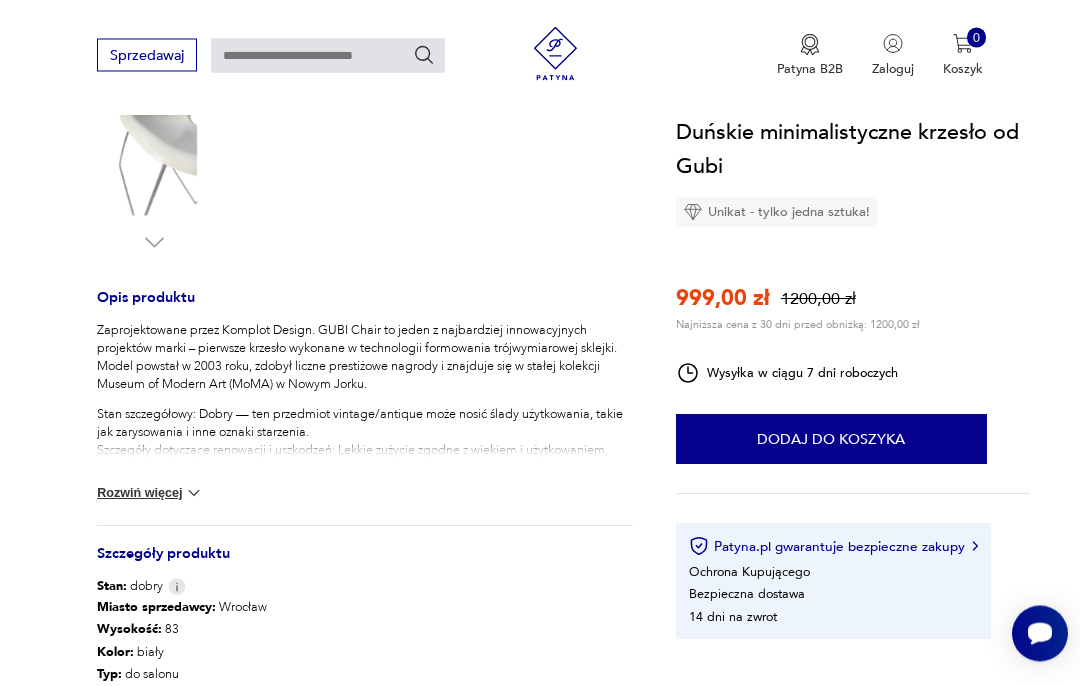 click on "Rozwiń więcej" at bounding box center (150, 494) 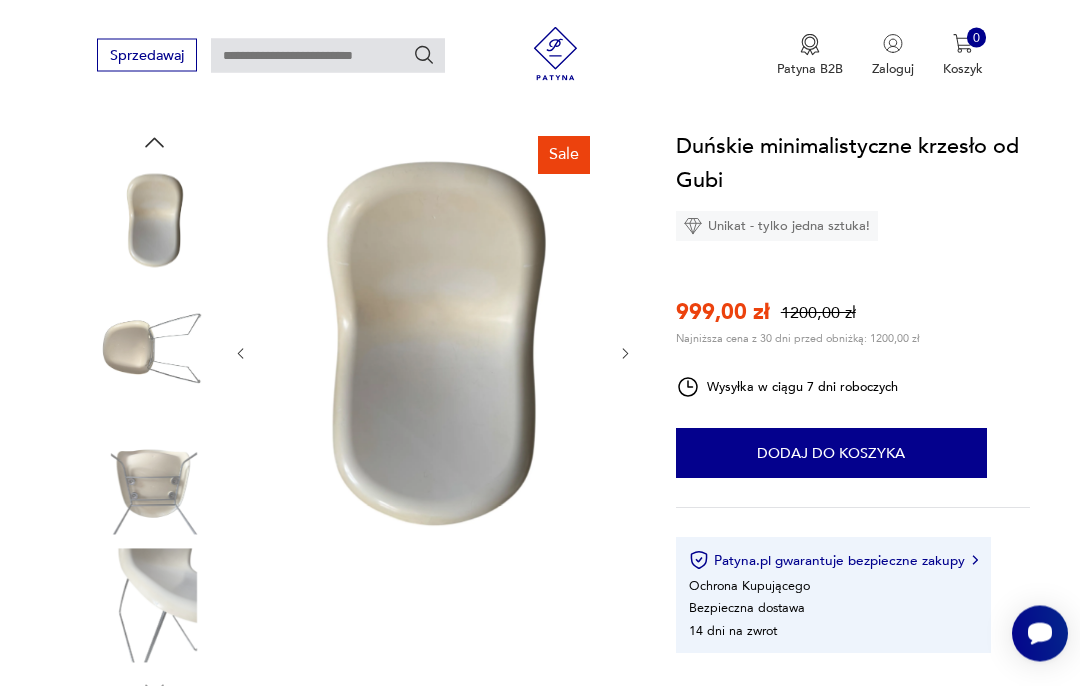 click at bounding box center (433, 352) 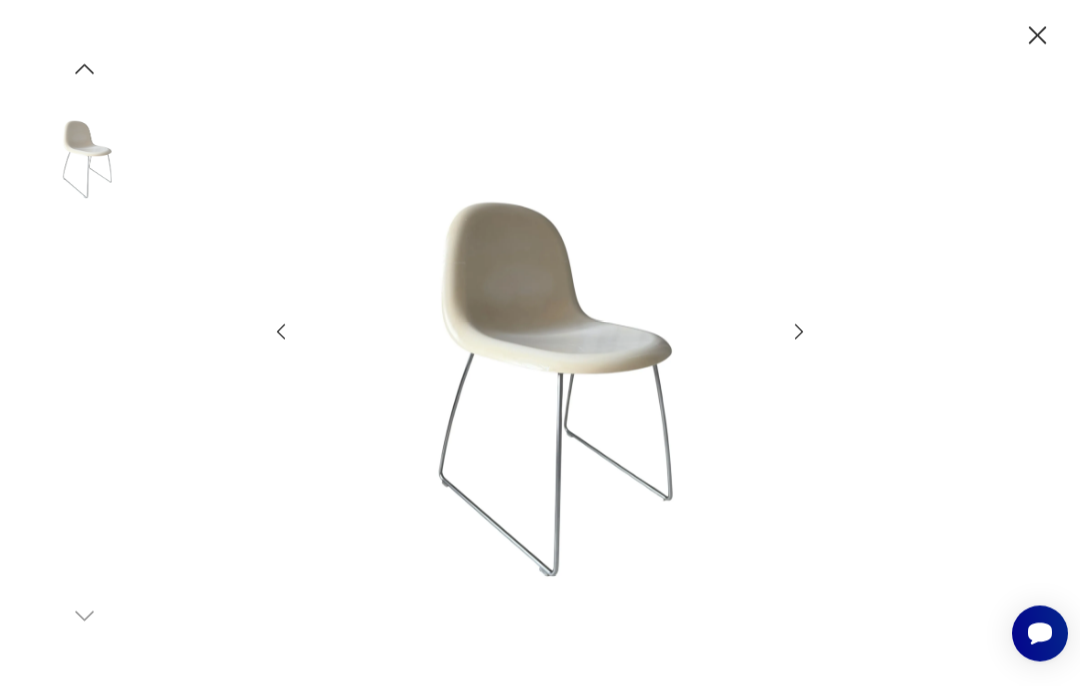 scroll, scrollTop: 183, scrollLeft: 0, axis: vertical 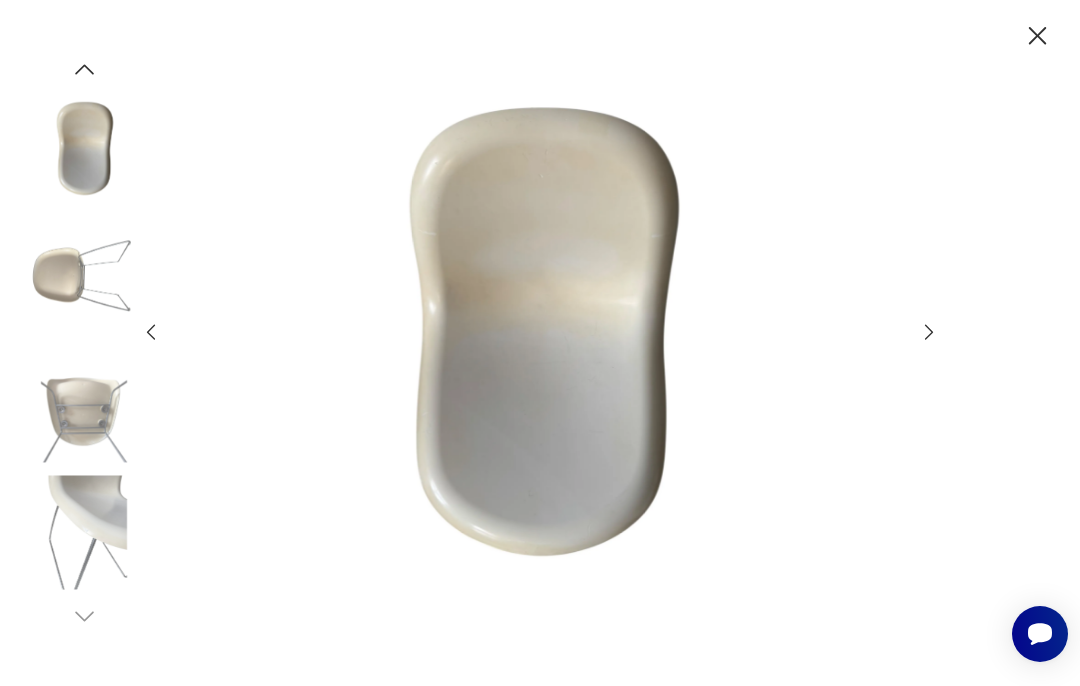 click 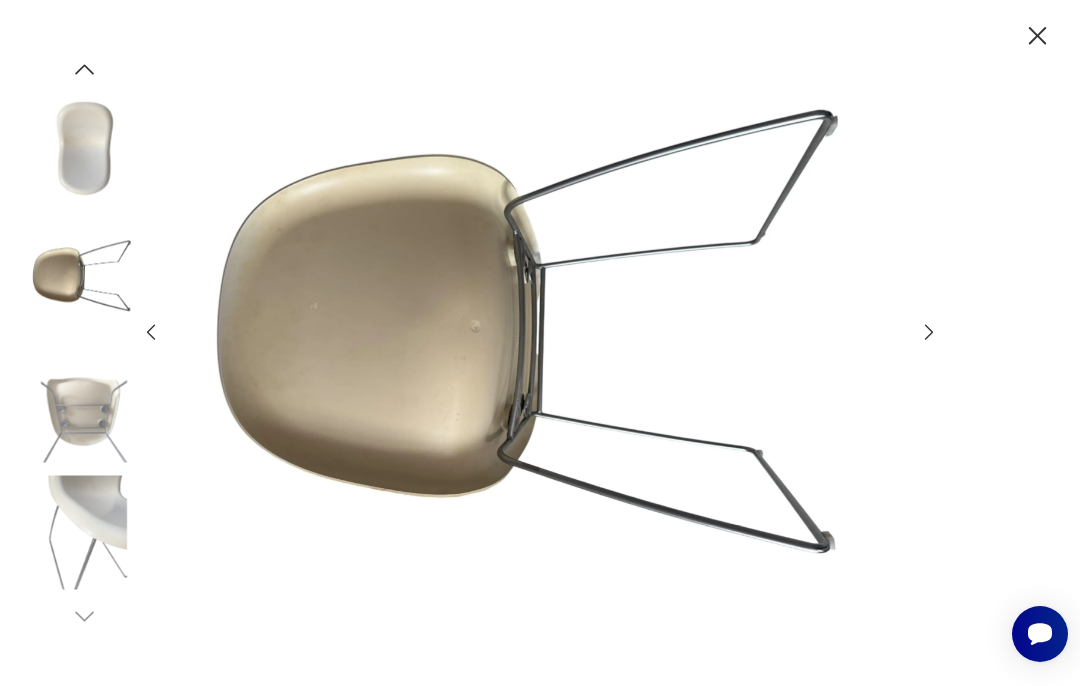 click 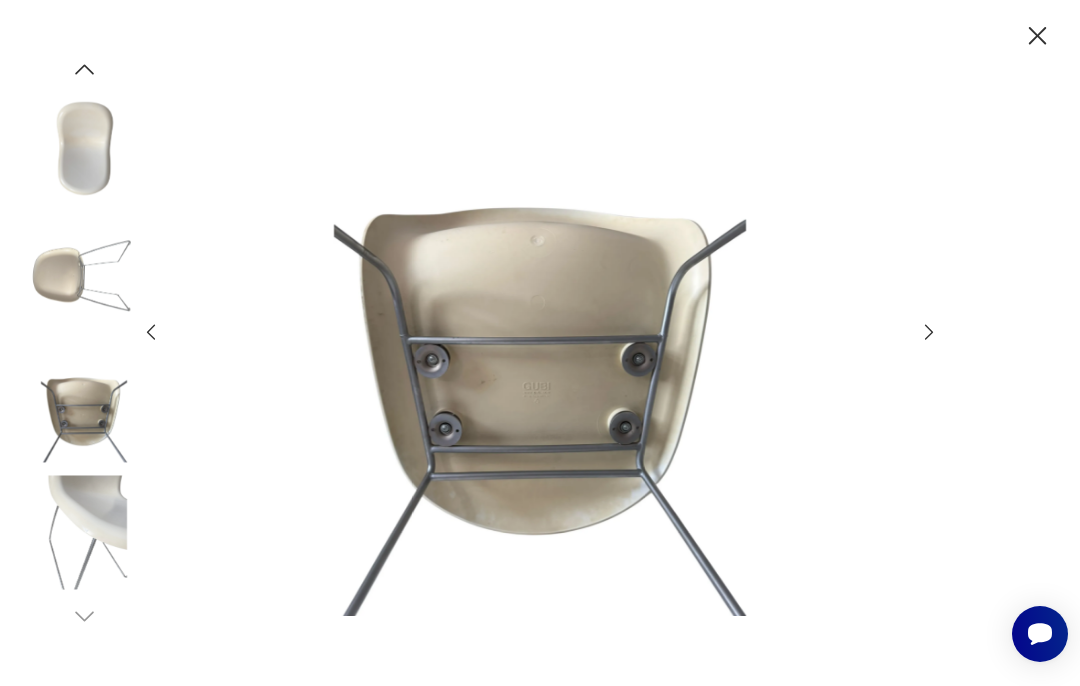 click at bounding box center (540, 343) 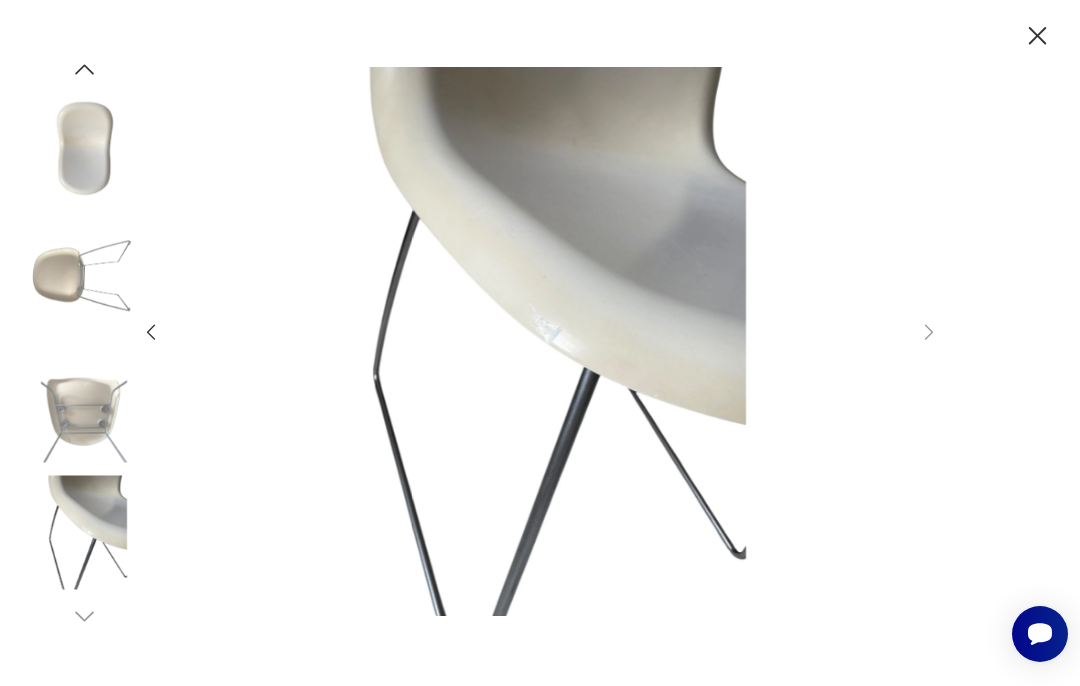 click at bounding box center [540, 343] 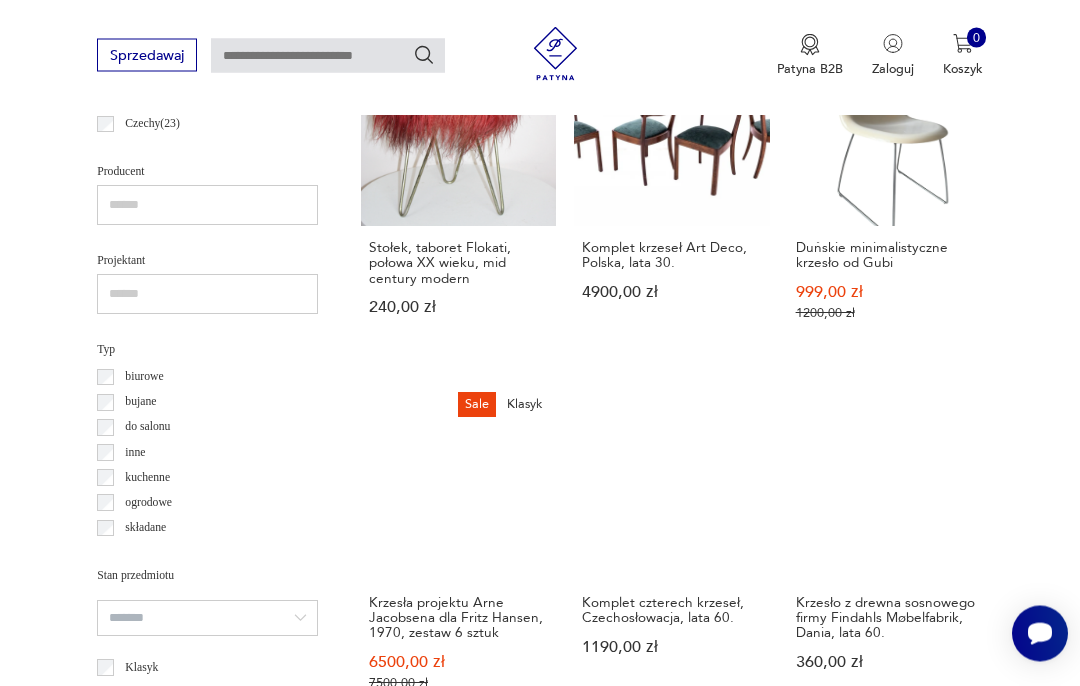 scroll, scrollTop: 1163, scrollLeft: 0, axis: vertical 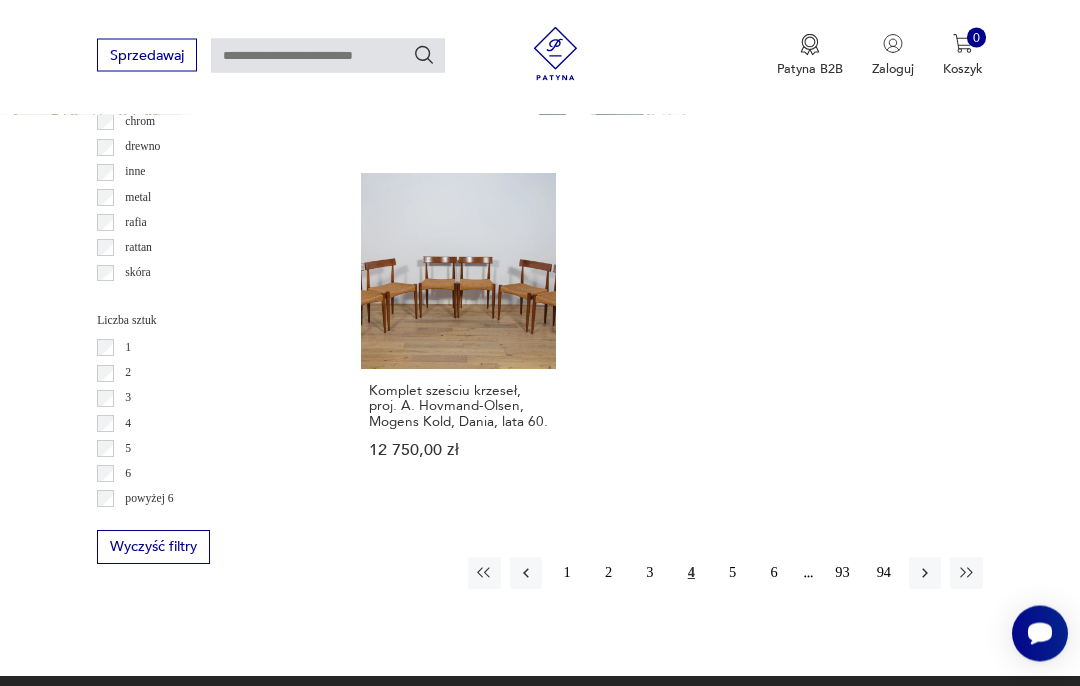 click on "5" at bounding box center (732, 574) 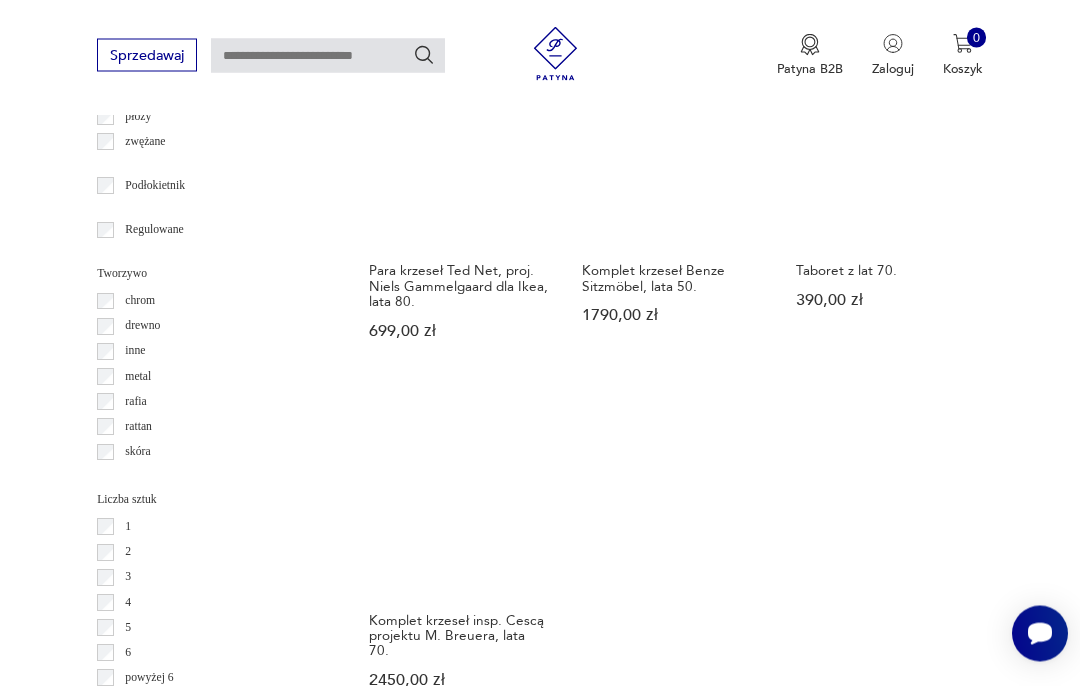 scroll, scrollTop: 2289, scrollLeft: 0, axis: vertical 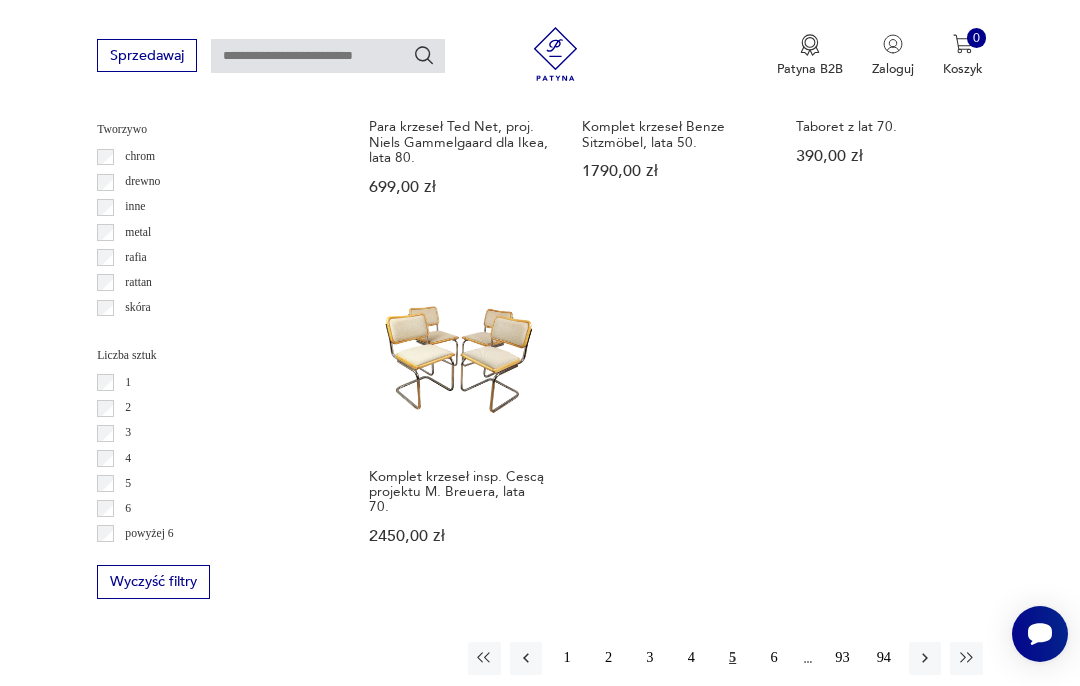 click on "Komplet krzeseł insp. Cescą projektu M. Breuera, lata 70. 2450,00 zł" at bounding box center [458, 419] 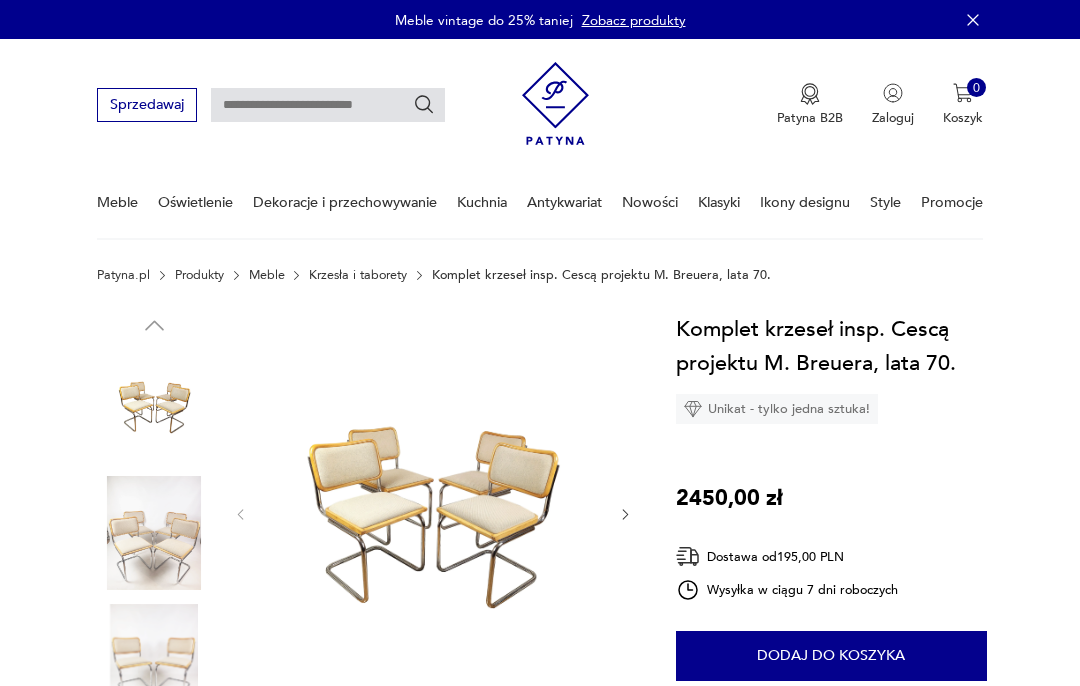 scroll, scrollTop: 176, scrollLeft: 0, axis: vertical 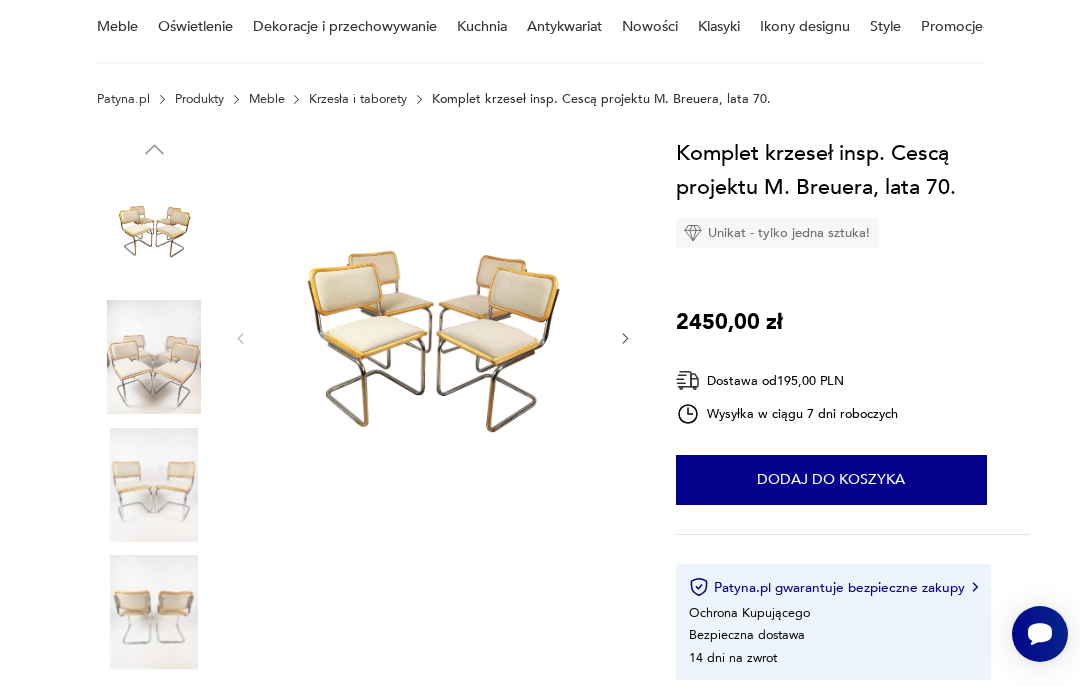 click at bounding box center (433, 336) 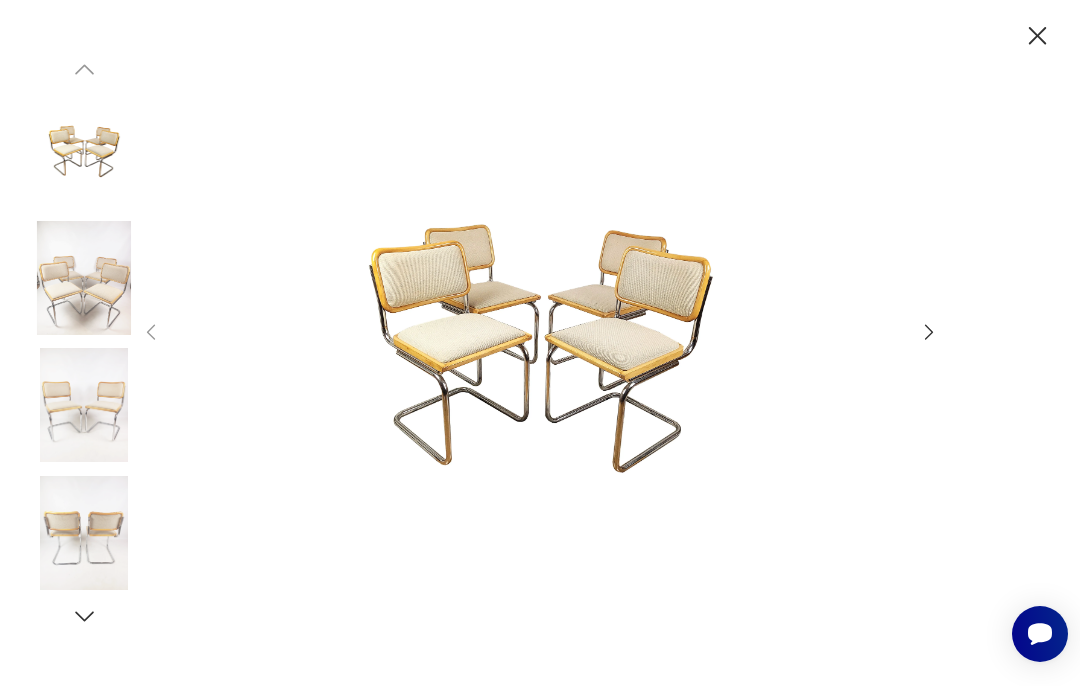 click at bounding box center (540, 341) 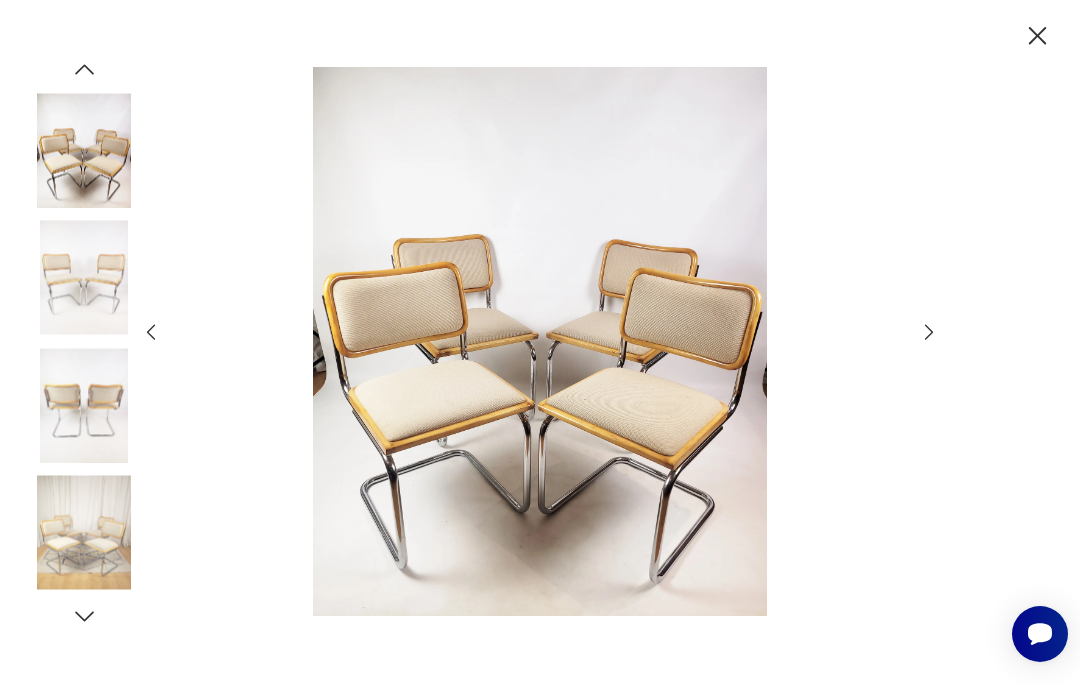 click 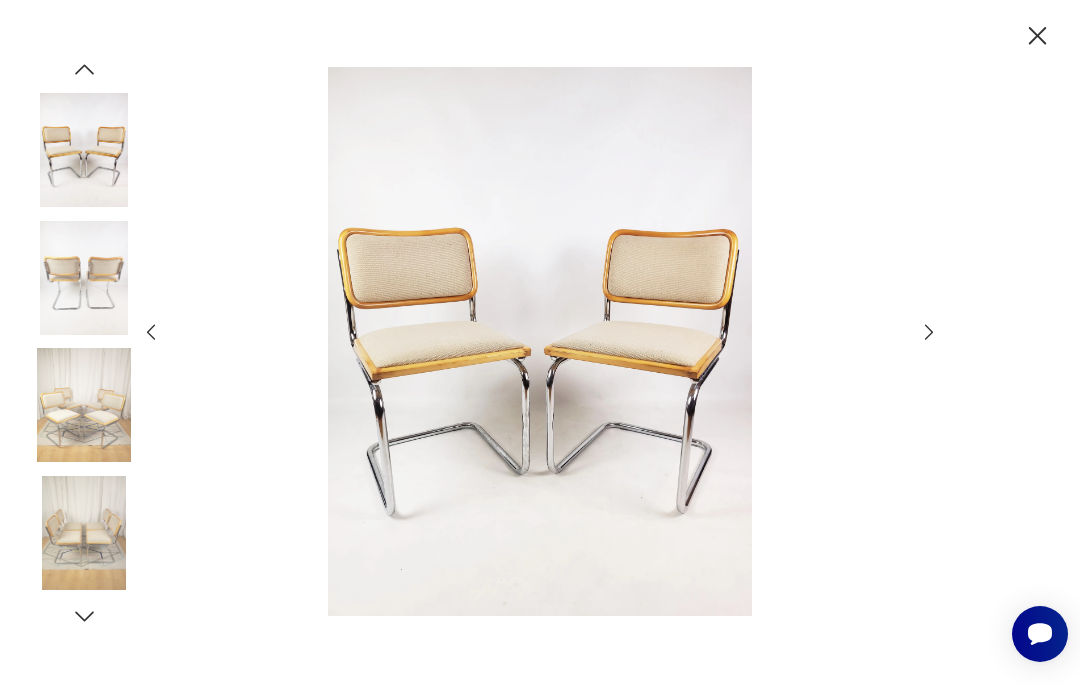 click 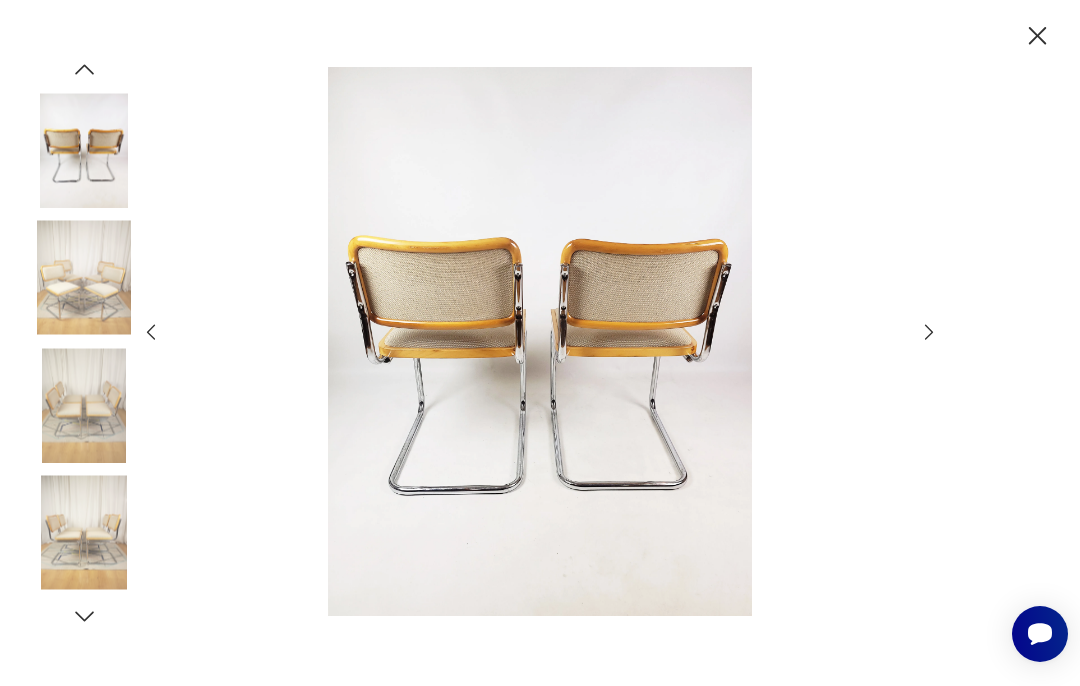 click 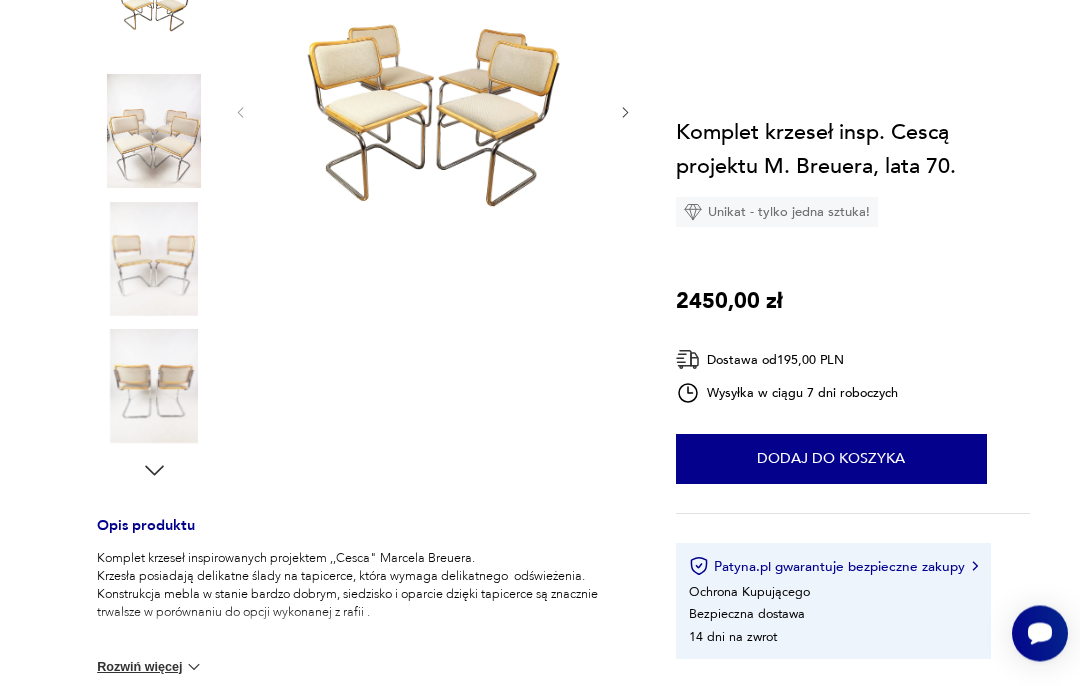 scroll, scrollTop: 0, scrollLeft: 0, axis: both 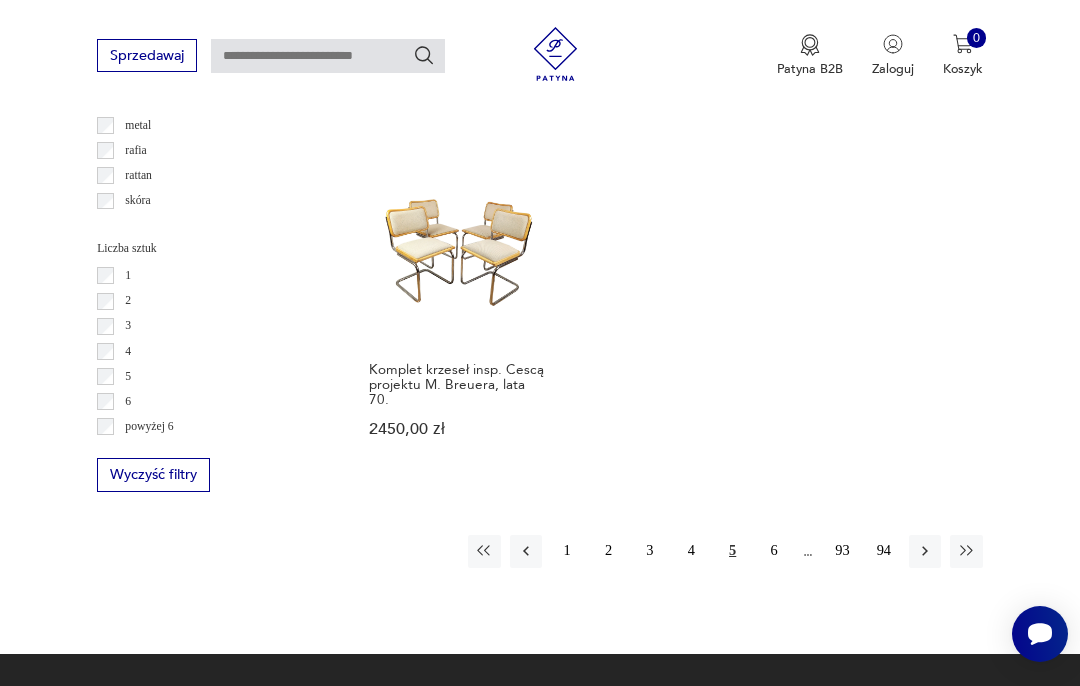 click on "6" at bounding box center [774, 551] 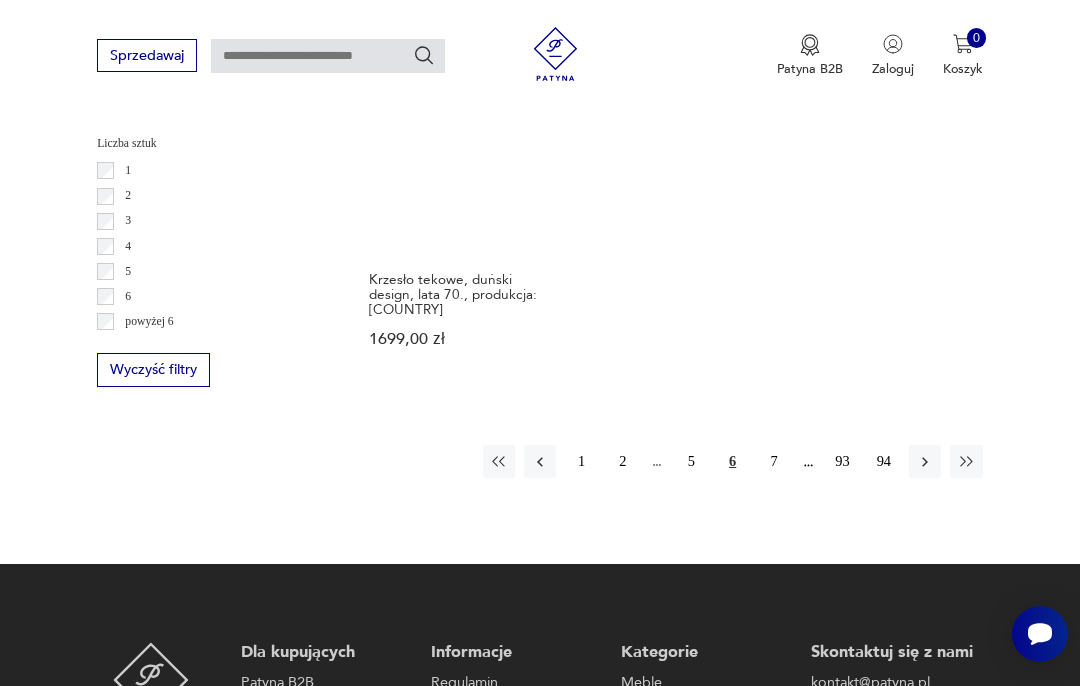 scroll, scrollTop: 2661, scrollLeft: 0, axis: vertical 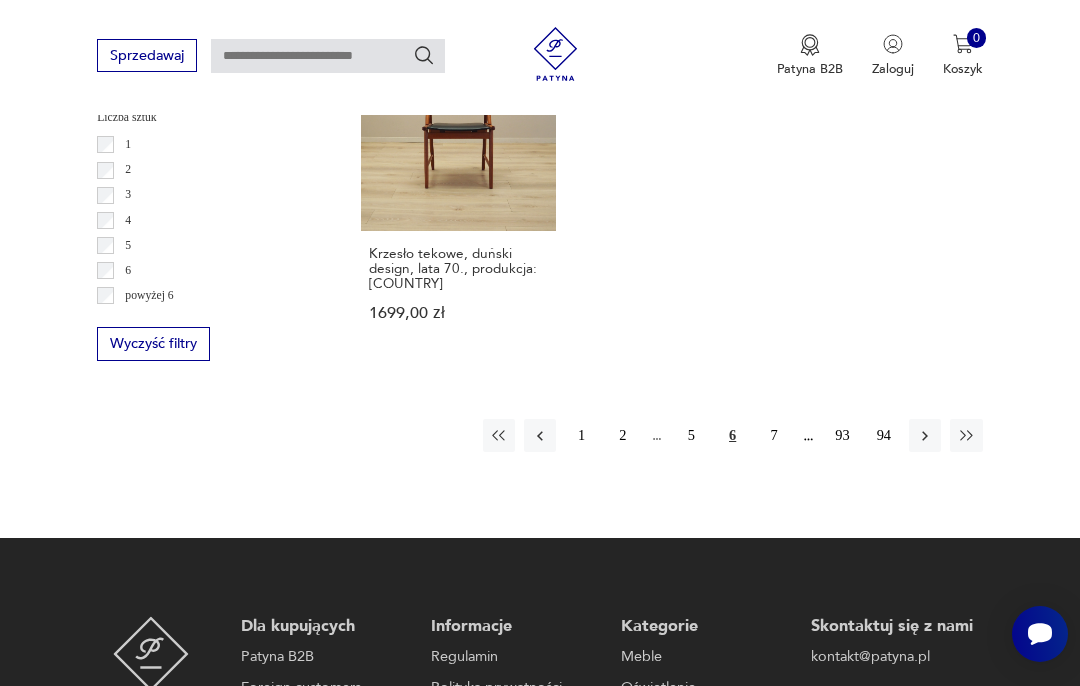 click on "7" at bounding box center (774, 435) 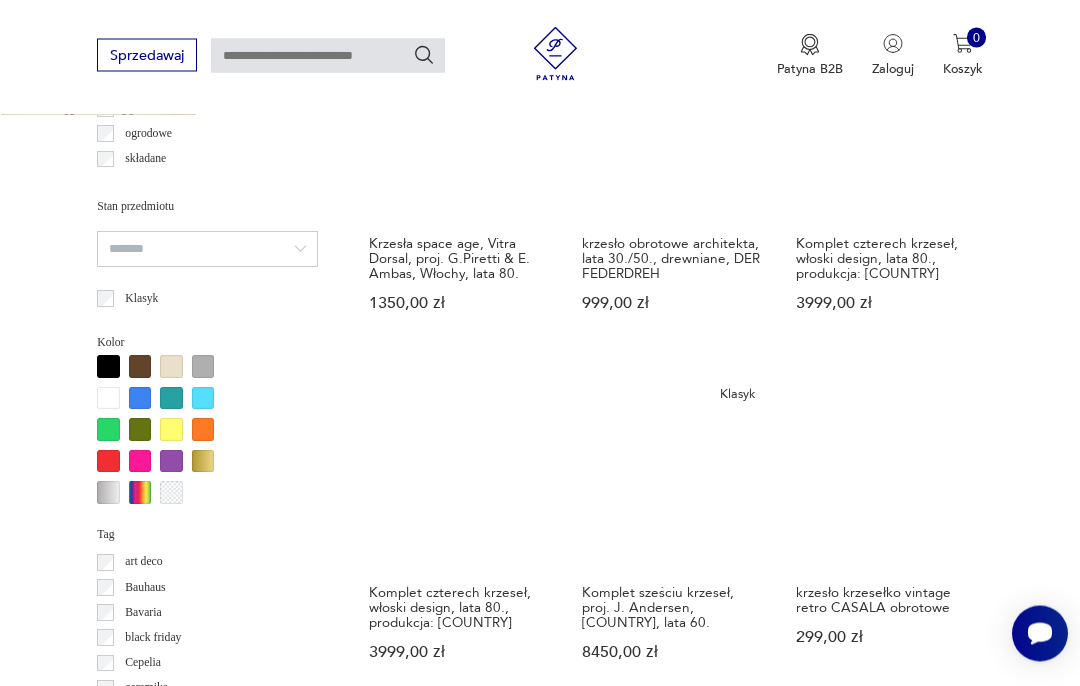 scroll, scrollTop: 1578, scrollLeft: 0, axis: vertical 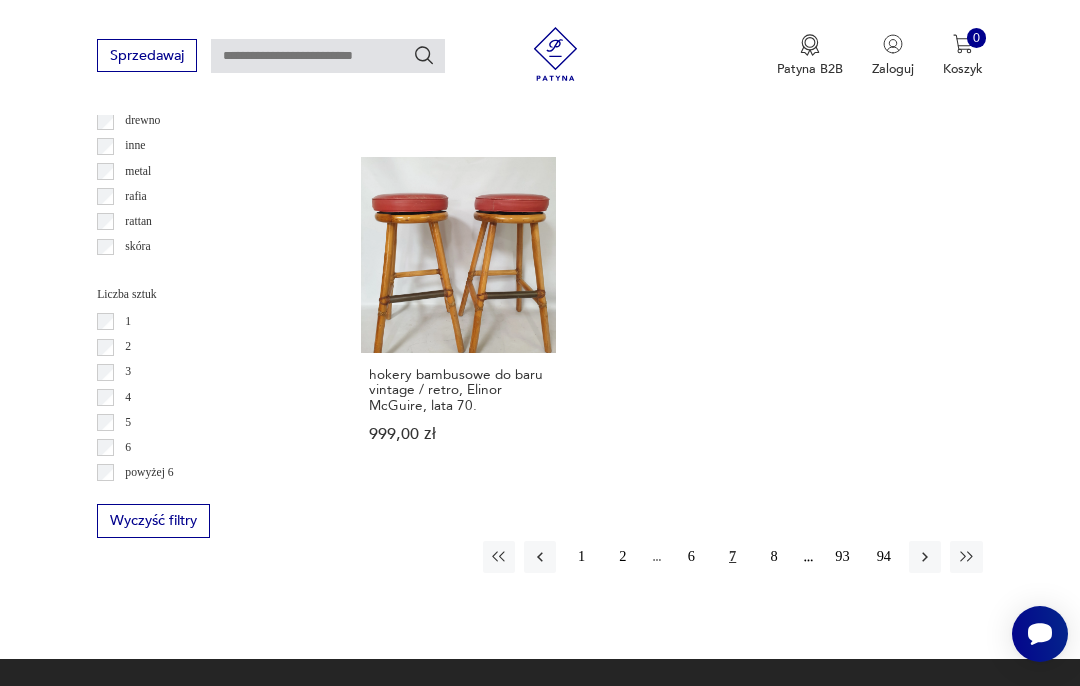 click on "8" at bounding box center (774, 557) 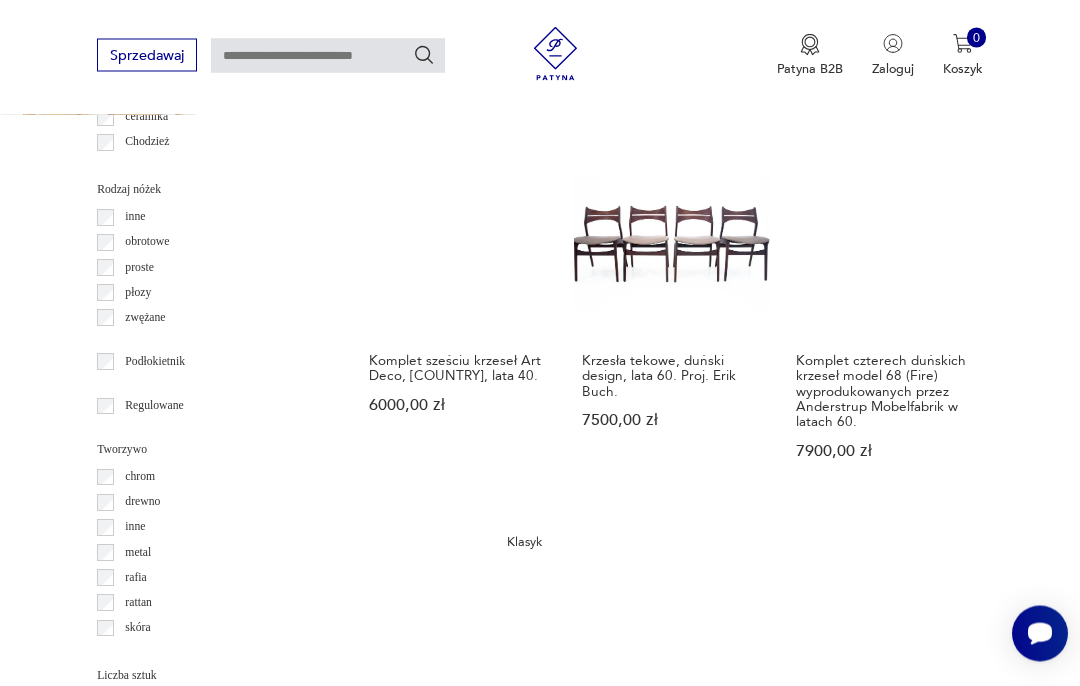 scroll, scrollTop: 2103, scrollLeft: 0, axis: vertical 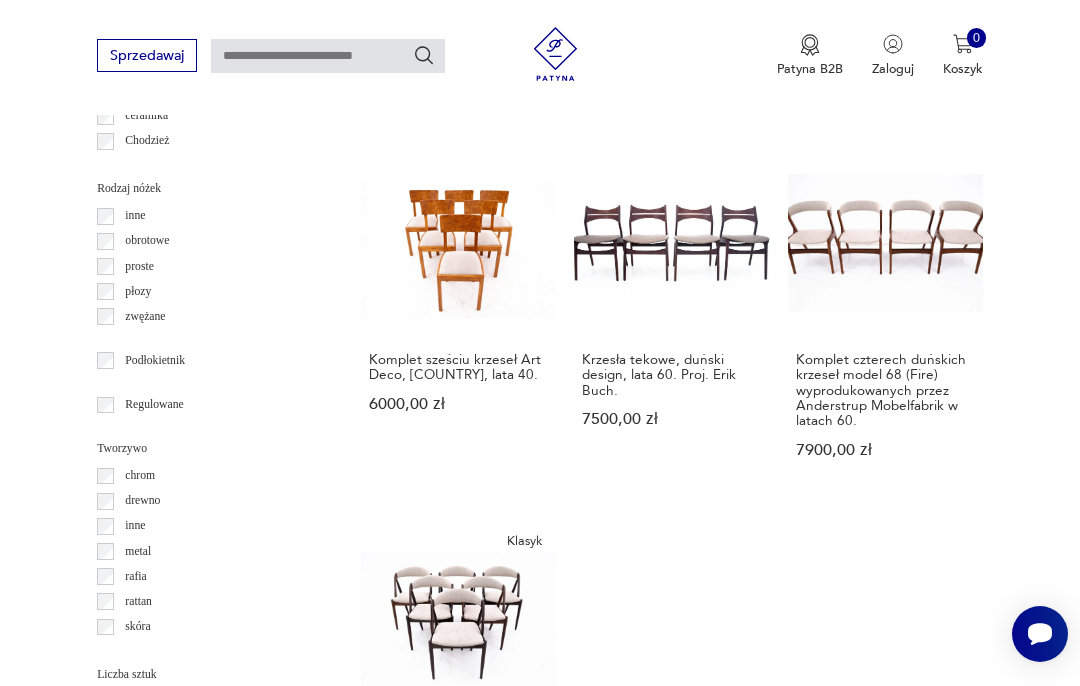 click on "Komplet sześciu krzeseł Art Deco, [COUNTRY], lata 40. 6000,00 zł" at bounding box center [458, 317] 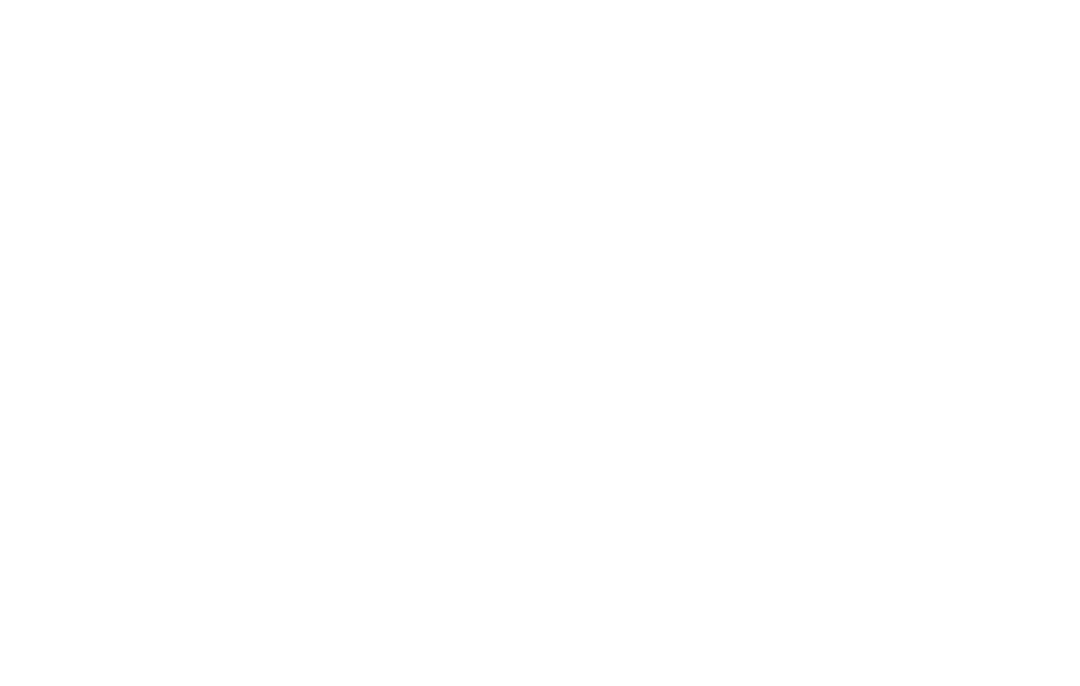 scroll, scrollTop: 176, scrollLeft: 0, axis: vertical 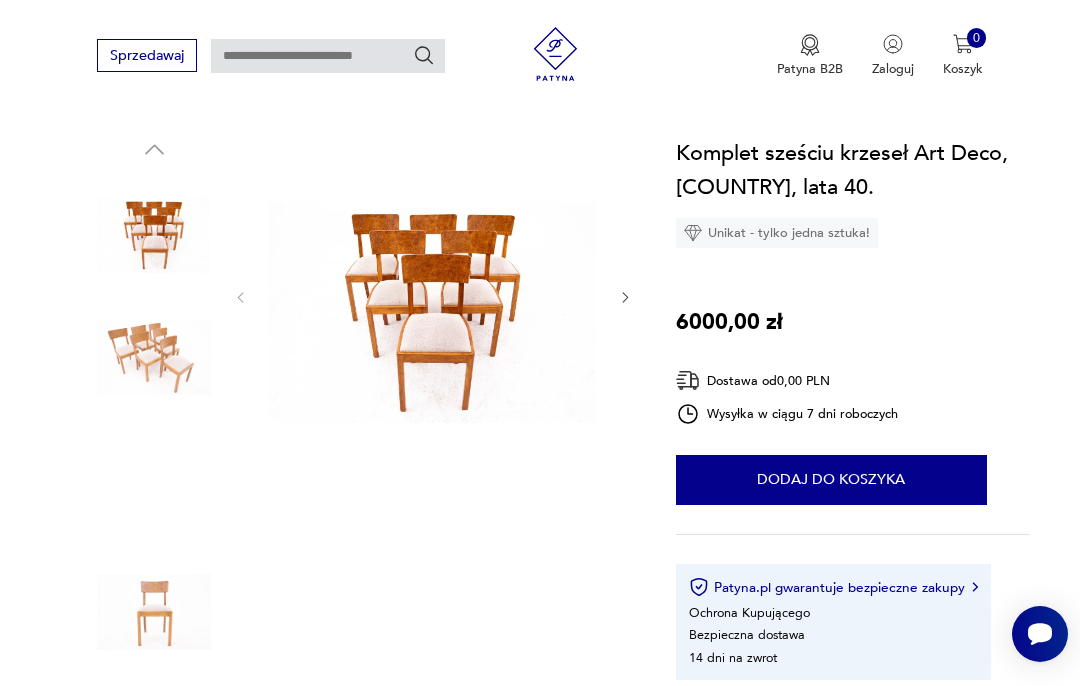 click at bounding box center [433, 296] 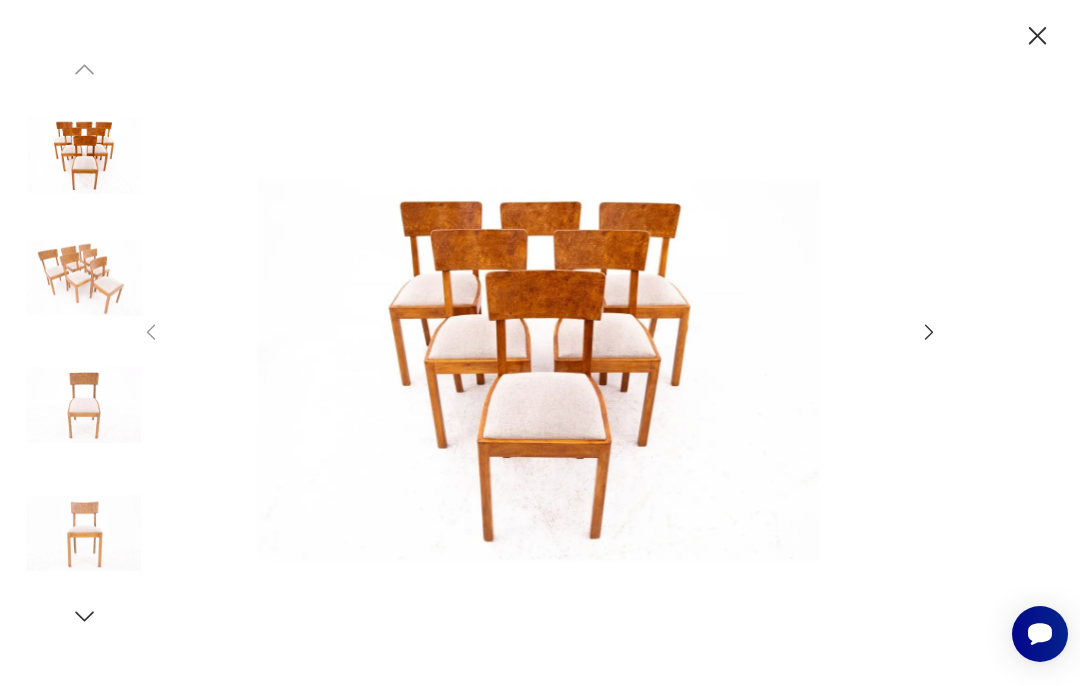 click 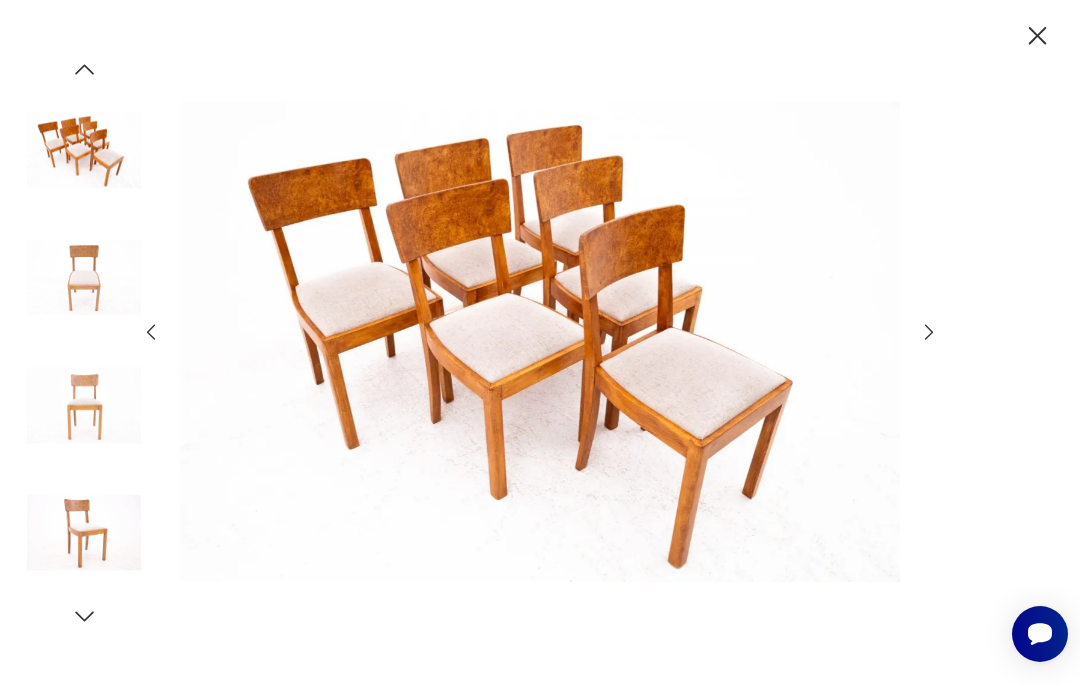 click 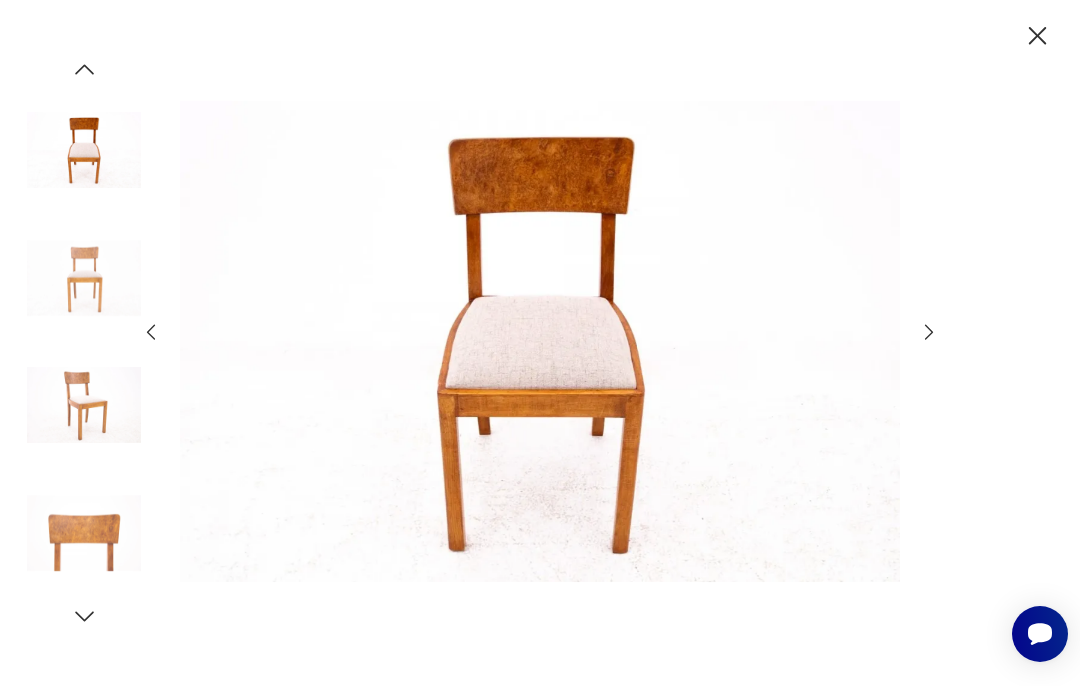 click 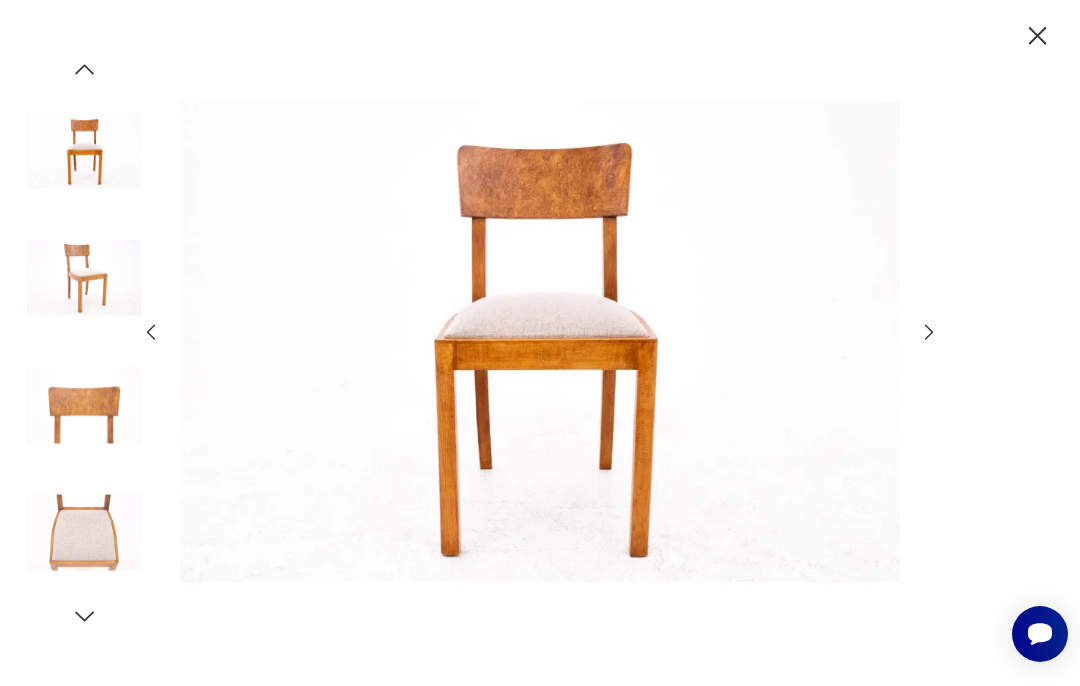 click 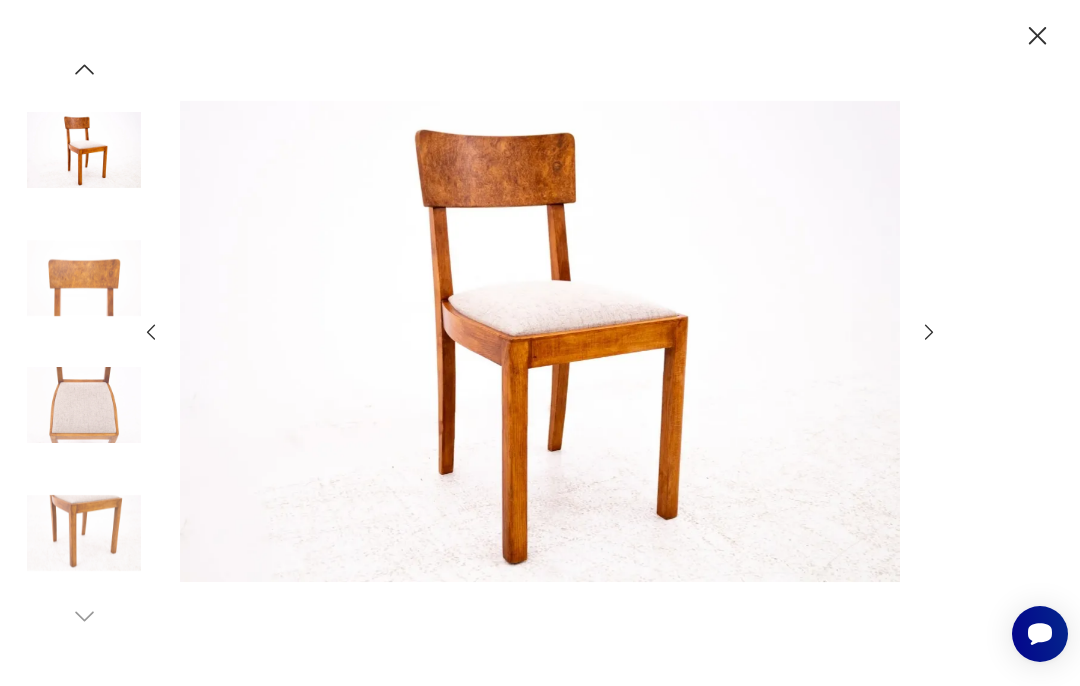 click 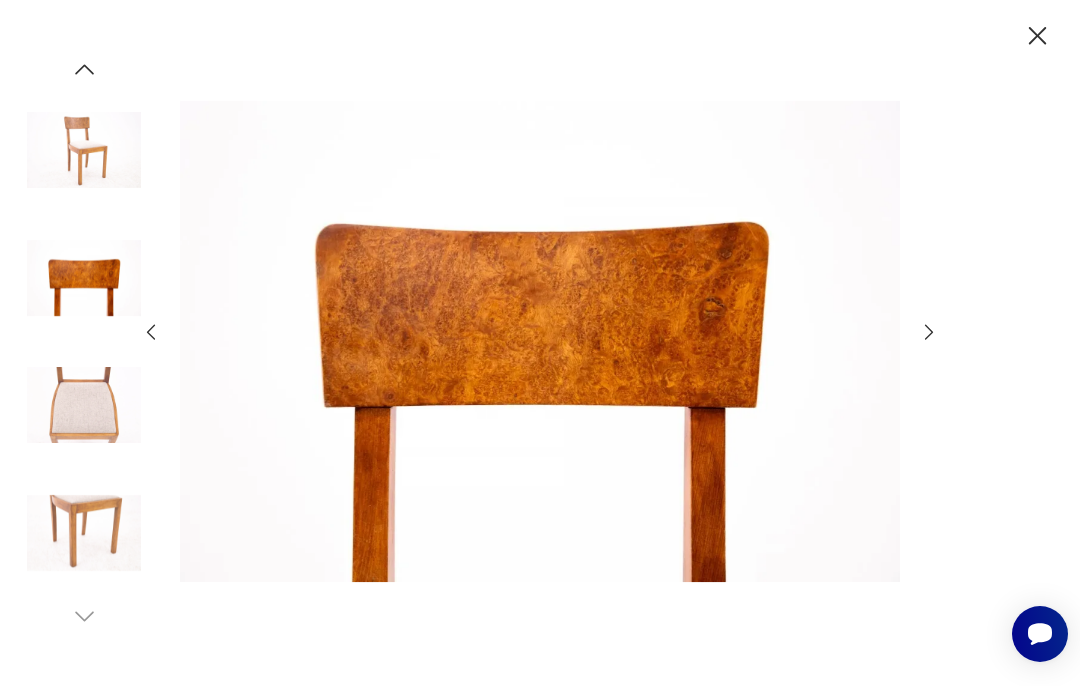 click 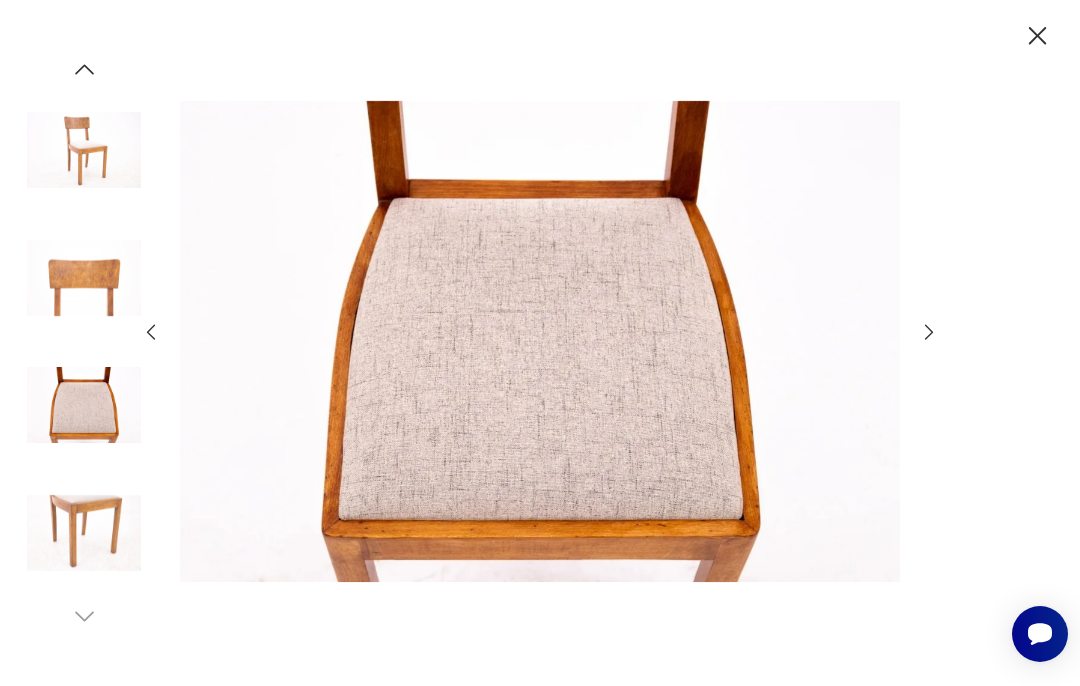 click 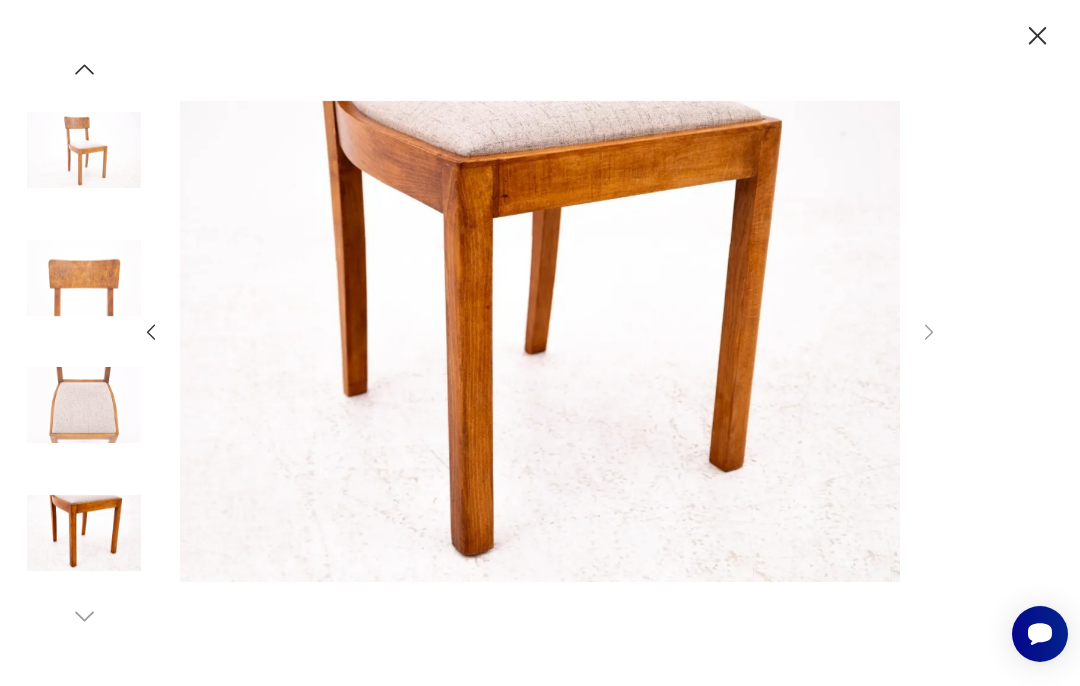 click at bounding box center (84, 278) 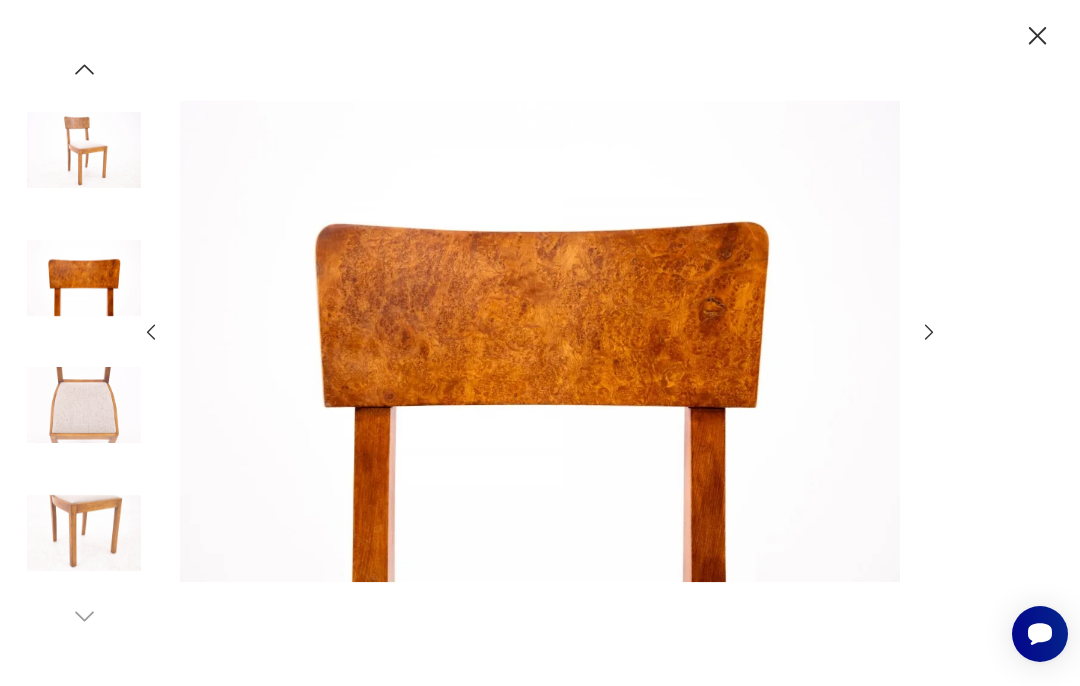 click 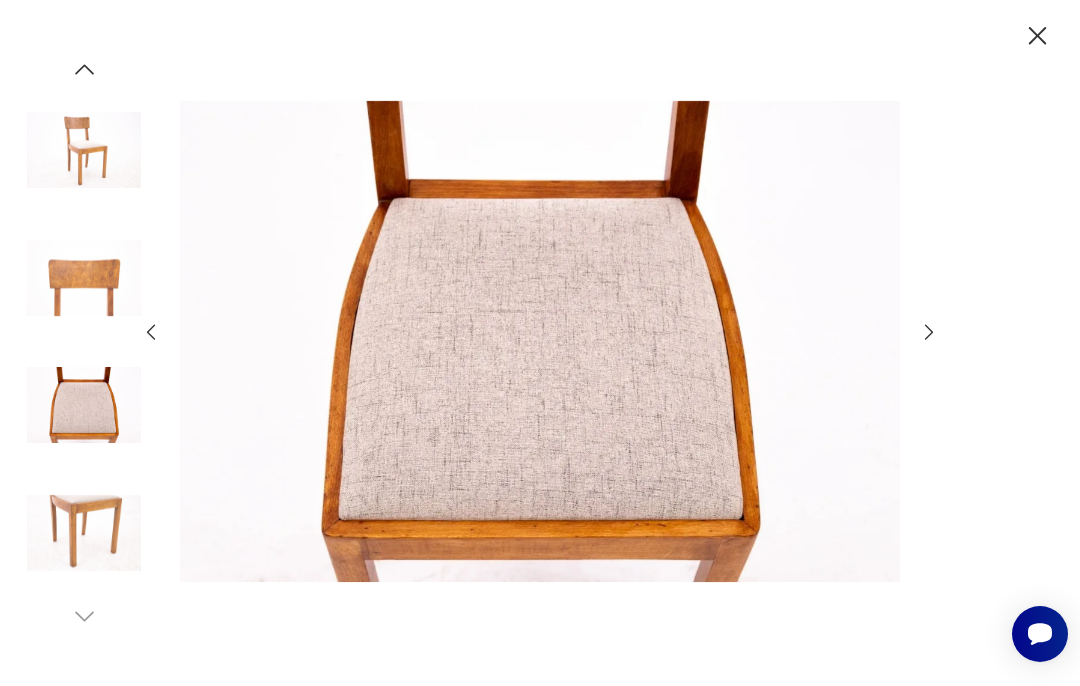 click 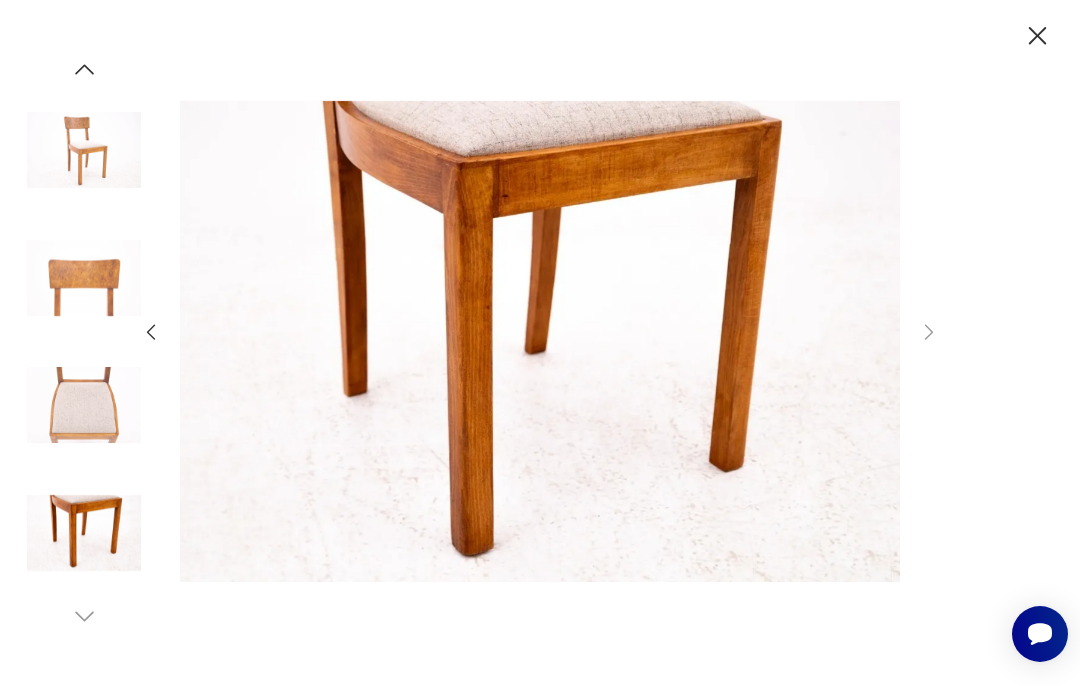 click 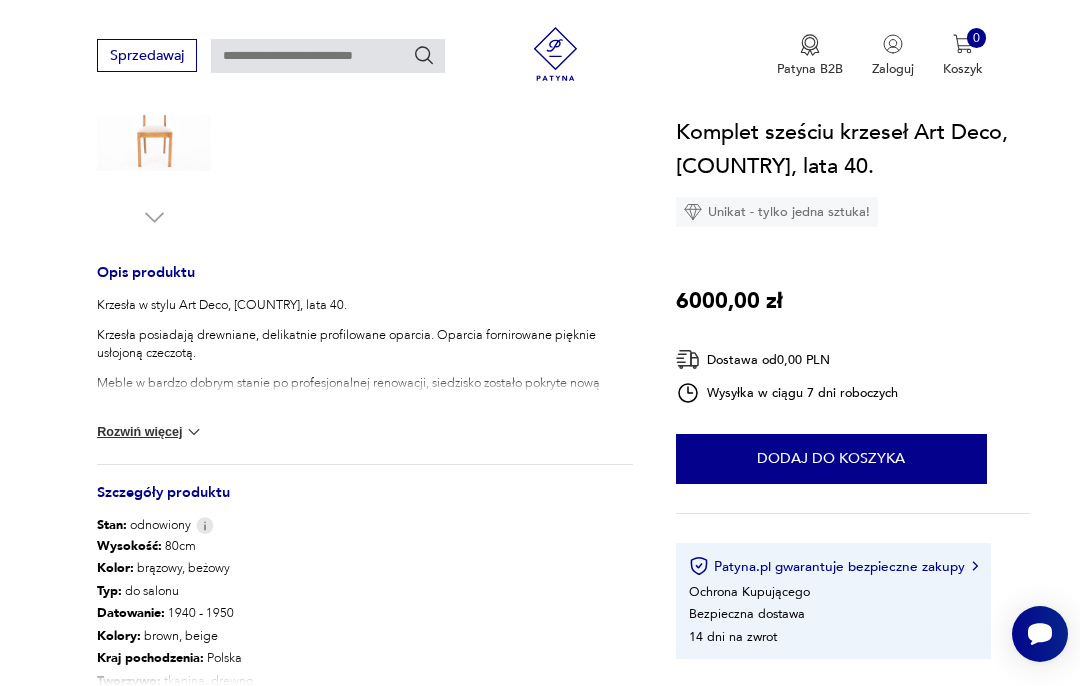 scroll, scrollTop: 640, scrollLeft: 0, axis: vertical 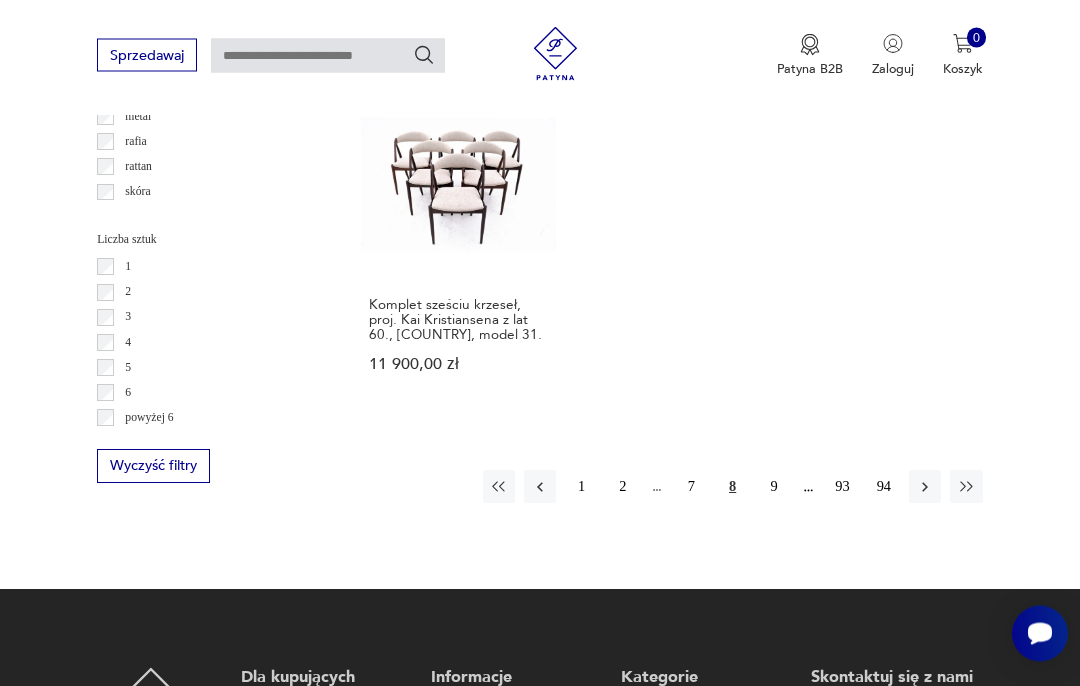 click on "9" at bounding box center [774, 487] 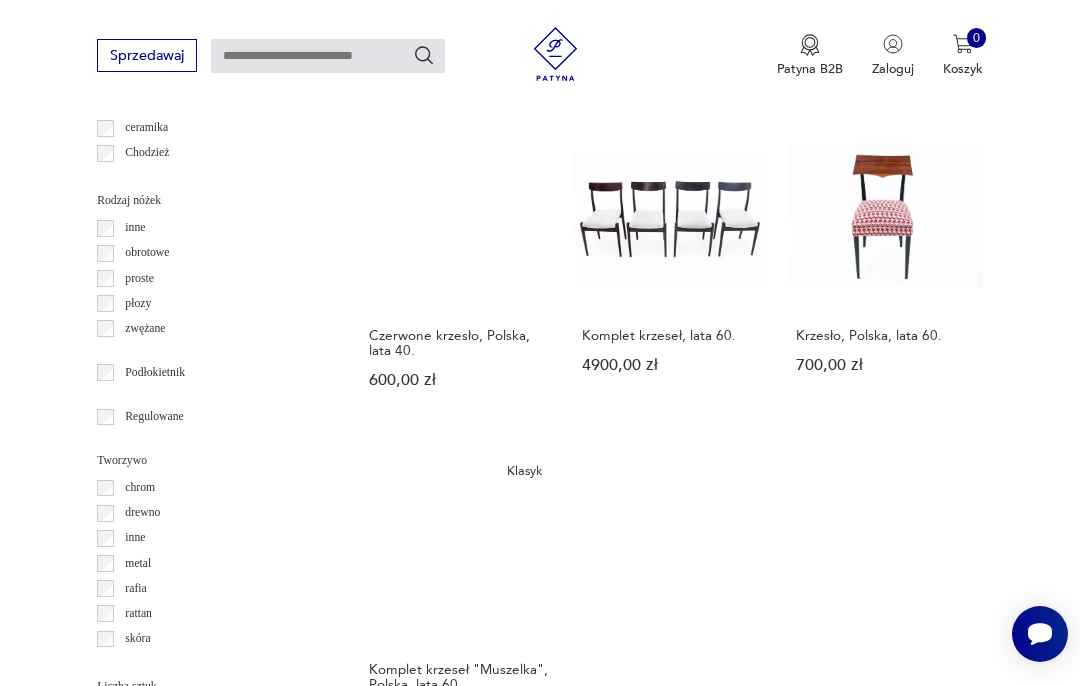 scroll, scrollTop: 2112, scrollLeft: 0, axis: vertical 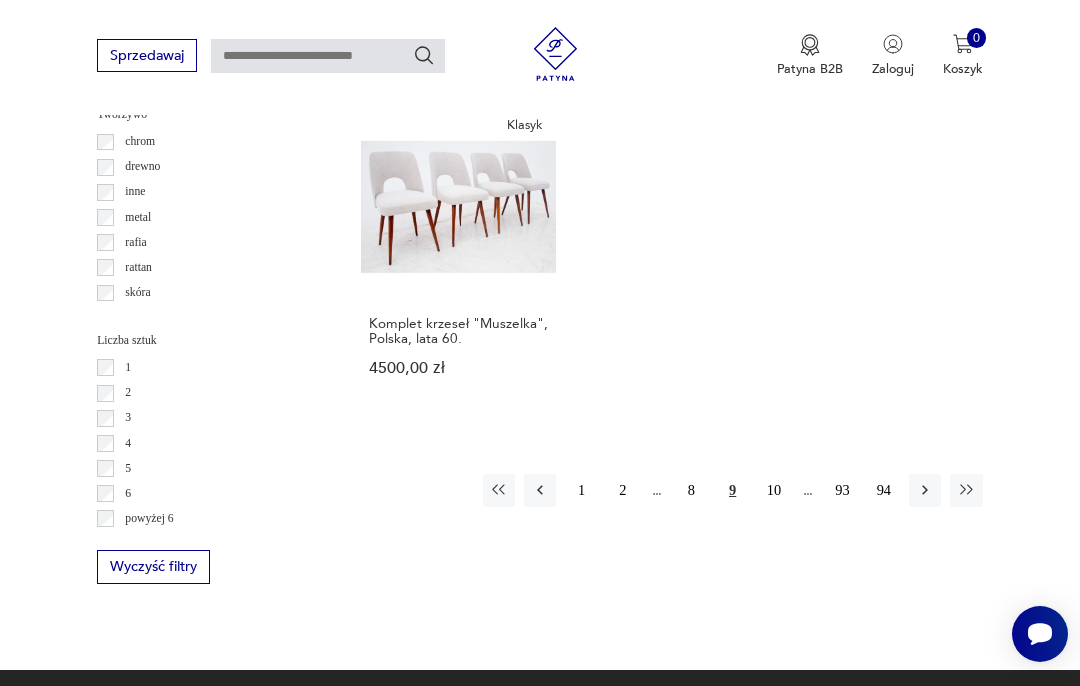 click on "10" at bounding box center (774, 490) 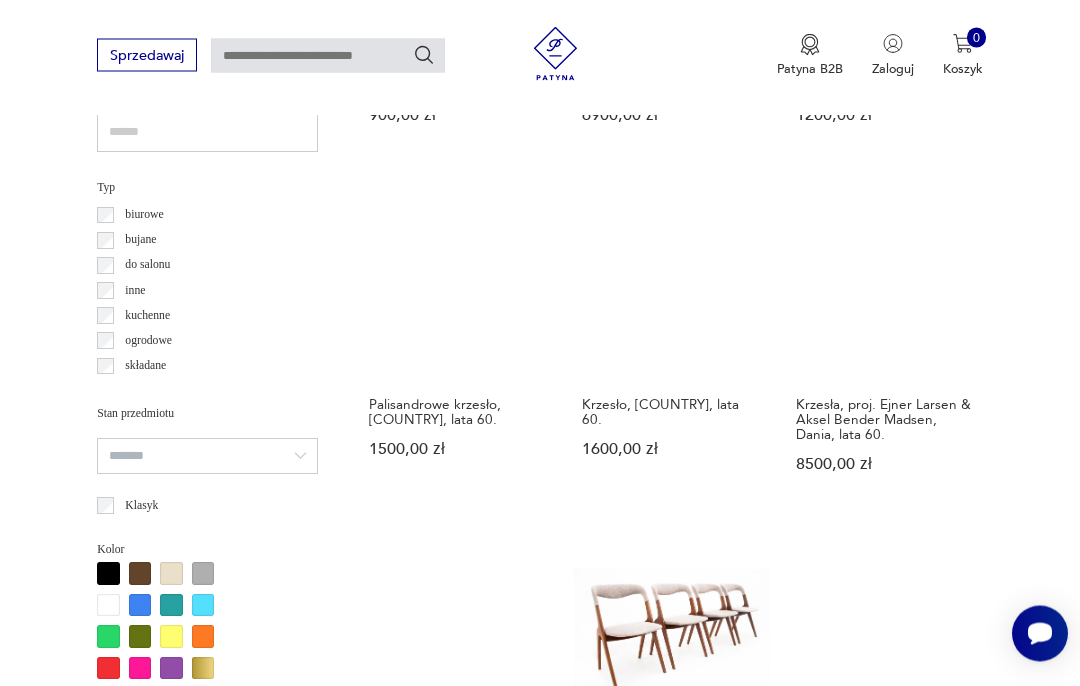 scroll, scrollTop: 1325, scrollLeft: 0, axis: vertical 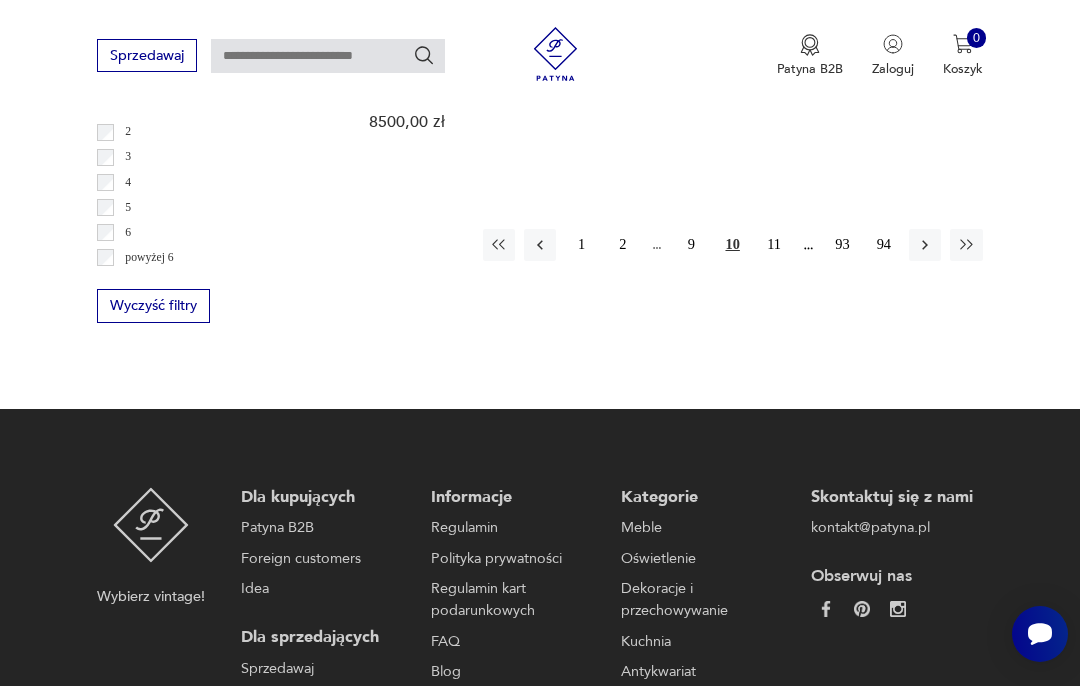 click on "11" at bounding box center (774, 245) 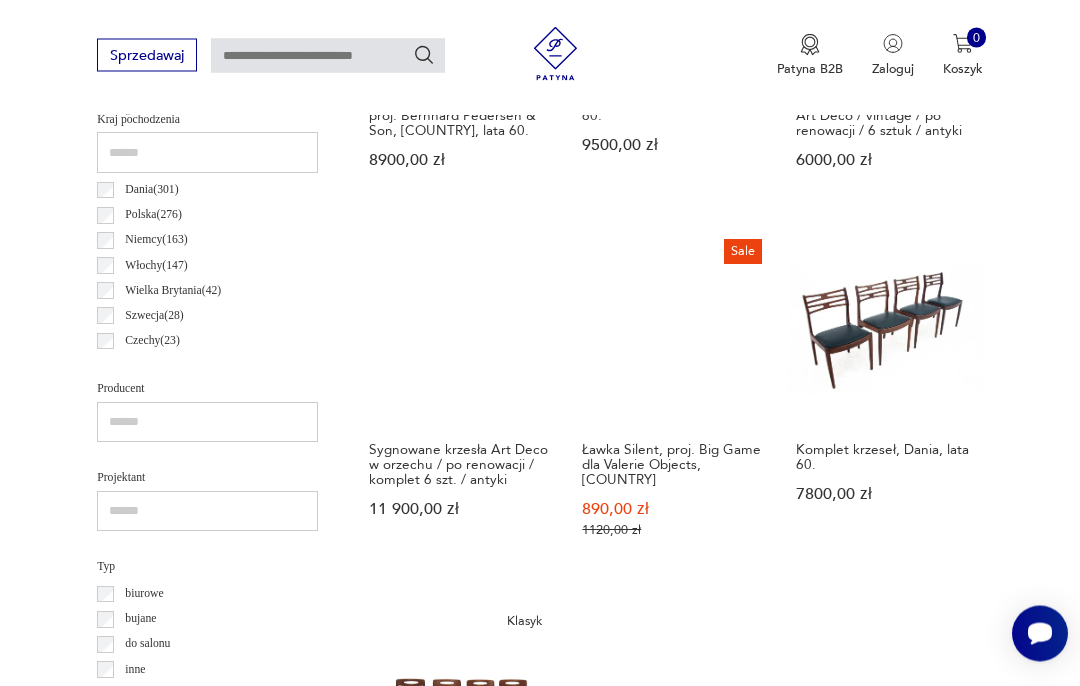 scroll, scrollTop: 948, scrollLeft: 0, axis: vertical 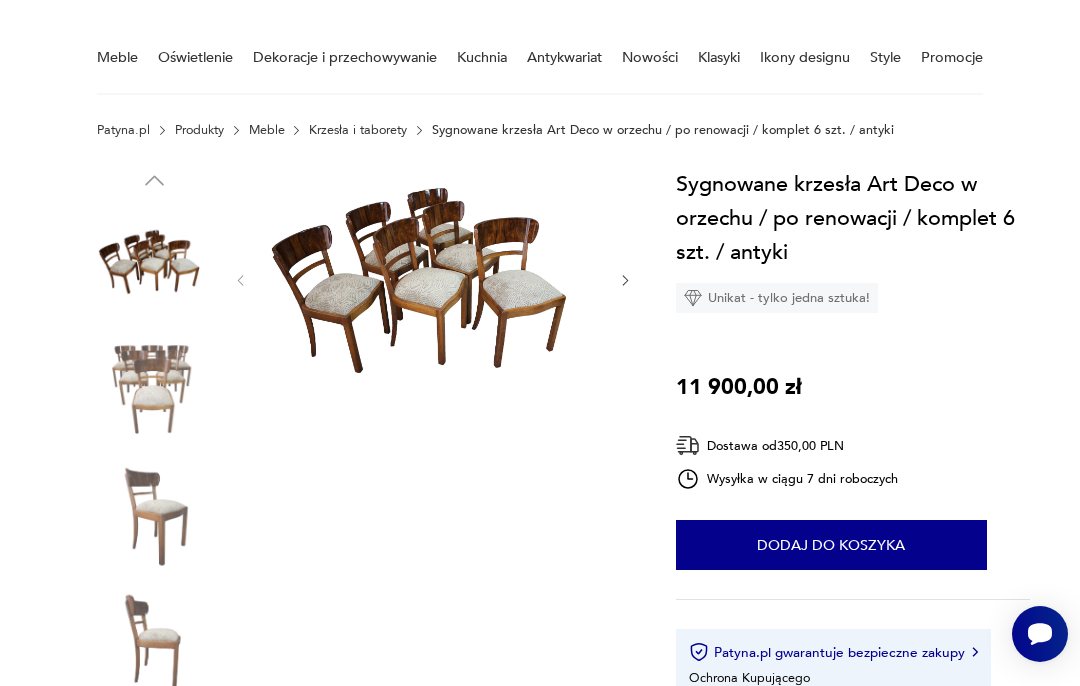 click at bounding box center (433, 278) 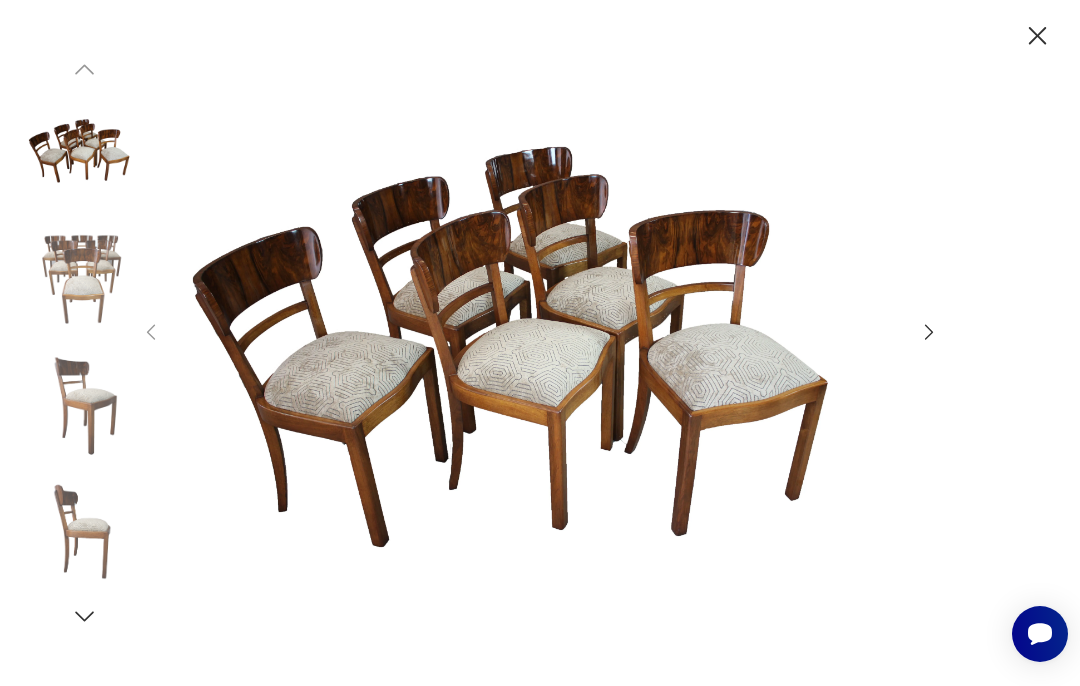 click 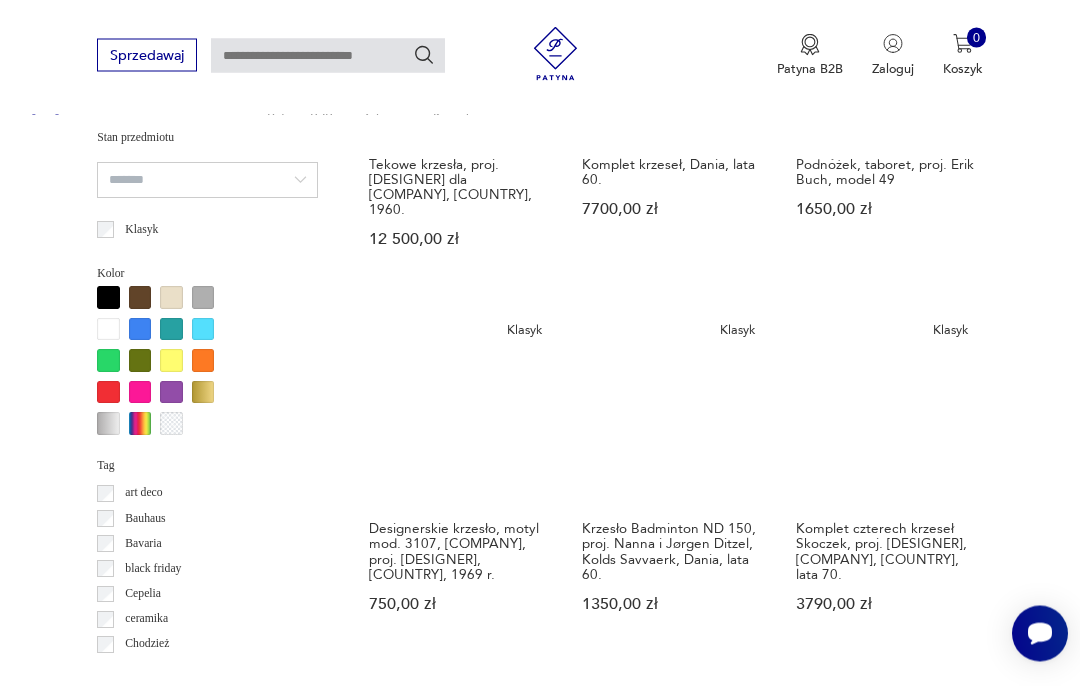 scroll, scrollTop: 1659, scrollLeft: 0, axis: vertical 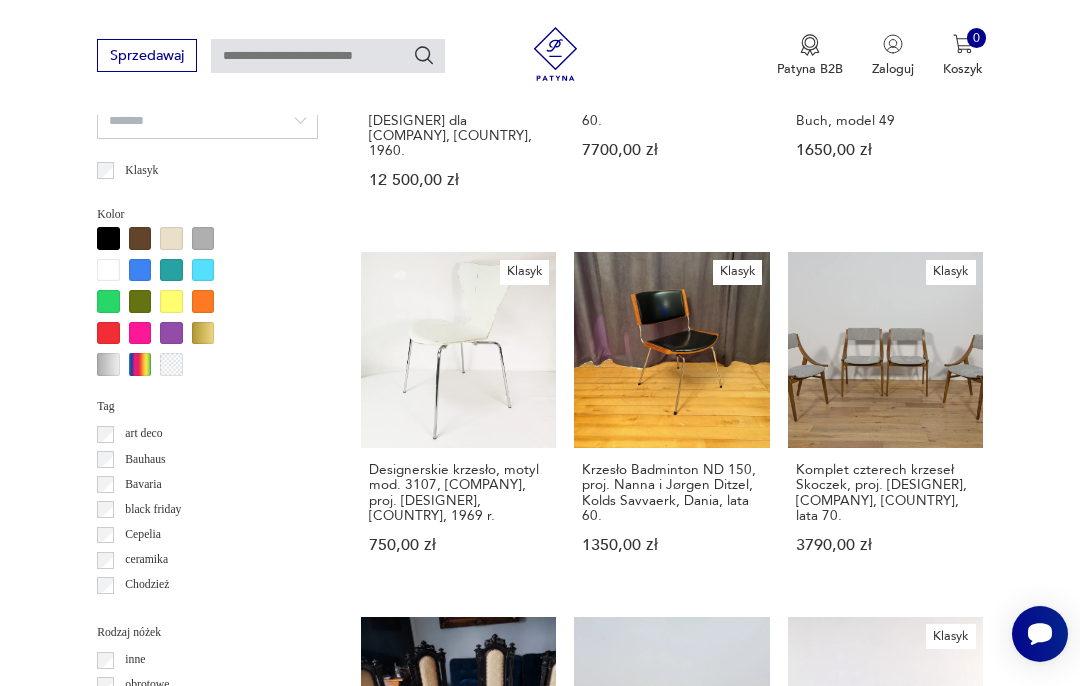 click on "Klasyk Designerskie krzesło, motyl mod. 3107, Fritz Hansen, proj. A. Jacobsen, Dania, 1969 r. 750,00 zł" at bounding box center [458, 420] 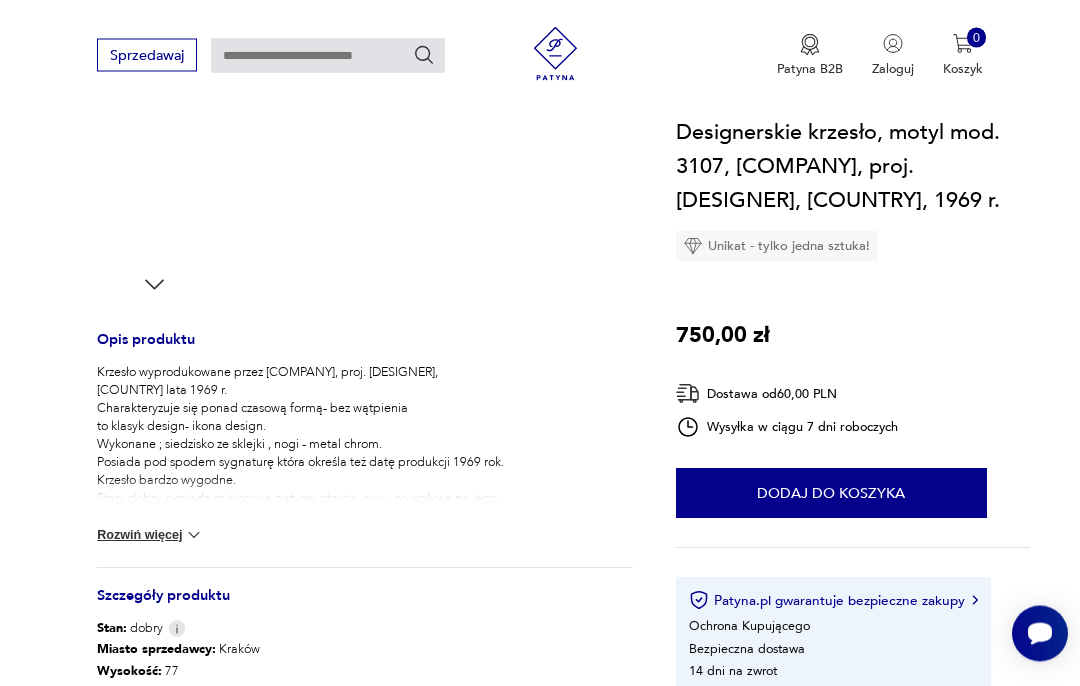 scroll, scrollTop: 588, scrollLeft: 0, axis: vertical 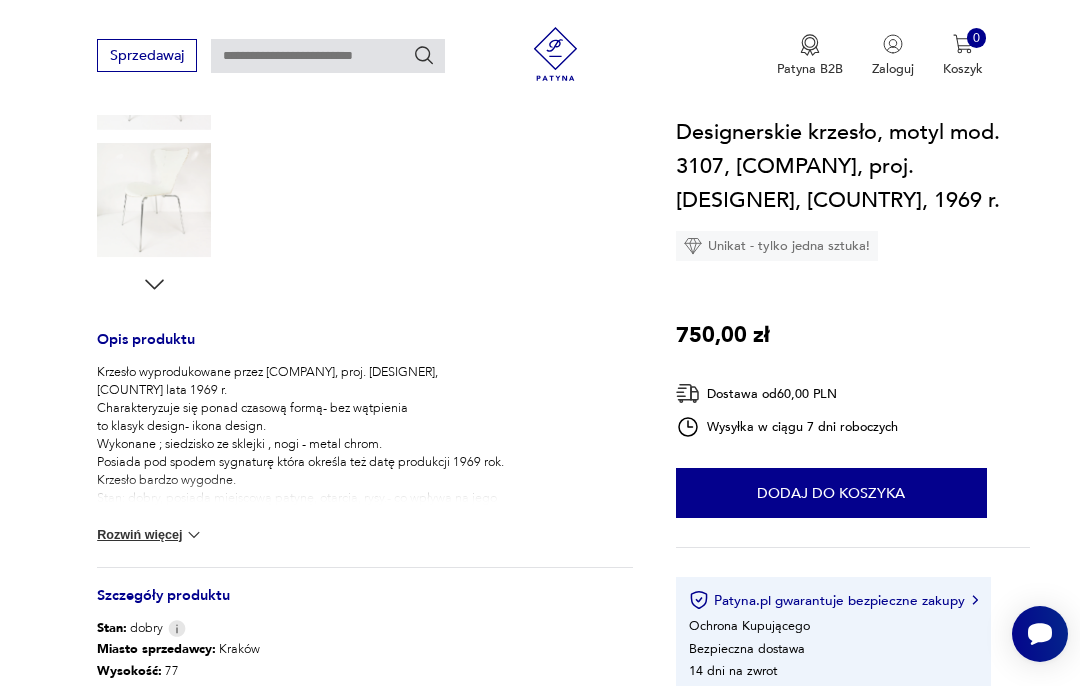 click at bounding box center (194, 535) 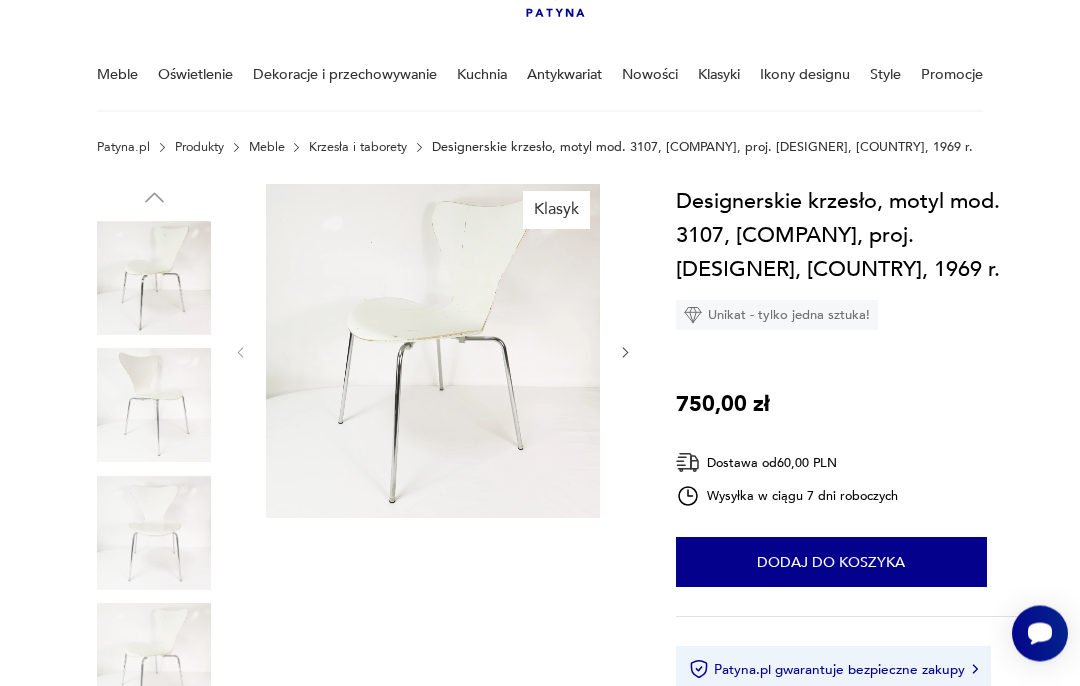 scroll, scrollTop: 128, scrollLeft: 0, axis: vertical 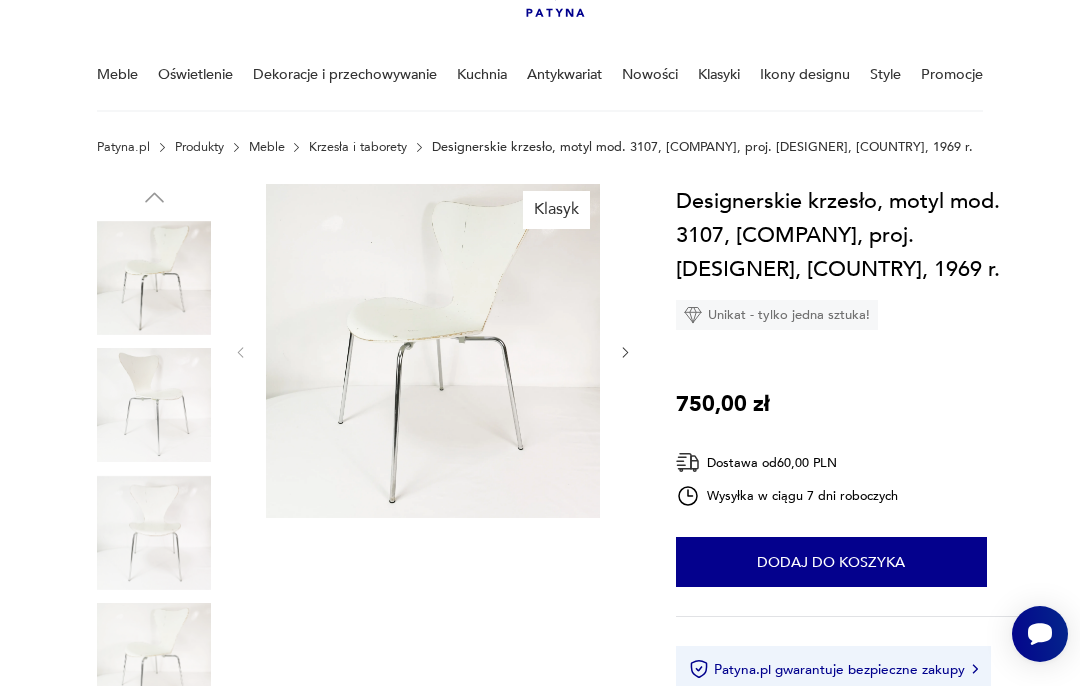 click at bounding box center (433, 351) 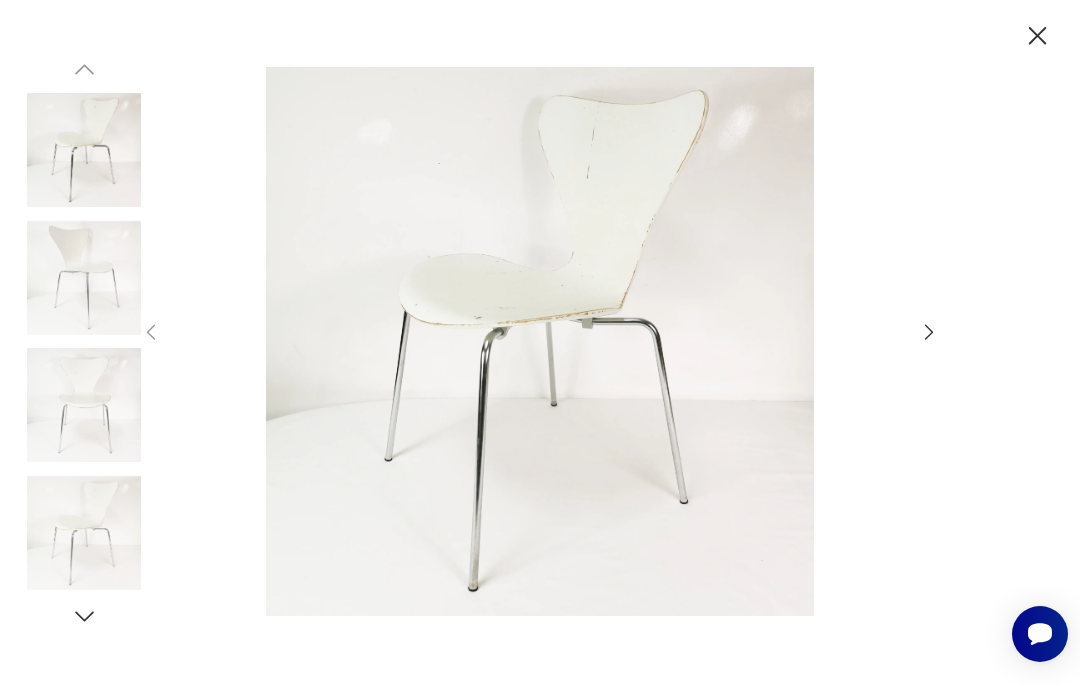 click 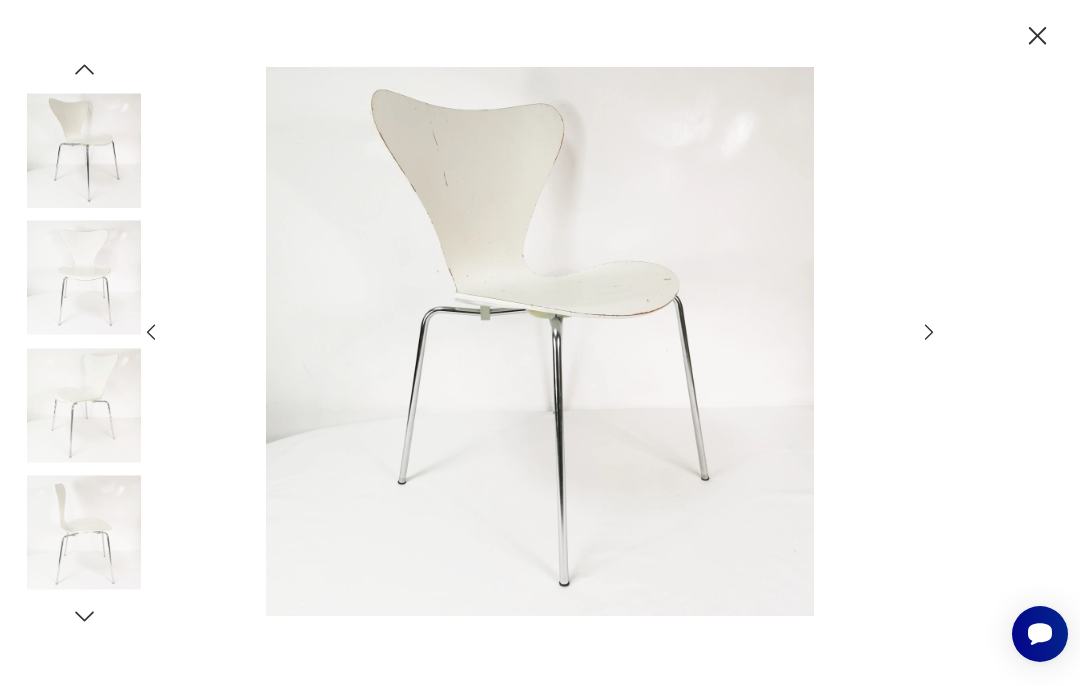 click 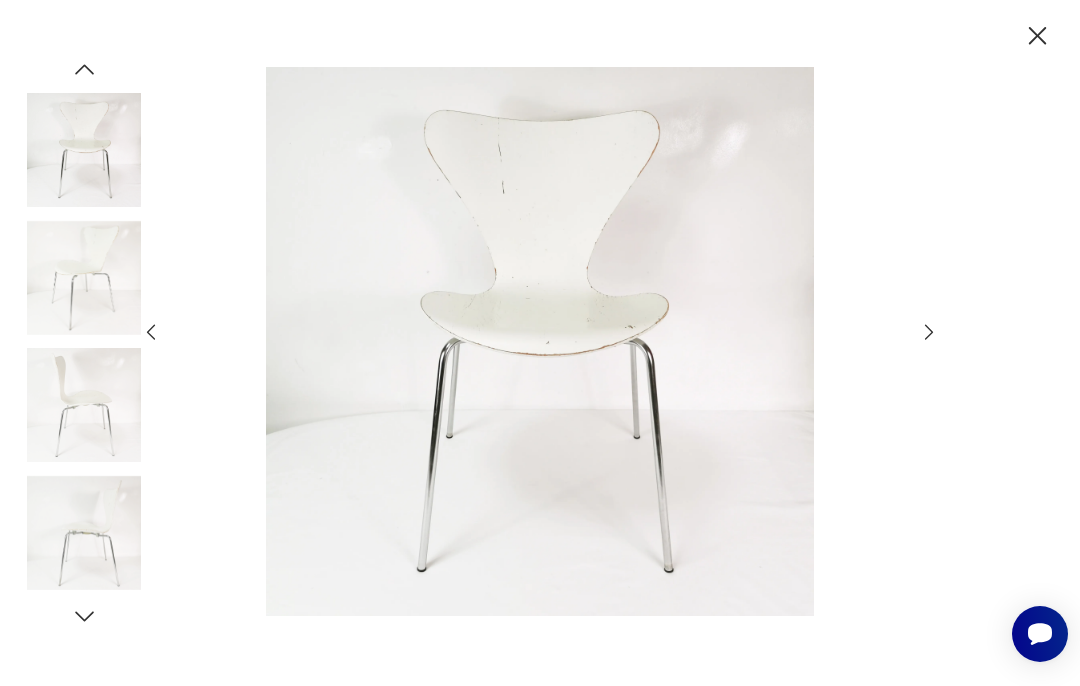 click 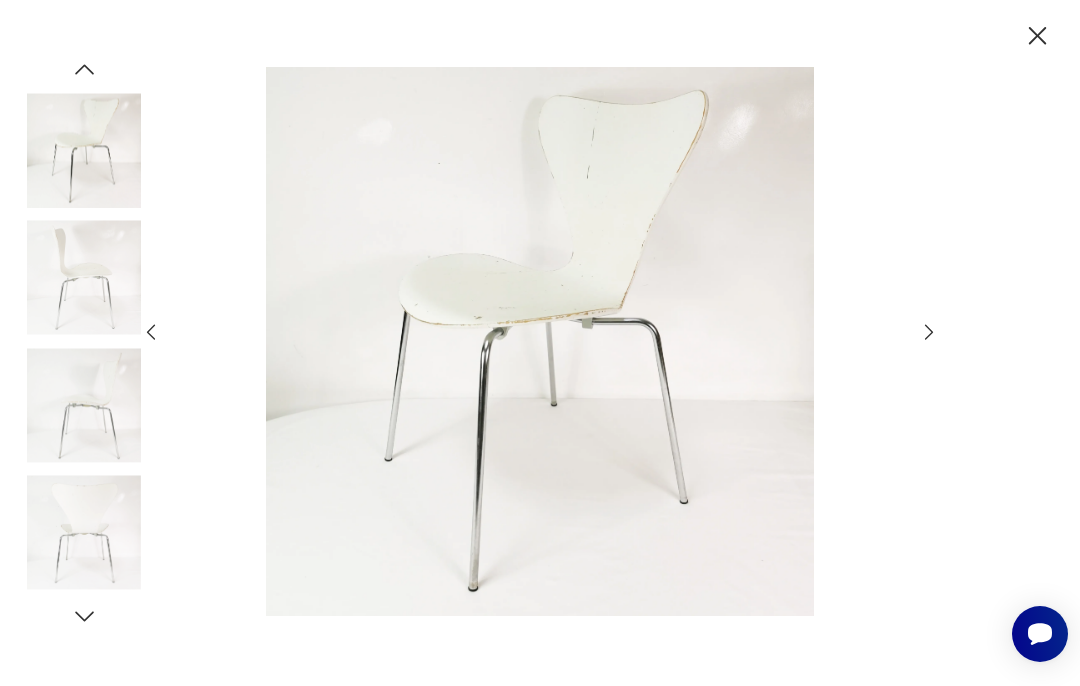 click 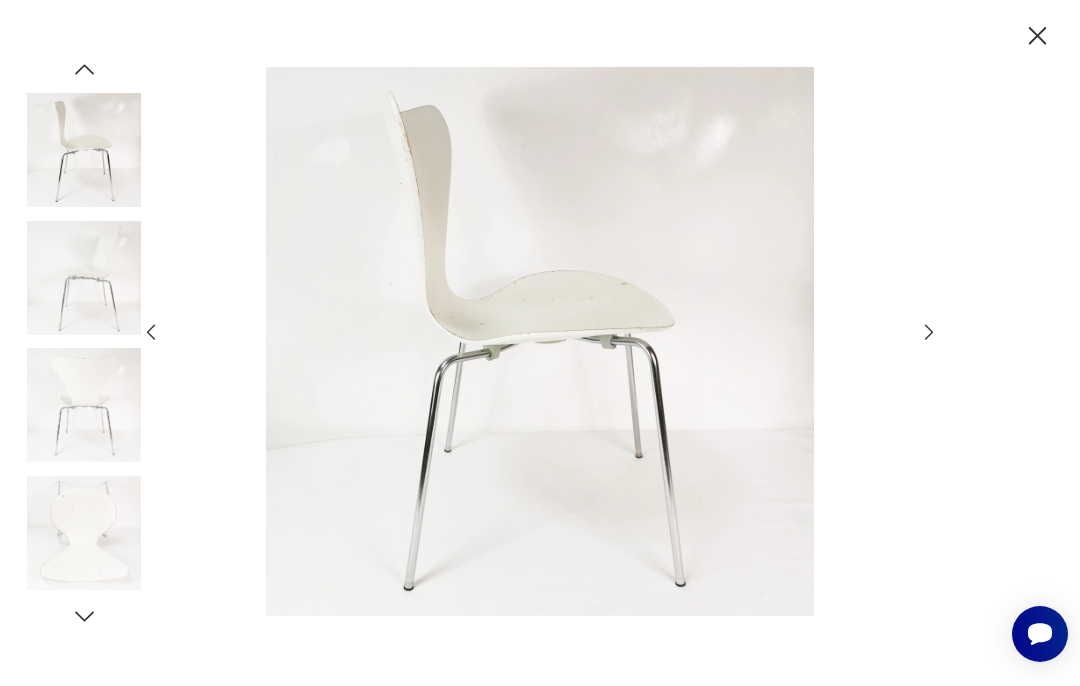 click 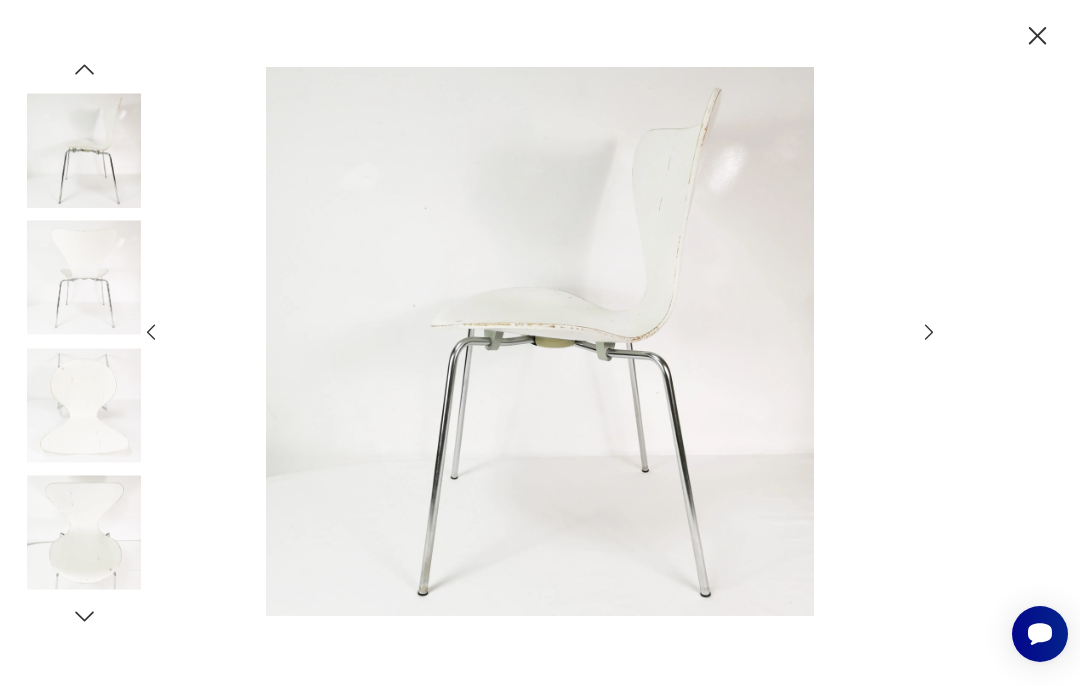 click 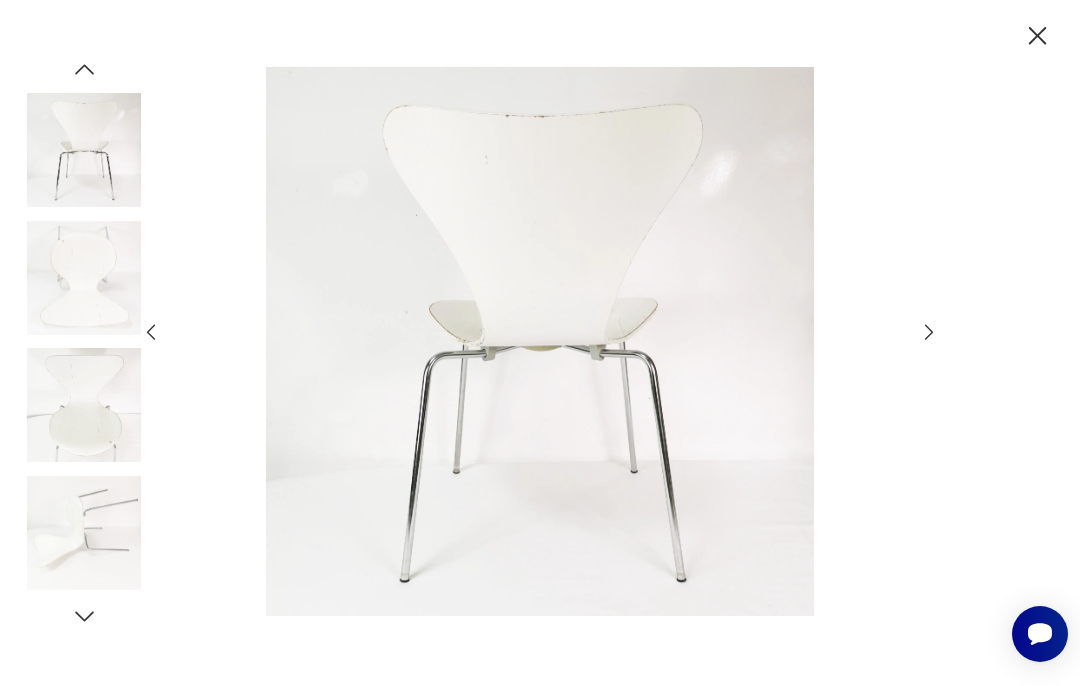 click 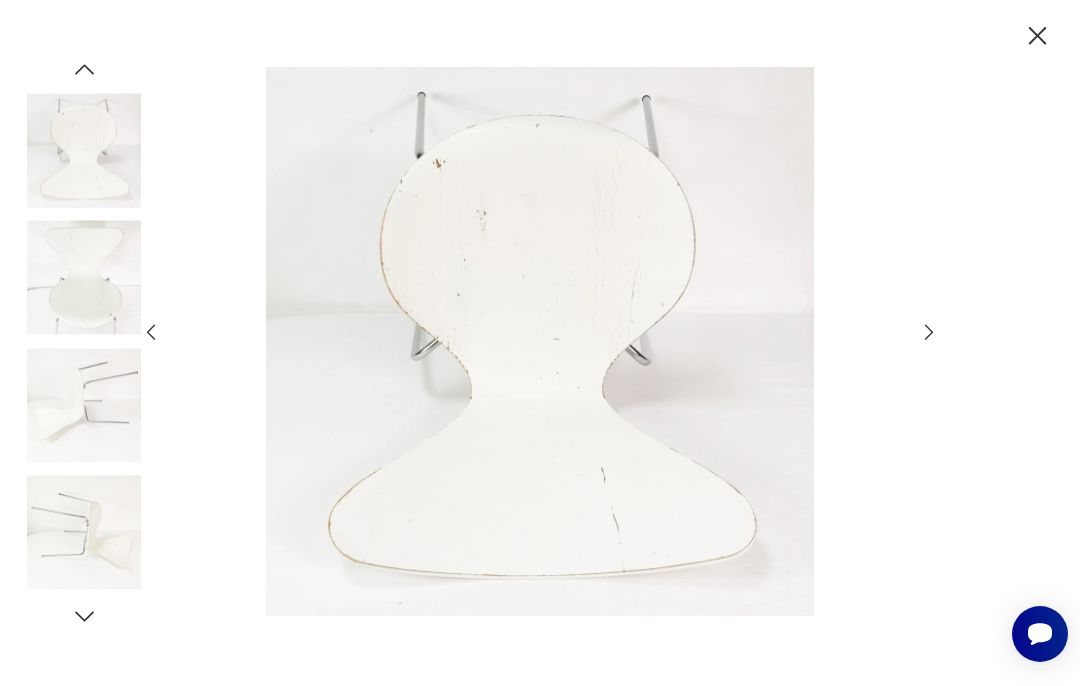 click 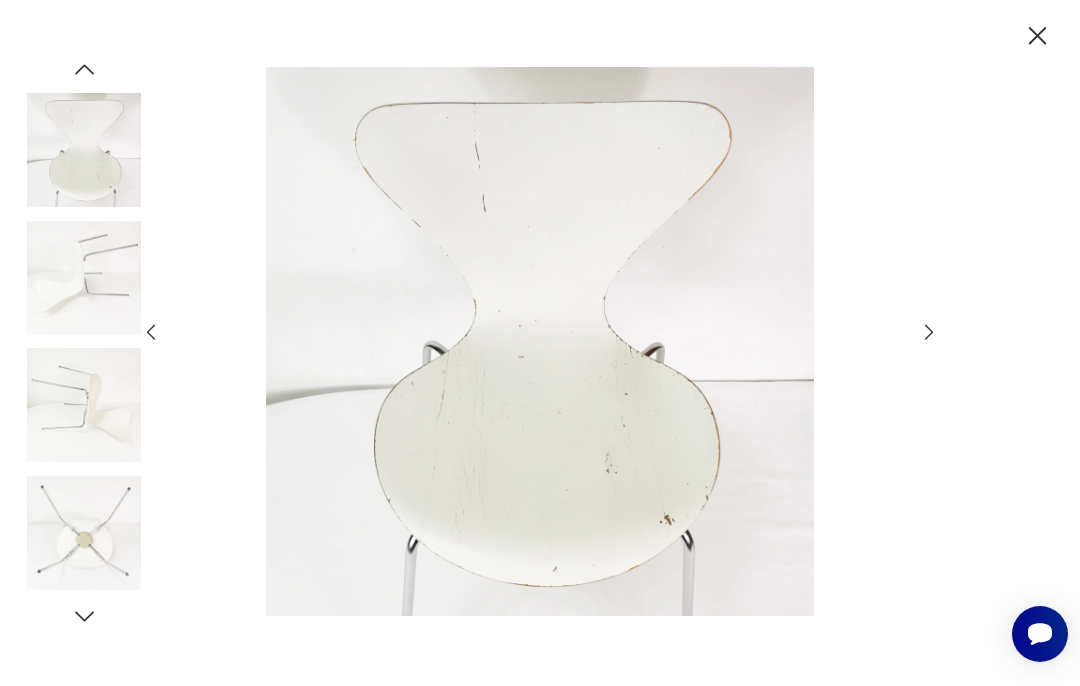click 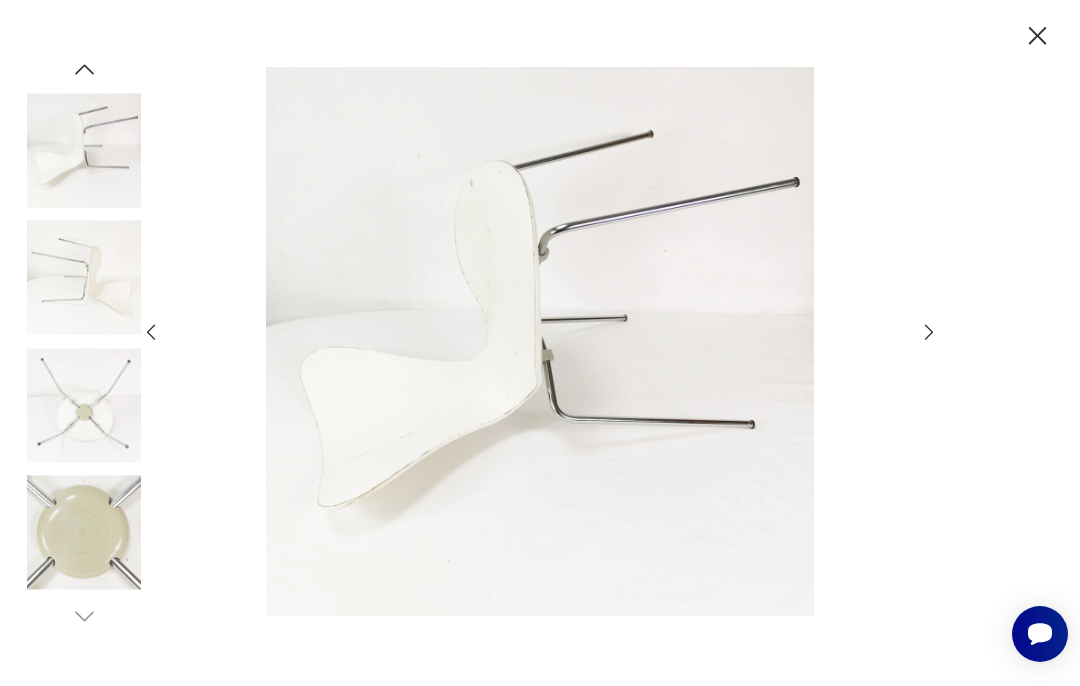 click 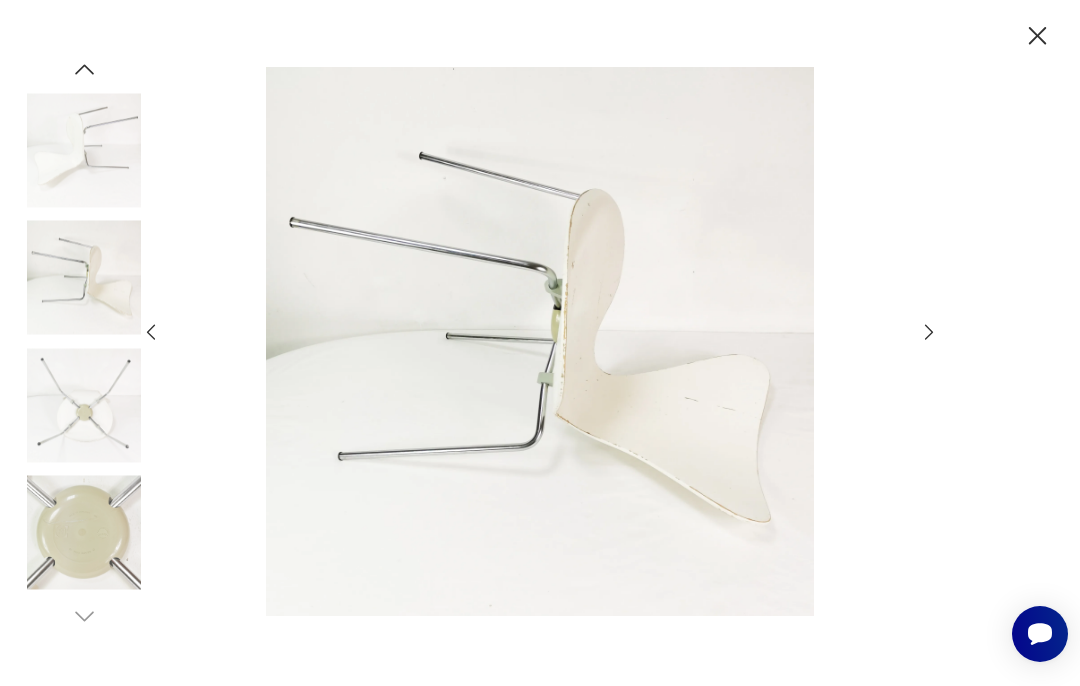 click 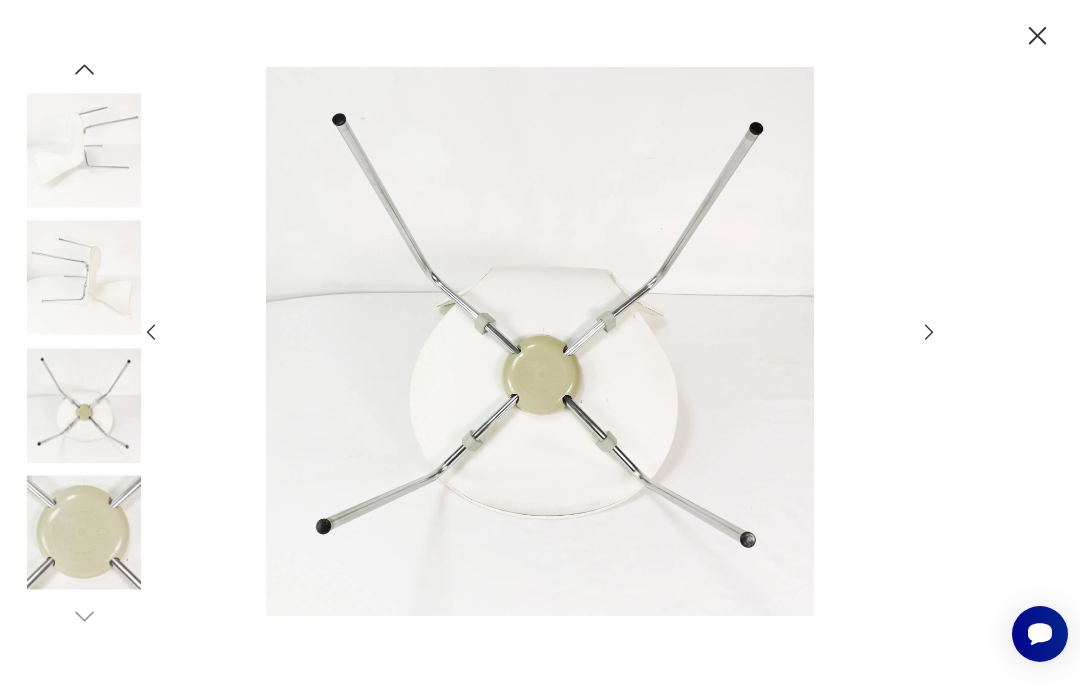 click 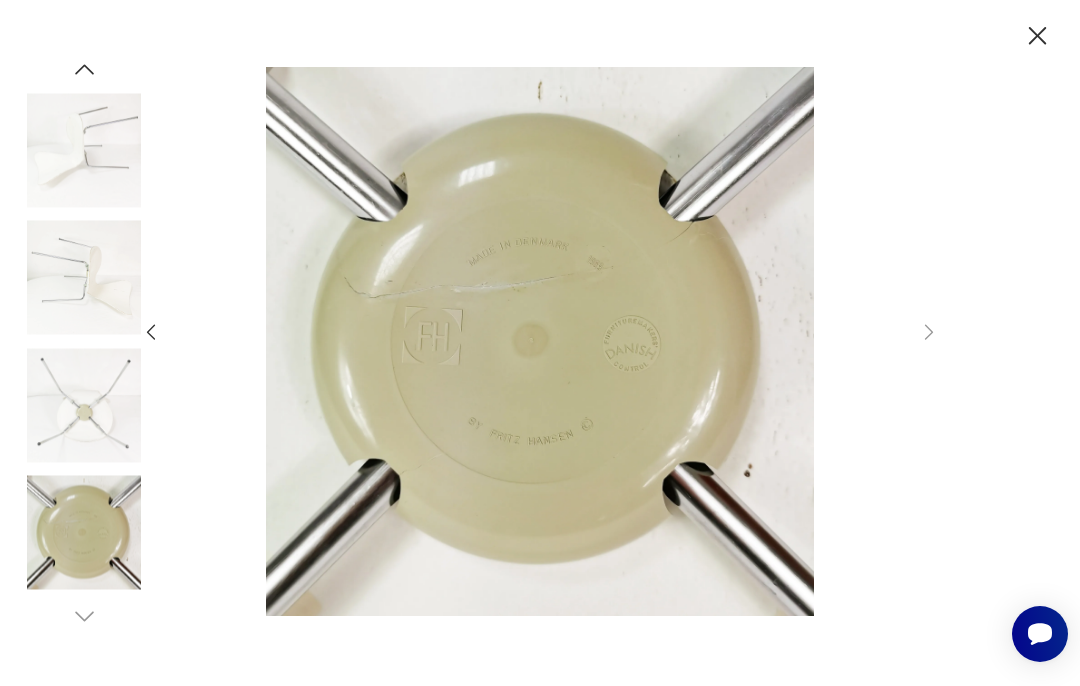 click 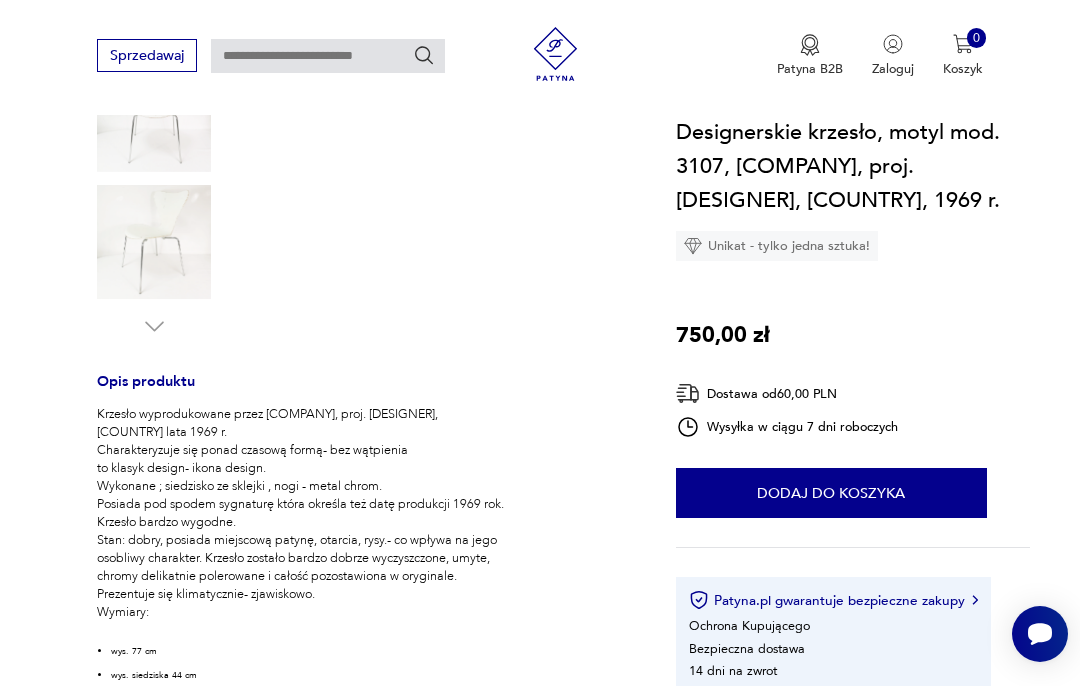 scroll, scrollTop: 548, scrollLeft: 0, axis: vertical 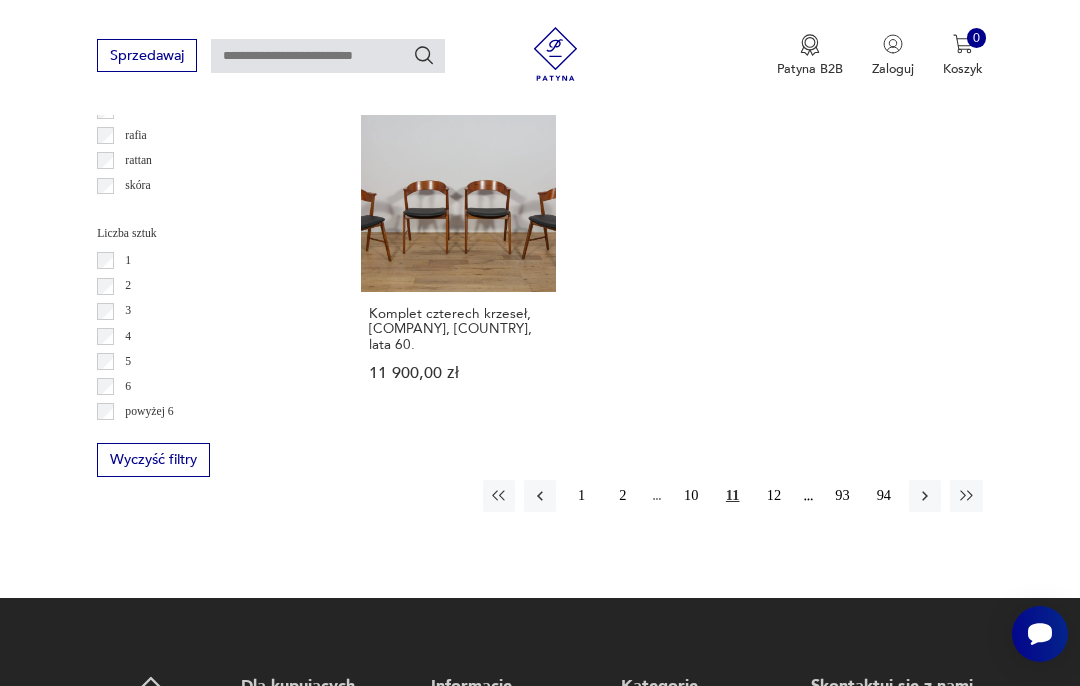 click on "12" at bounding box center (774, 496) 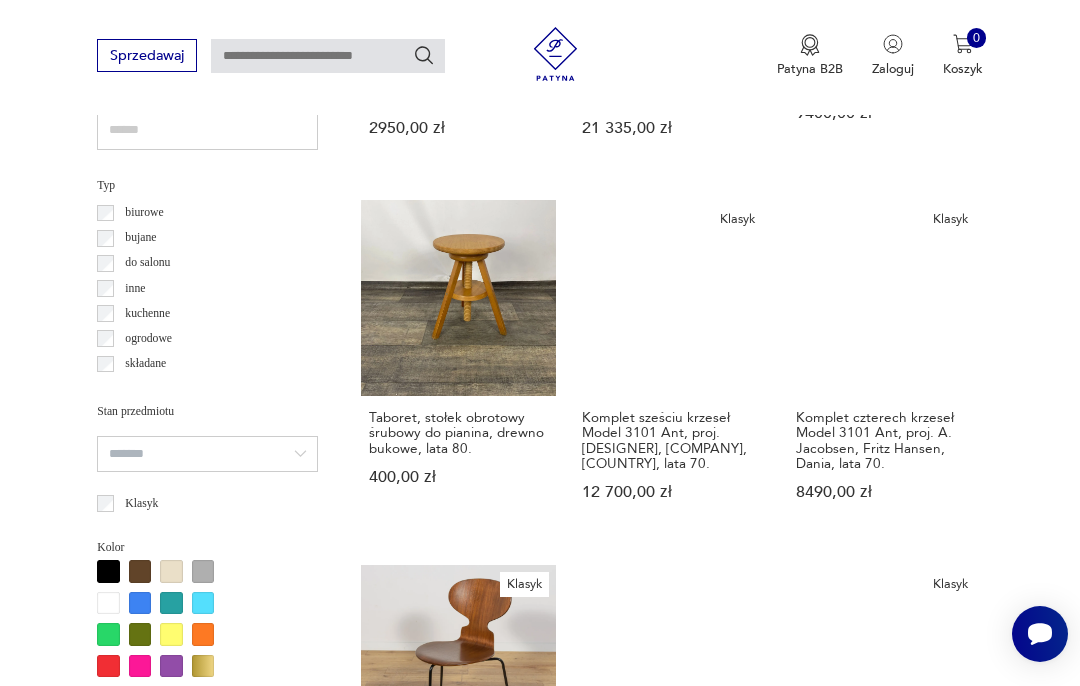 scroll, scrollTop: 1326, scrollLeft: 0, axis: vertical 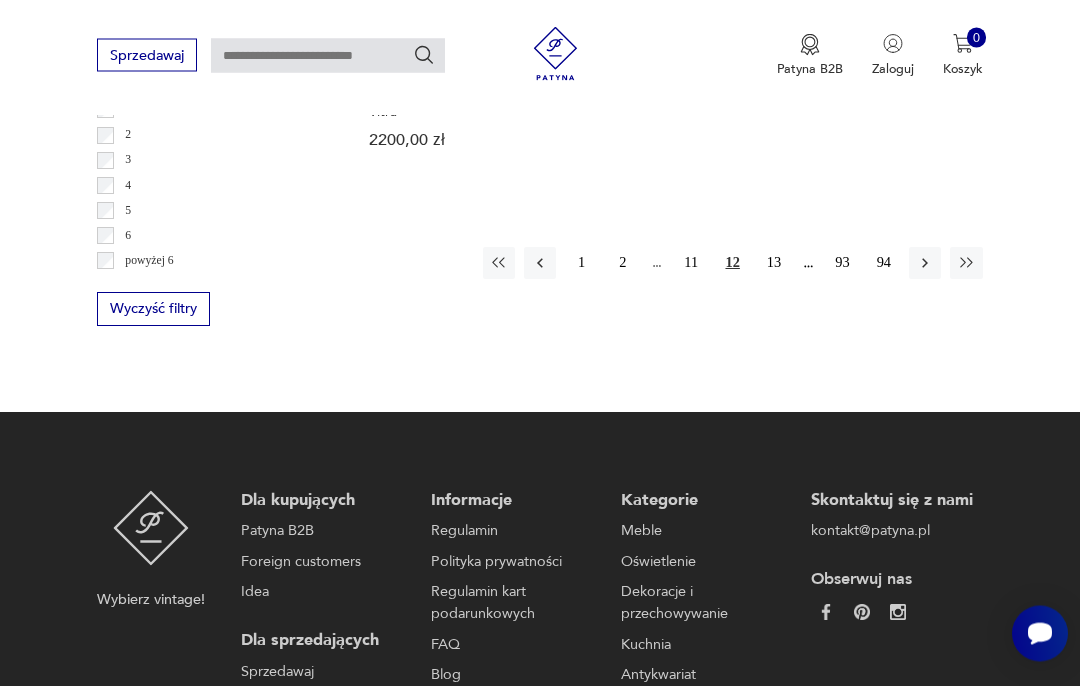 click on "13" at bounding box center (774, 264) 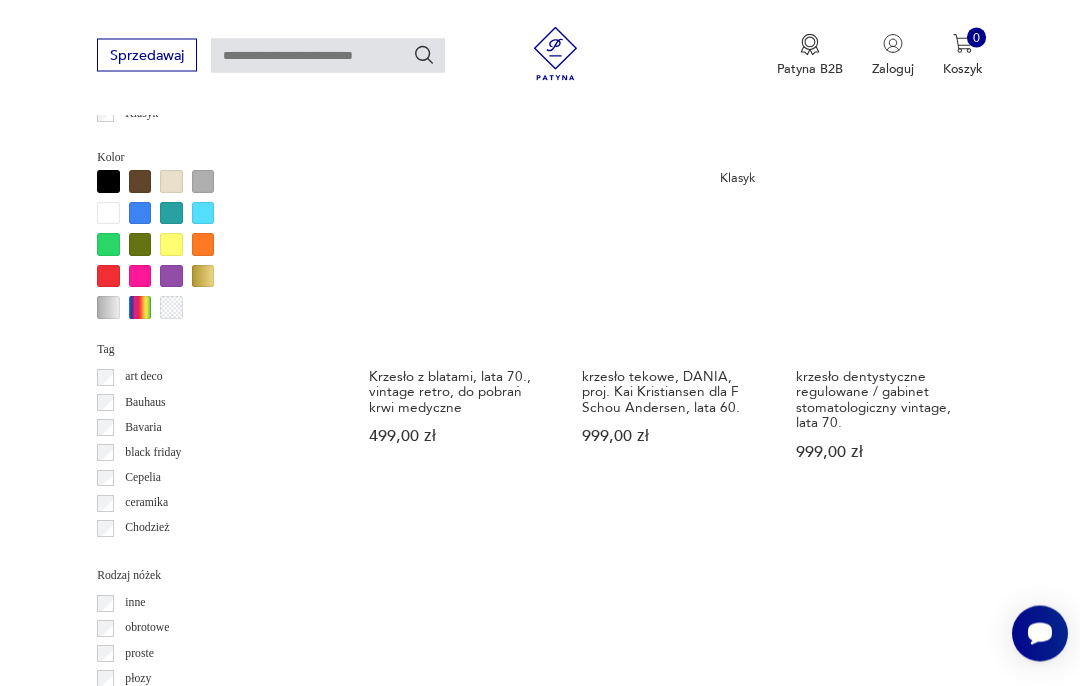 scroll, scrollTop: 1717, scrollLeft: 0, axis: vertical 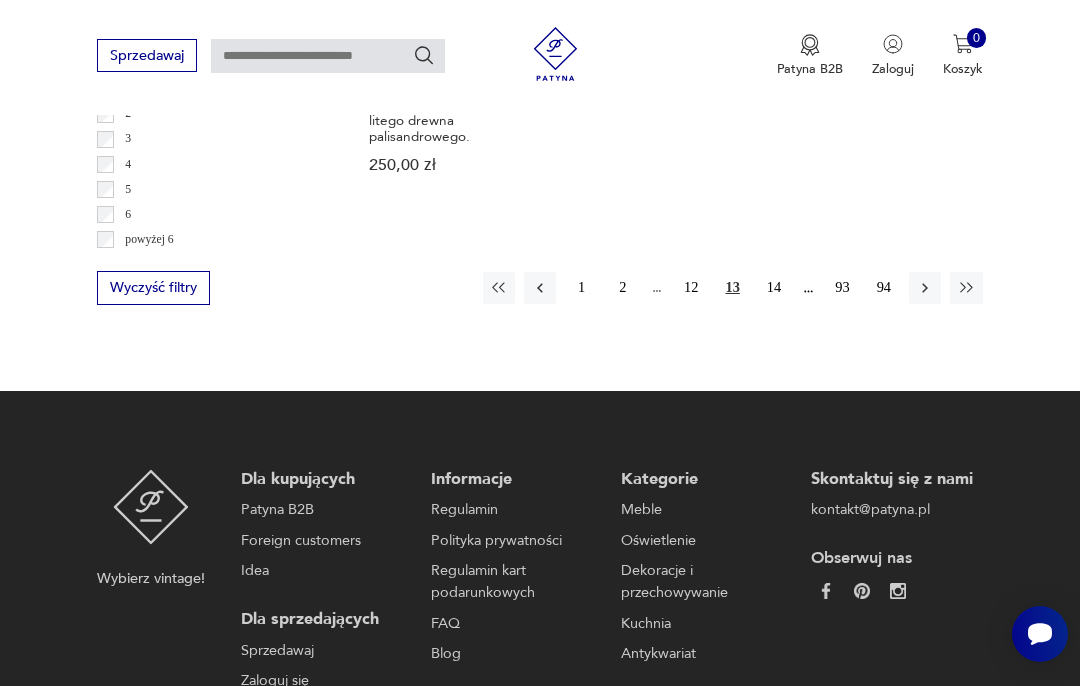 click on "14" at bounding box center [774, 288] 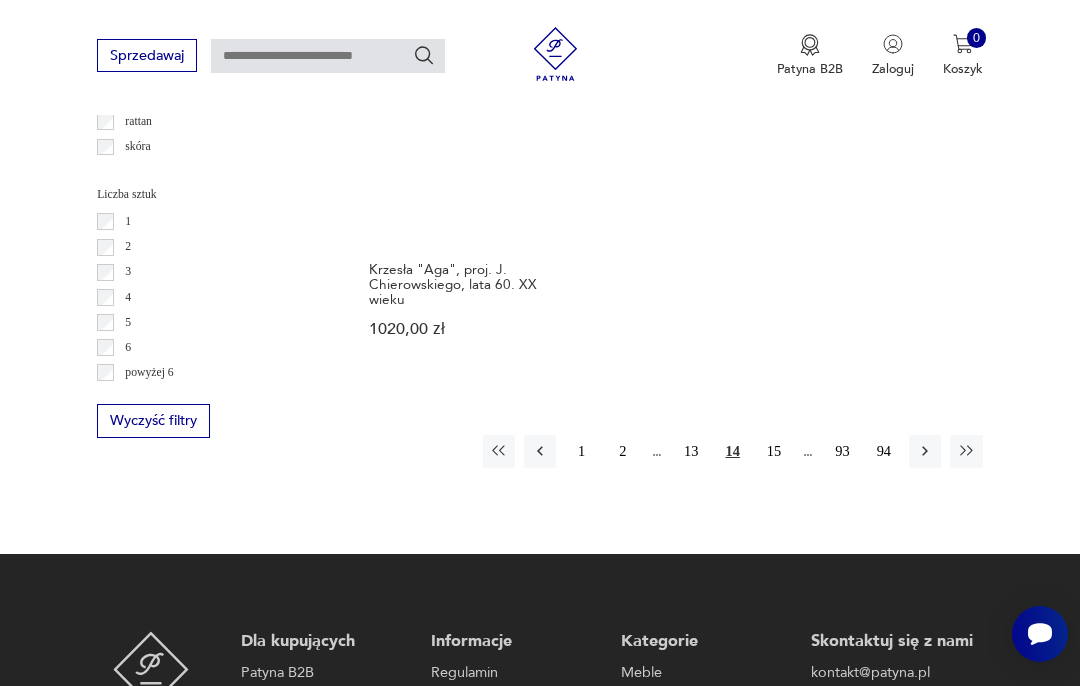 scroll, scrollTop: 2623, scrollLeft: 0, axis: vertical 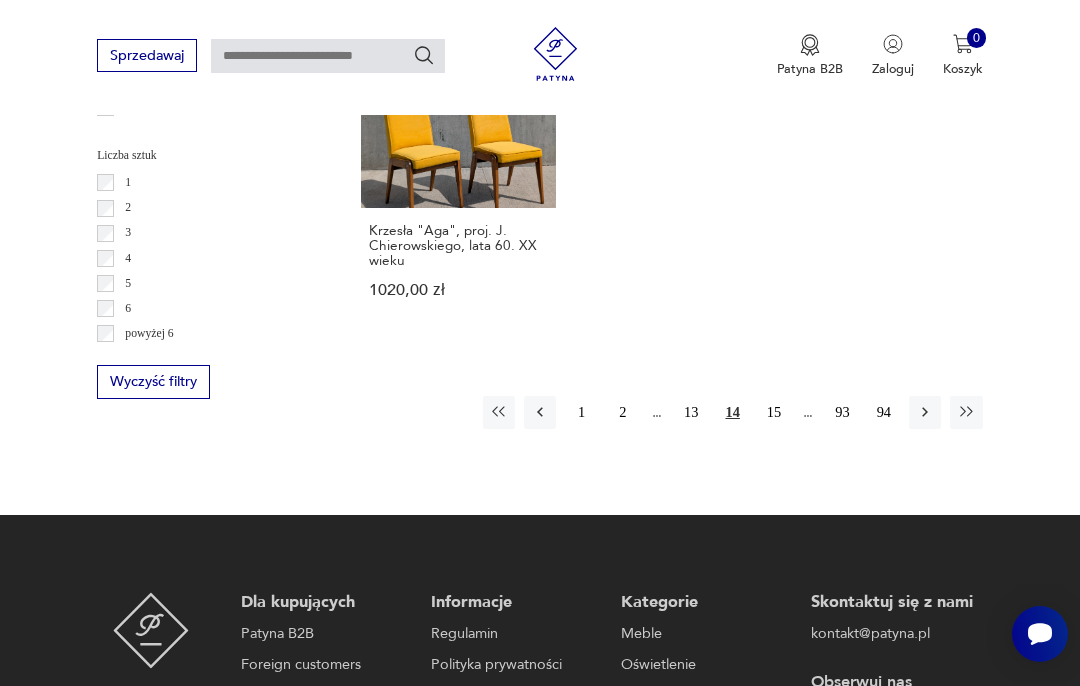 click on "15" at bounding box center [774, 412] 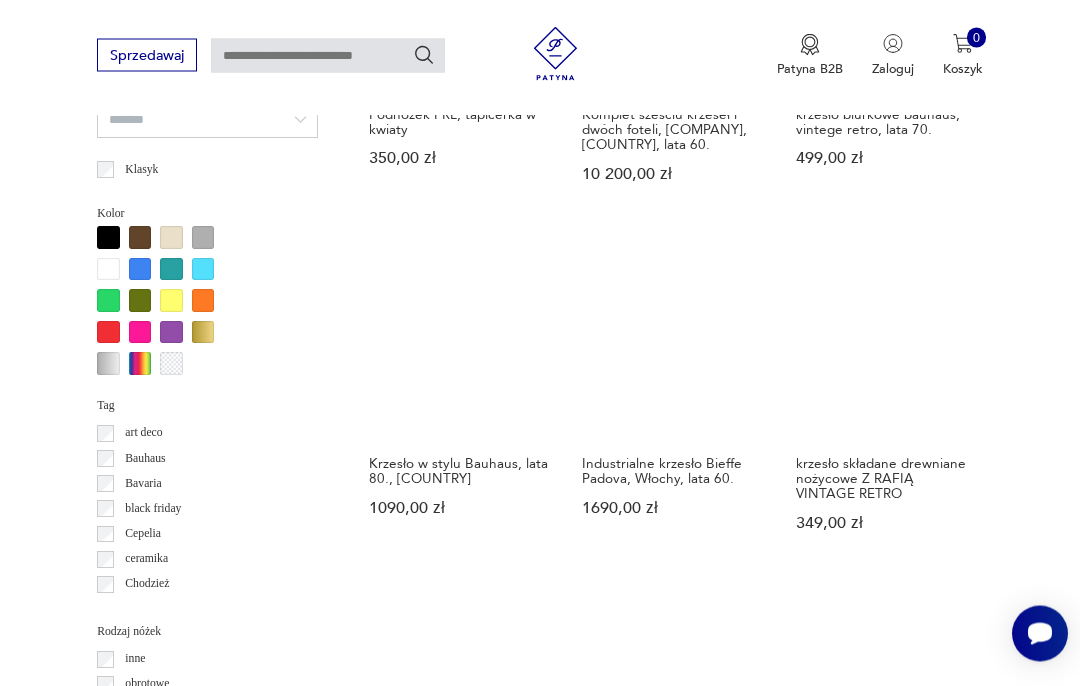scroll, scrollTop: 1661, scrollLeft: 0, axis: vertical 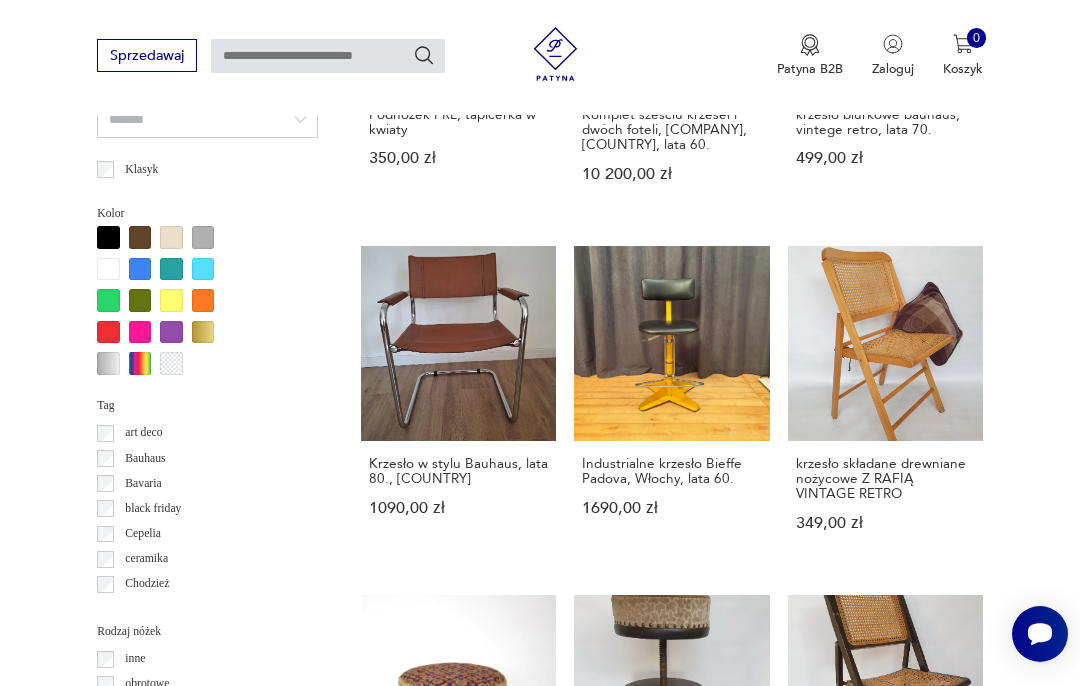 click on "Krzesło w stylu Bauhaus, lata 80., Włochy 1090,00 zł" at bounding box center [458, 406] 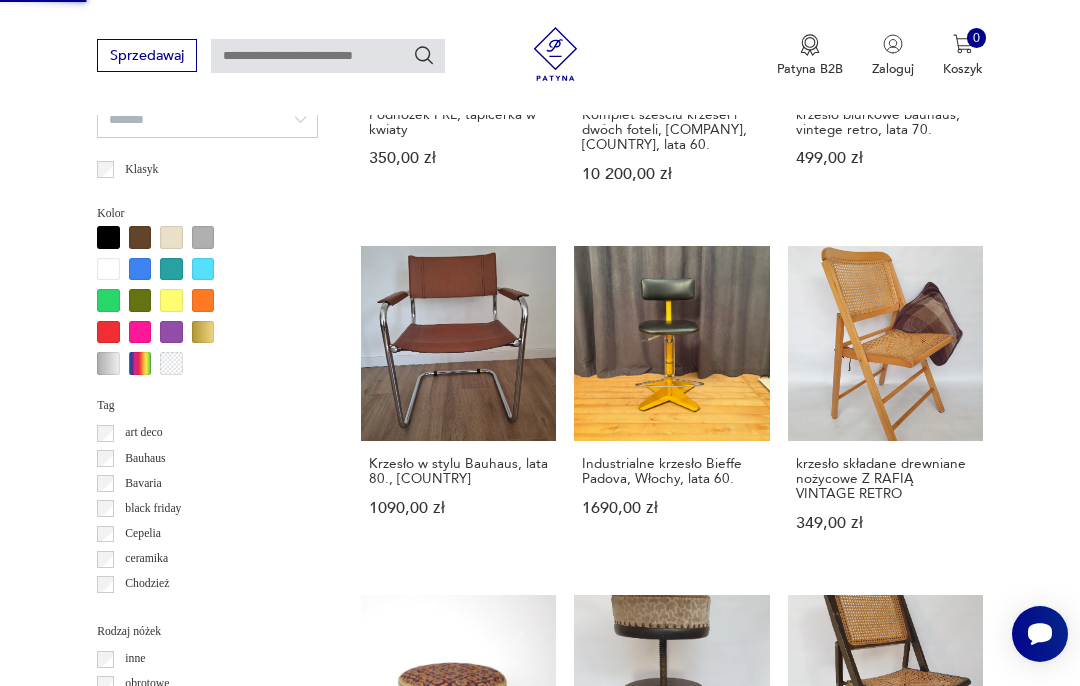 scroll, scrollTop: 176, scrollLeft: 0, axis: vertical 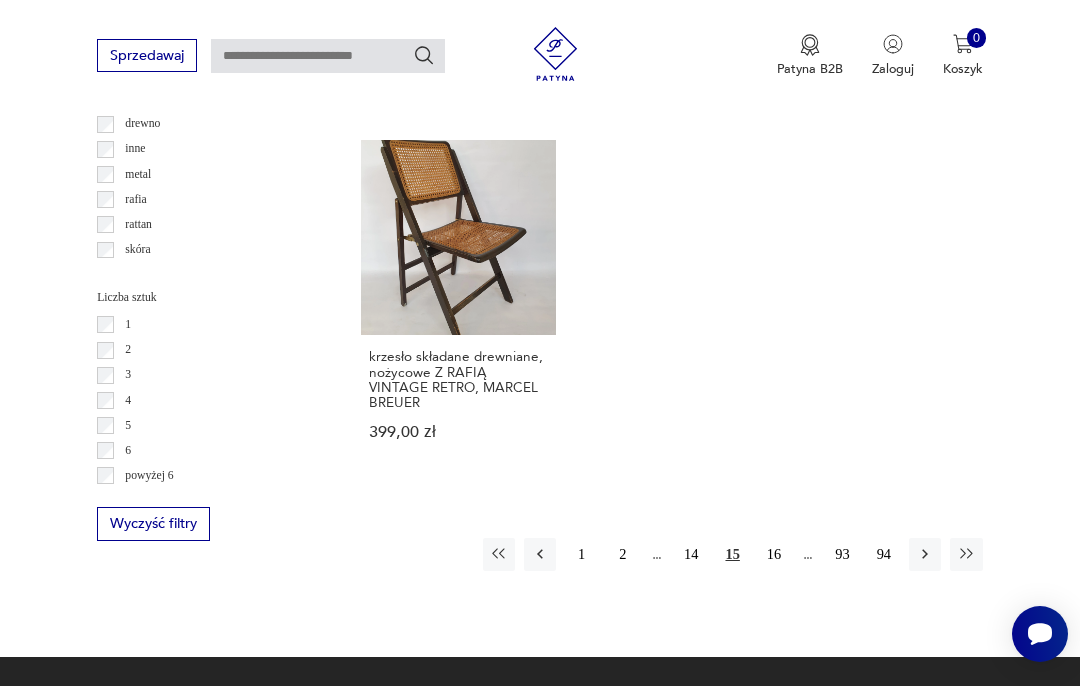 click on "16" at bounding box center [774, 554] 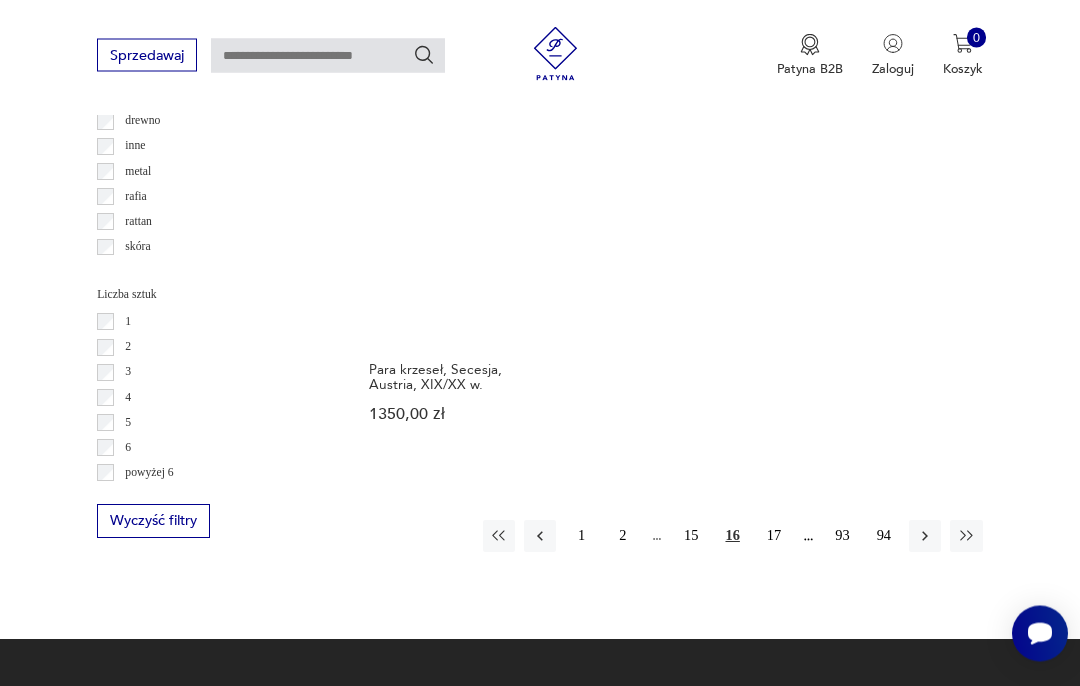 scroll, scrollTop: 2488, scrollLeft: 0, axis: vertical 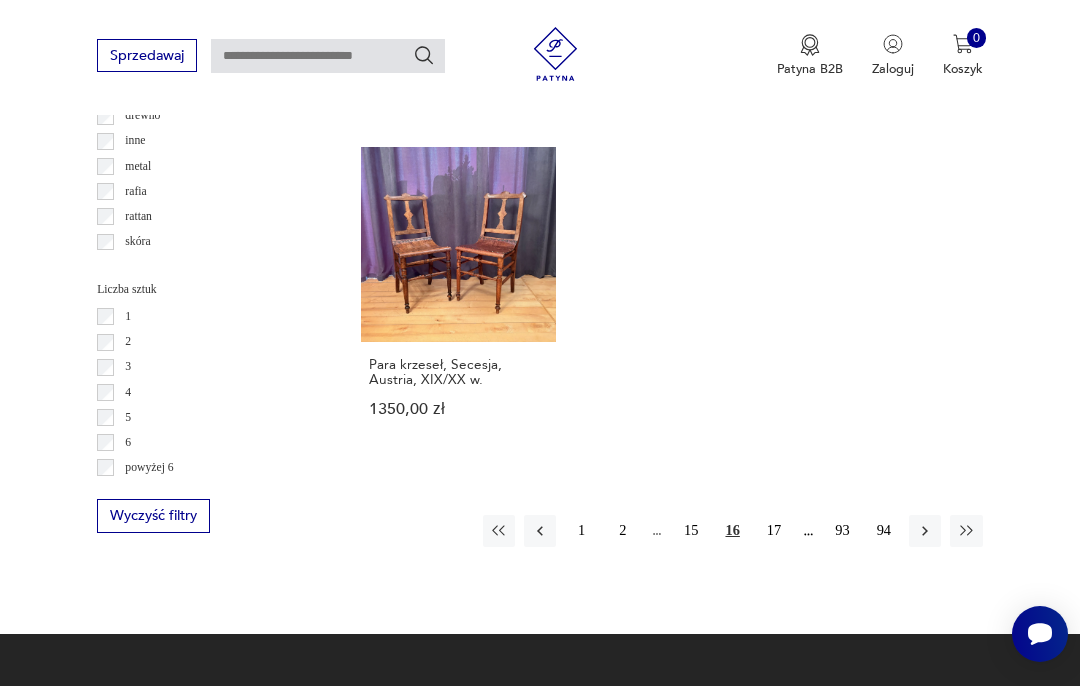click on "17" at bounding box center (774, 531) 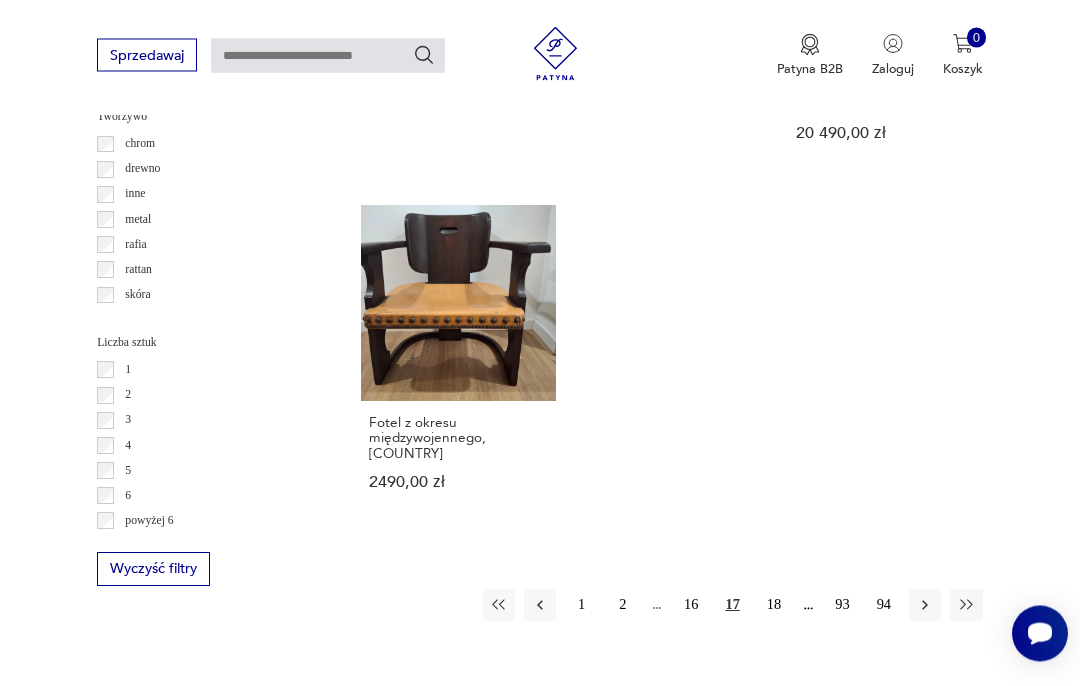 scroll, scrollTop: 2436, scrollLeft: 0, axis: vertical 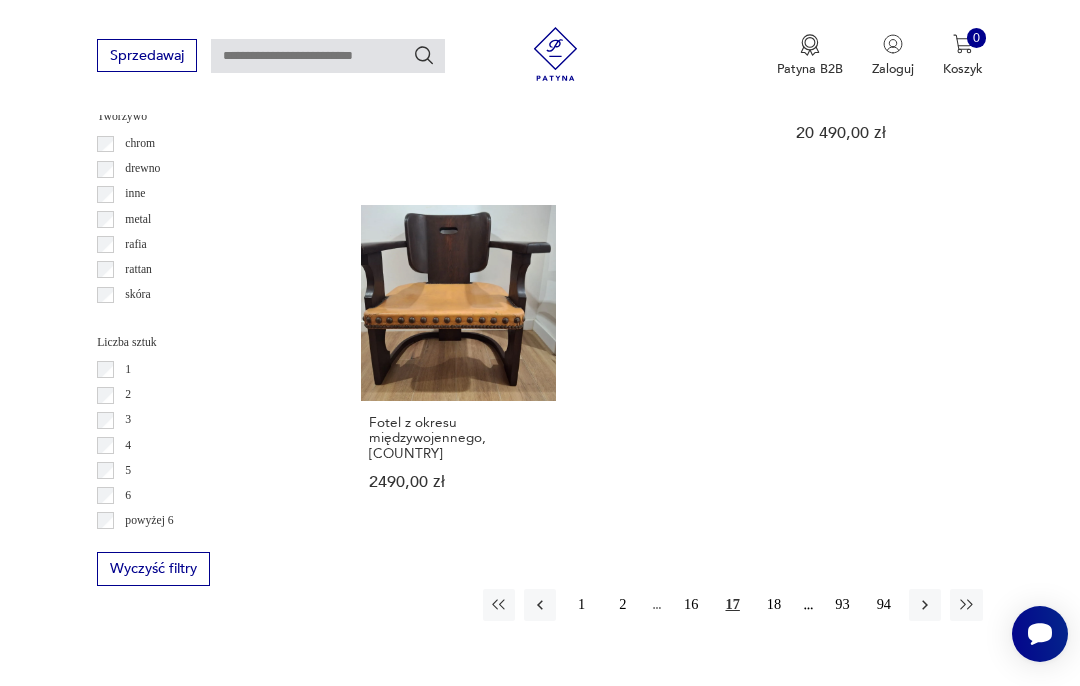 click on "18" at bounding box center [774, 605] 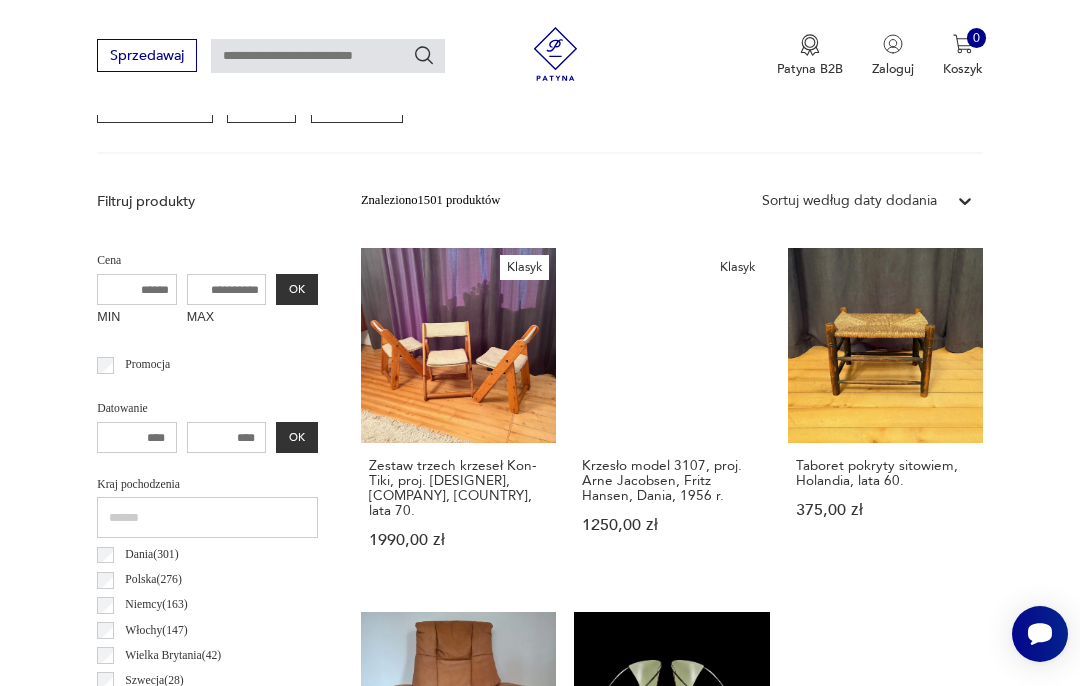 scroll, scrollTop: 634, scrollLeft: 0, axis: vertical 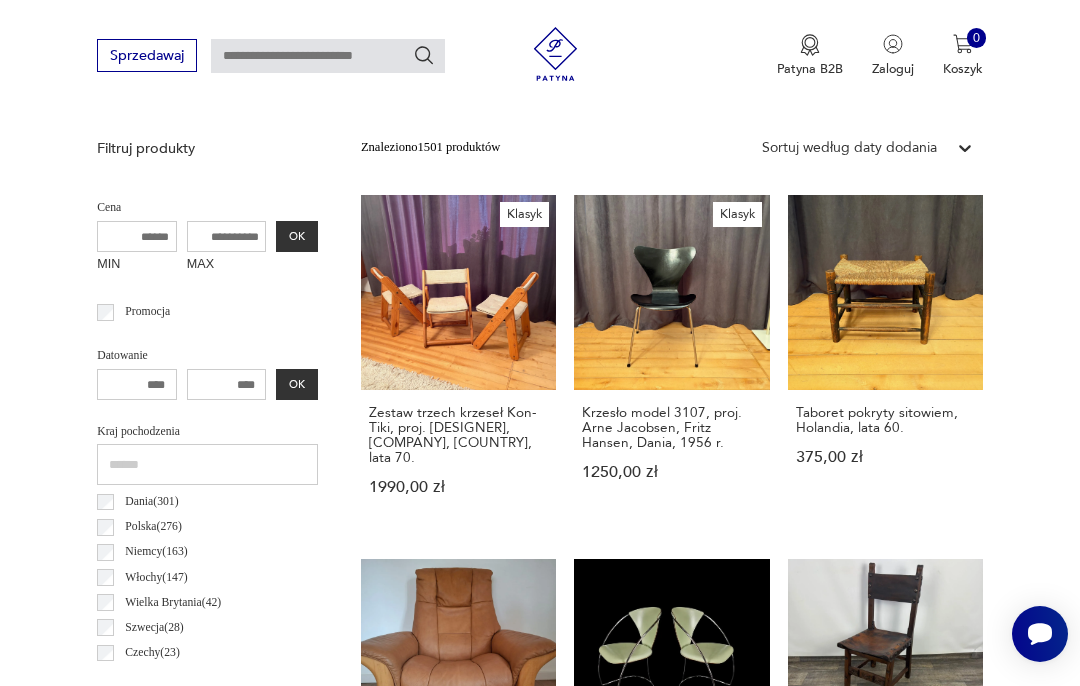 click on "Klasyk Krzesło model 3107, proj. Arne Jacobsen, Fritz Hansen, Dania, 1956 r. 1250,00 zł" at bounding box center [671, 363] 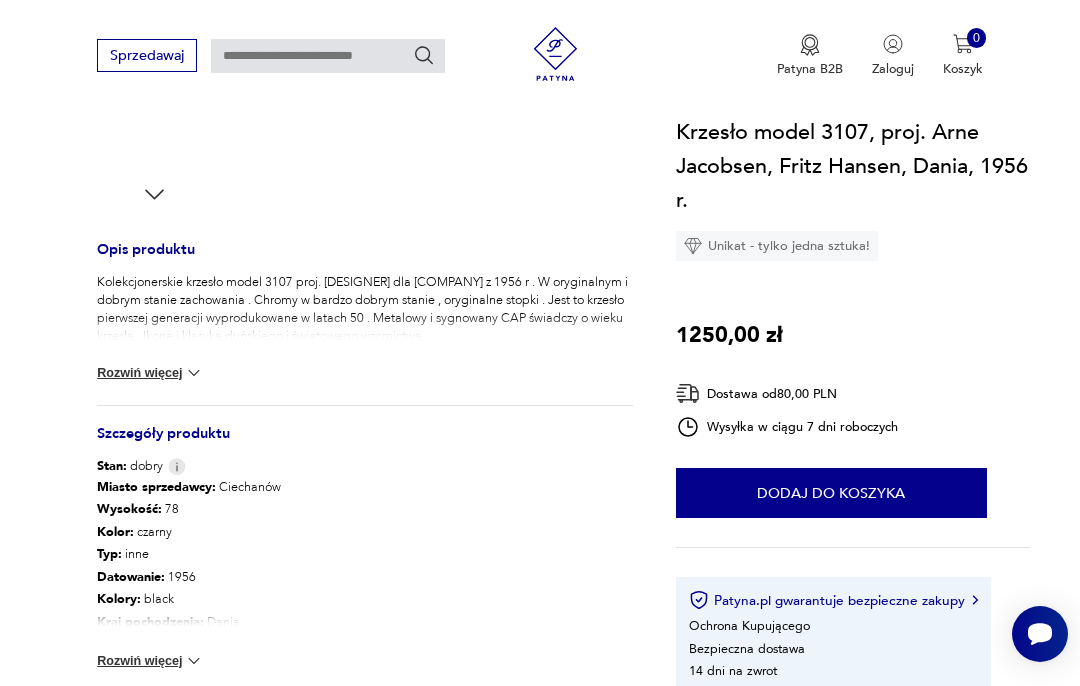scroll, scrollTop: 682, scrollLeft: 0, axis: vertical 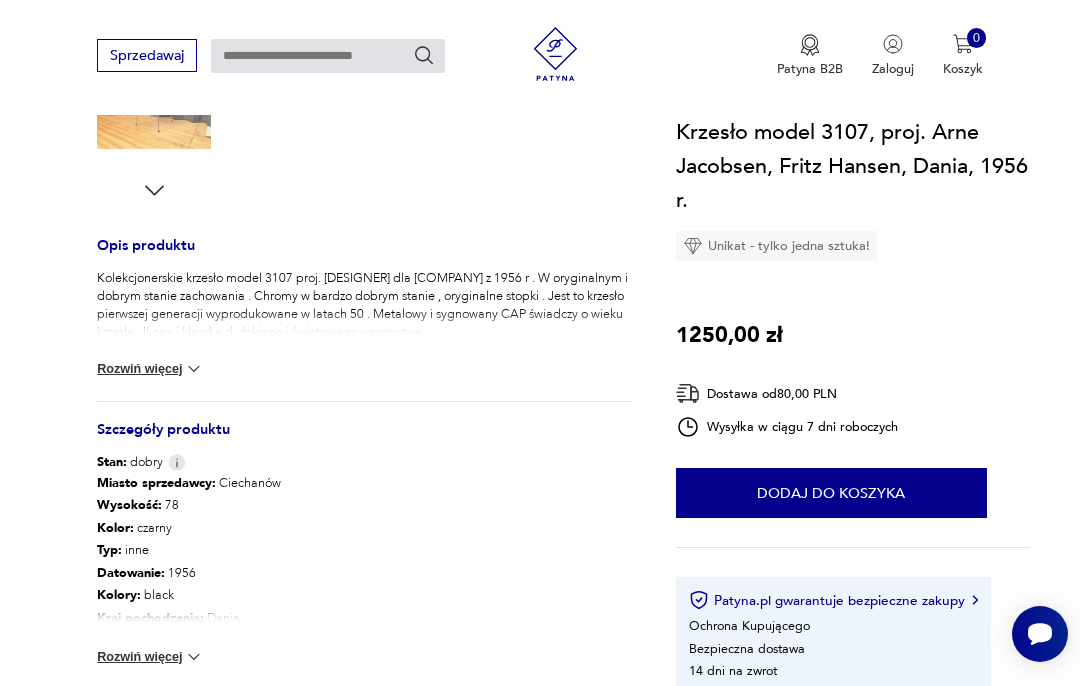 click at bounding box center (194, 369) 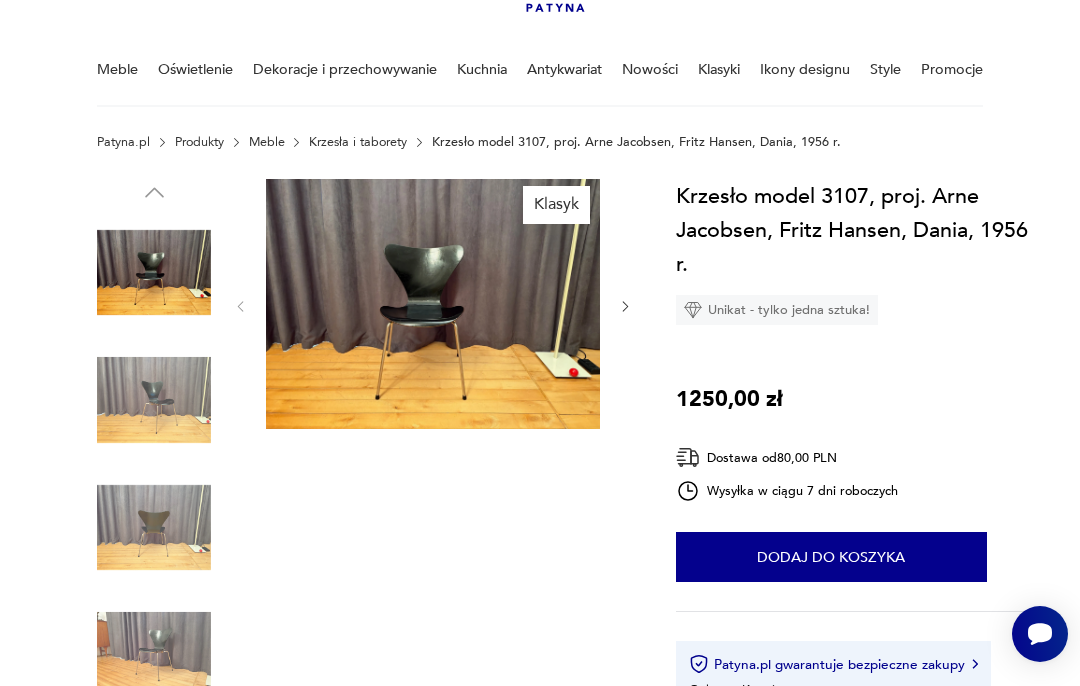 scroll, scrollTop: 111, scrollLeft: 0, axis: vertical 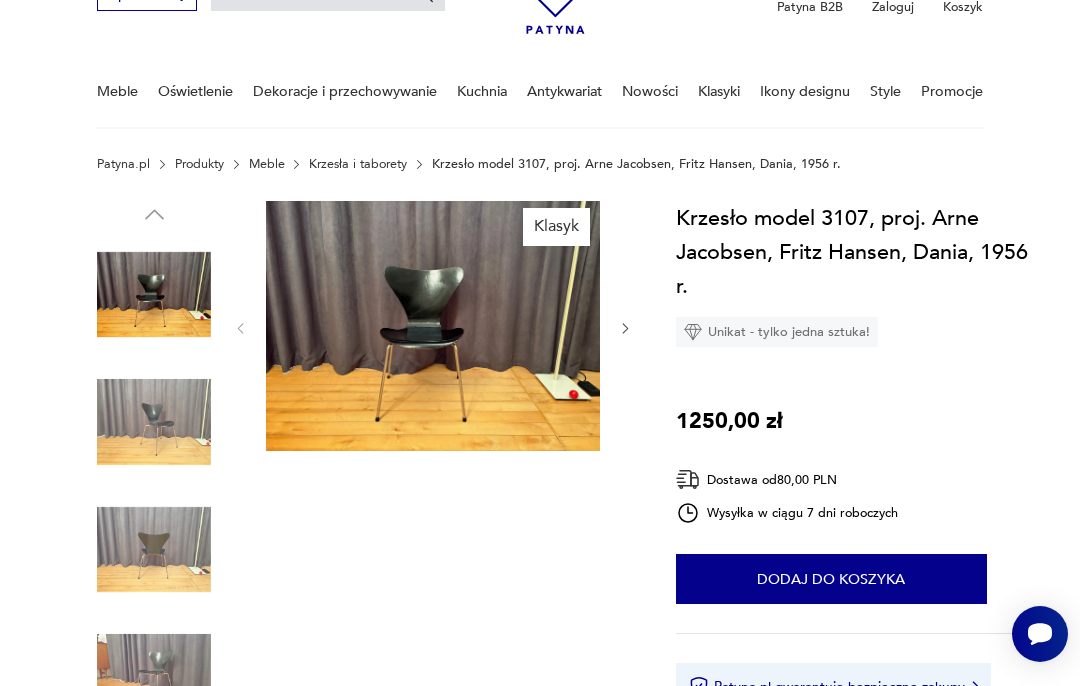 click at bounding box center (433, 326) 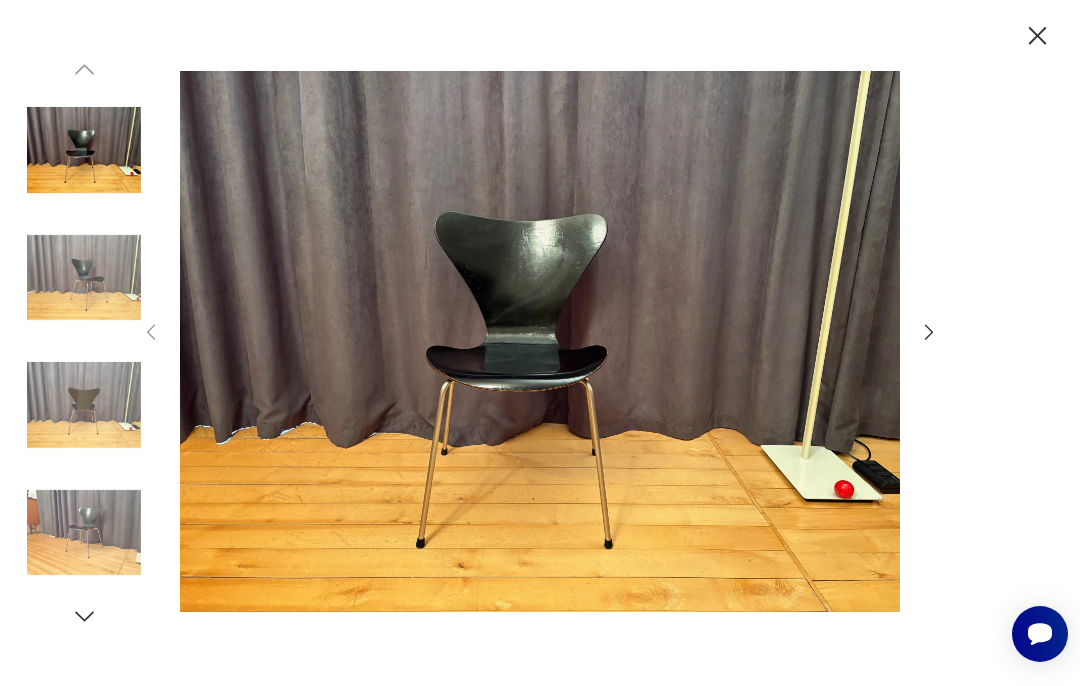 click 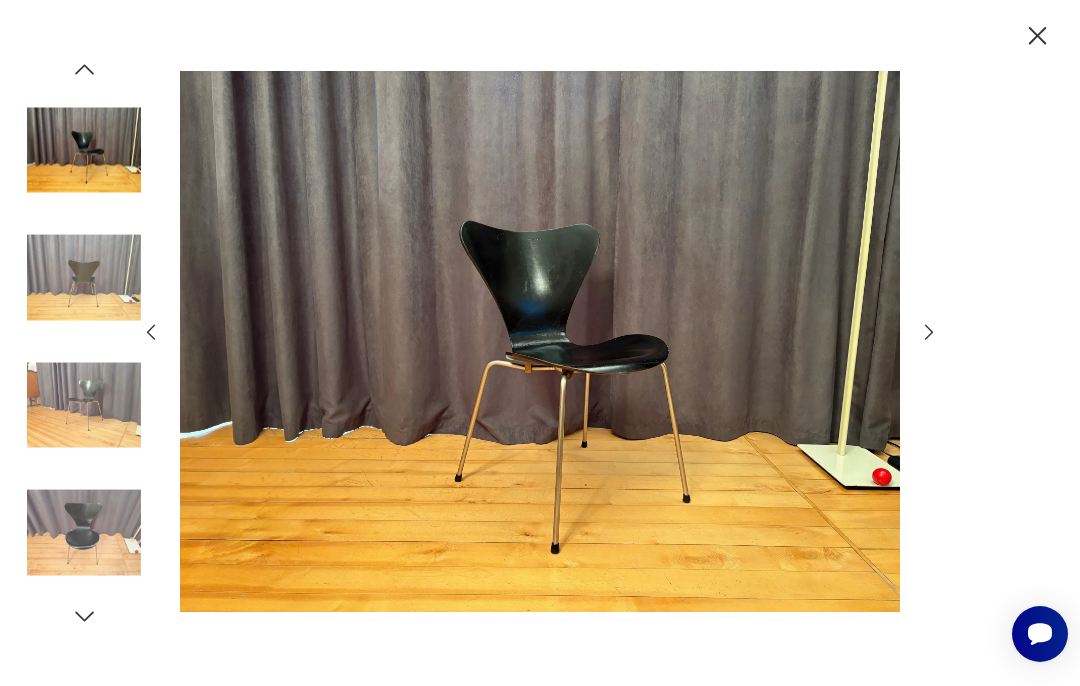 click 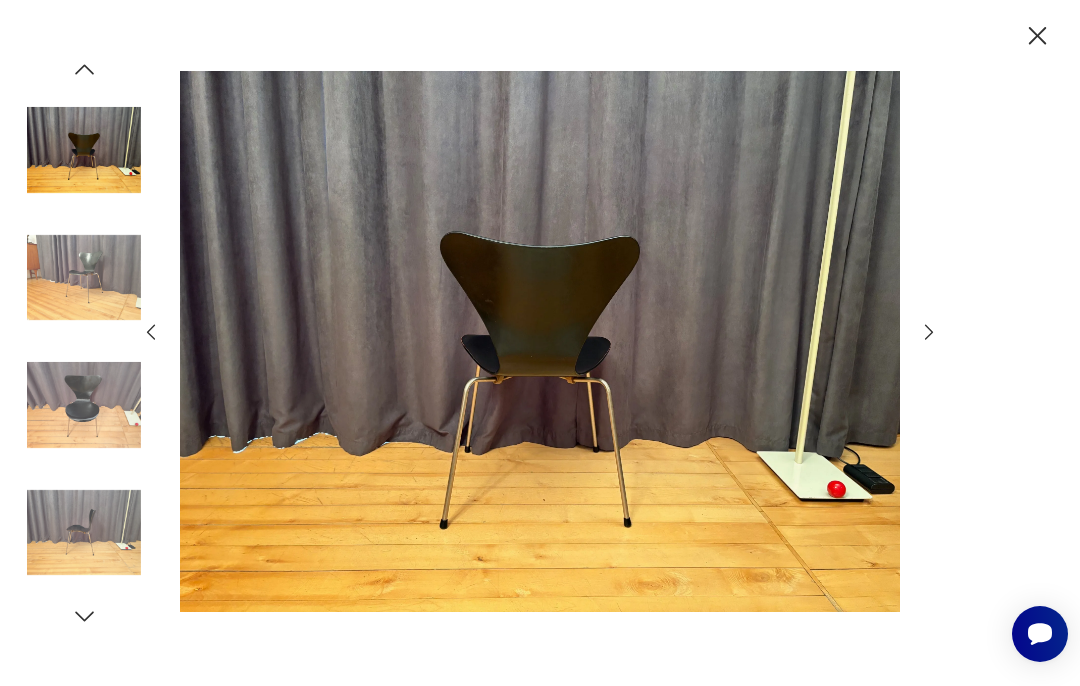 click 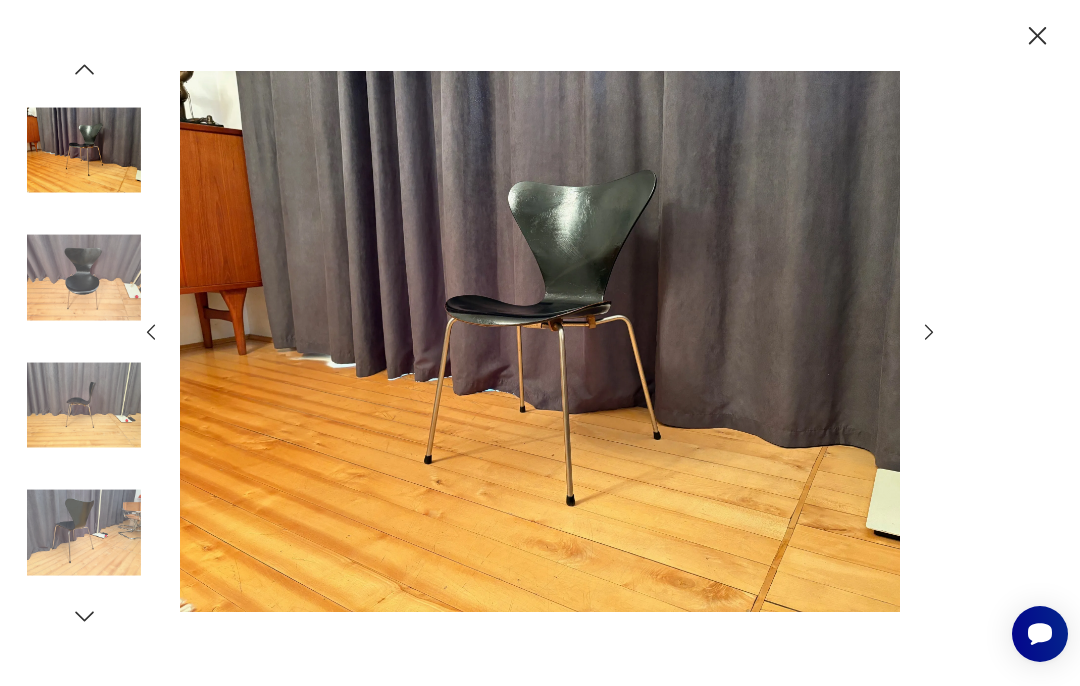 click 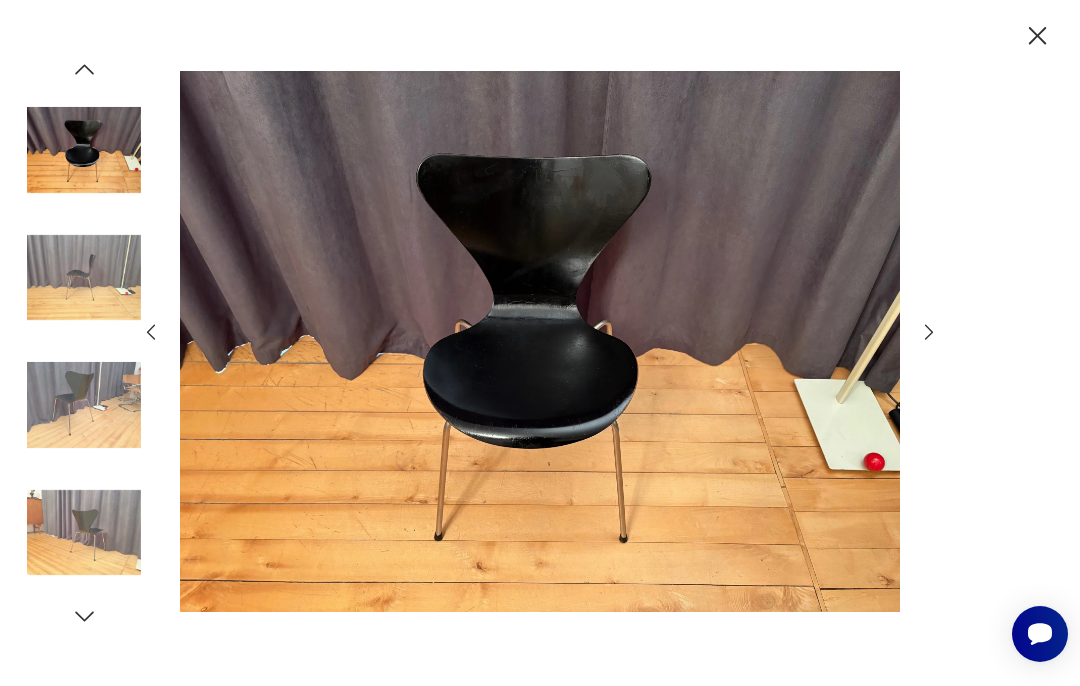 click 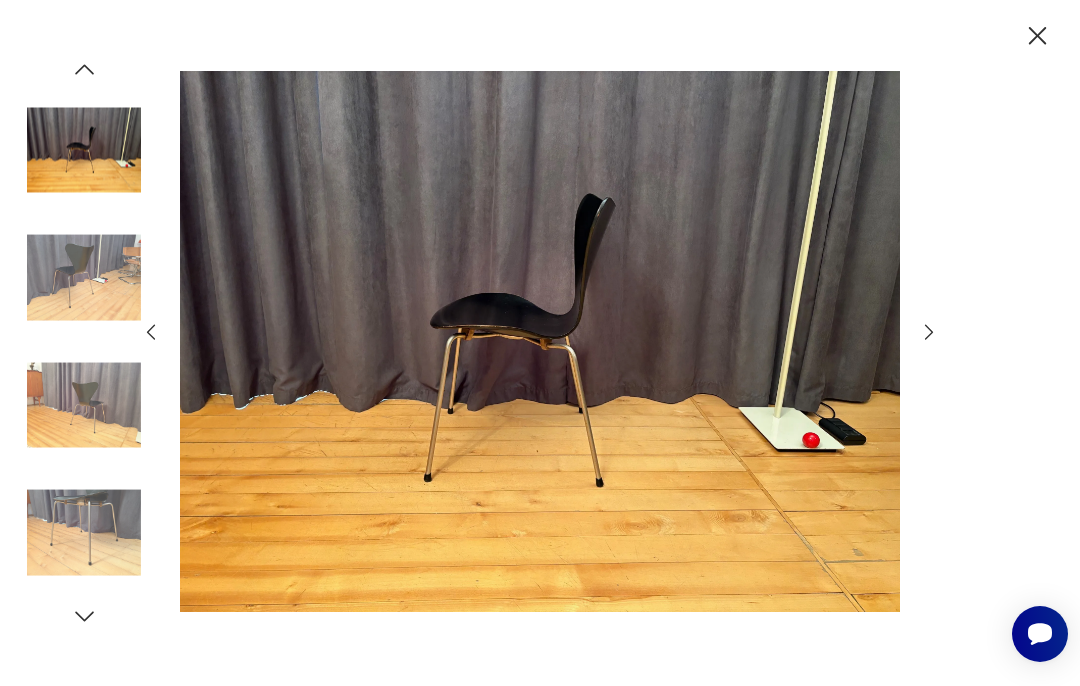 click 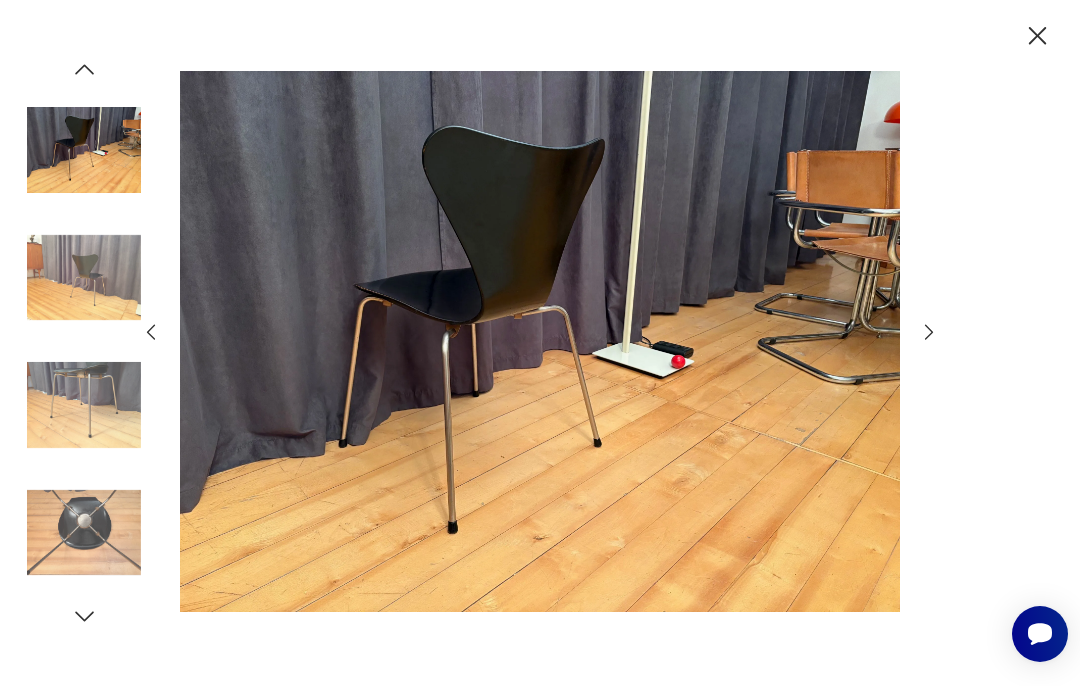 click 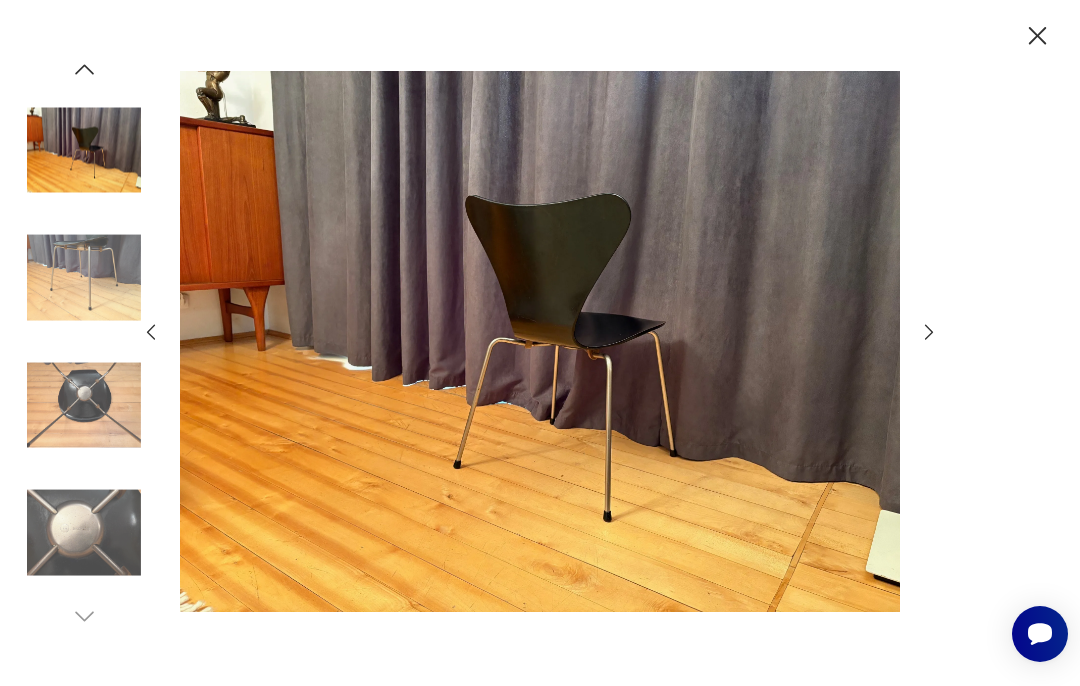 click 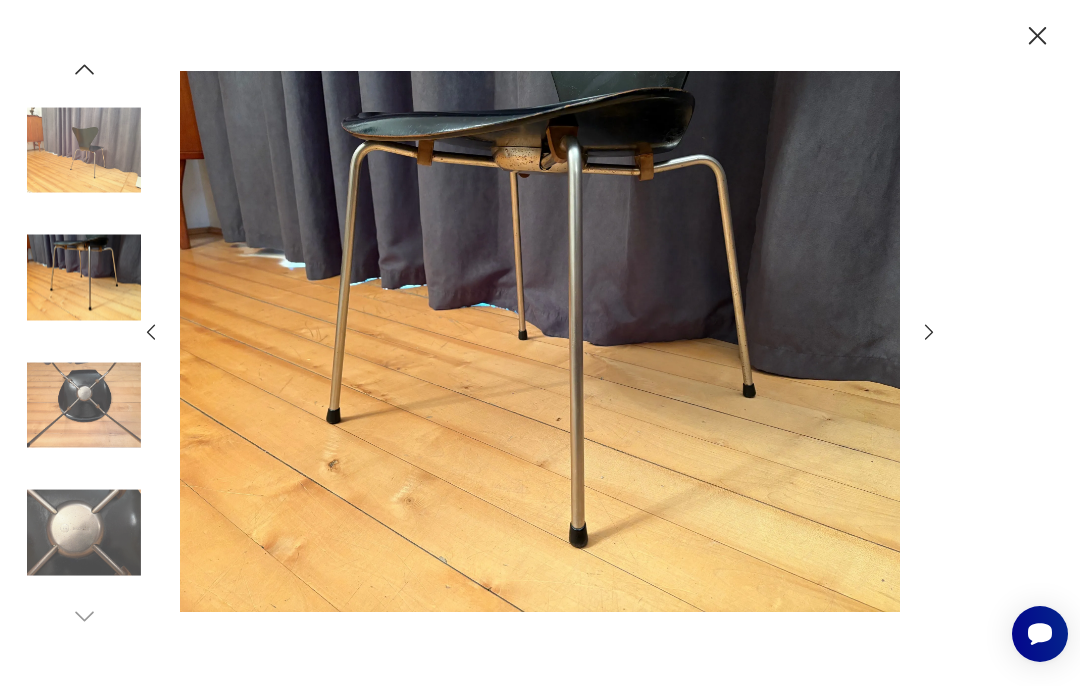 click 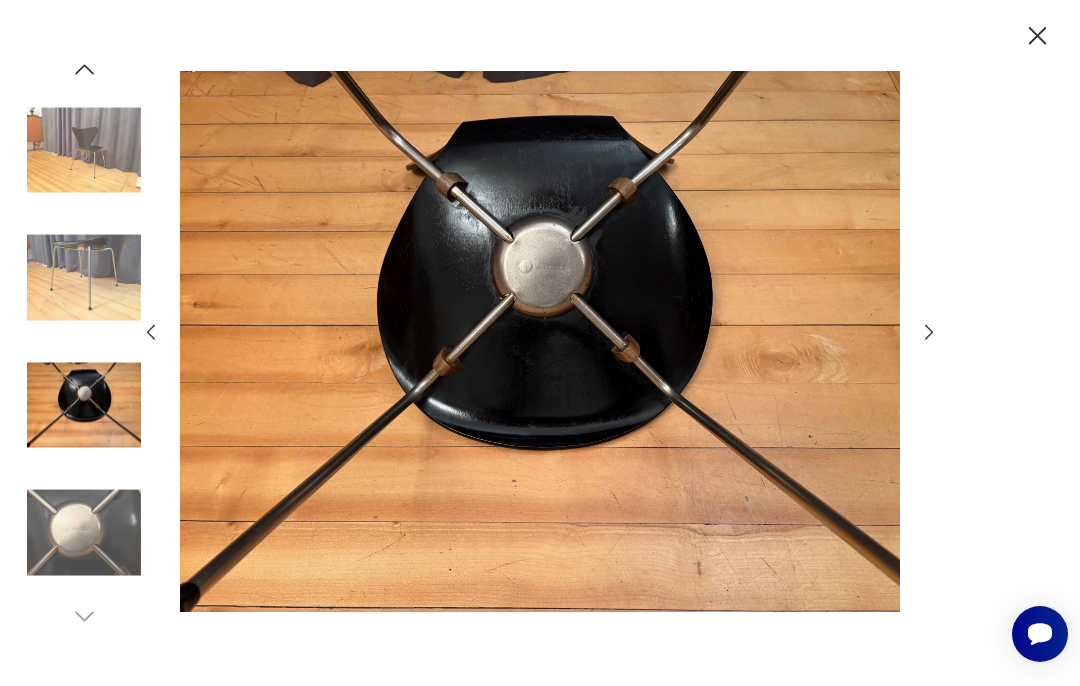 click 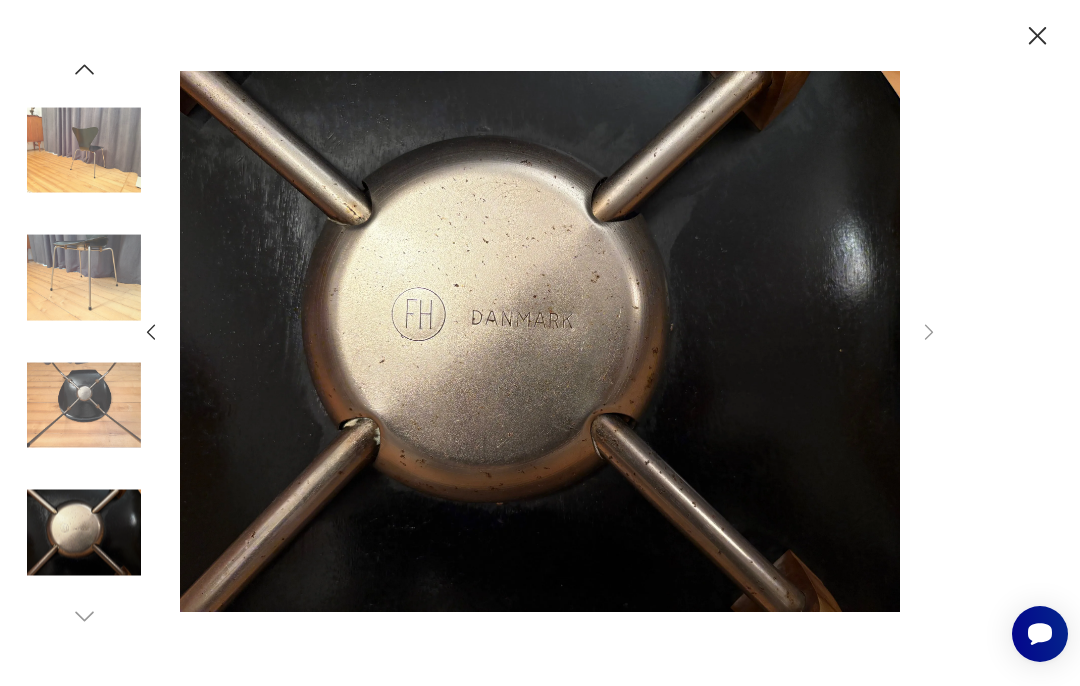 click 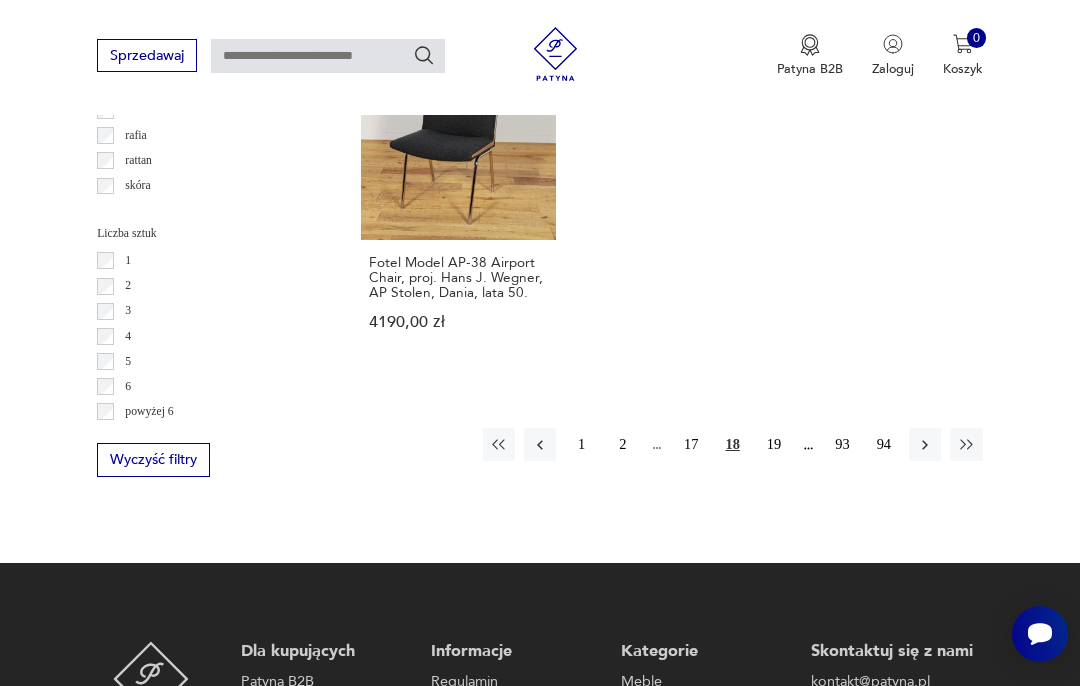 scroll, scrollTop: 2548, scrollLeft: 0, axis: vertical 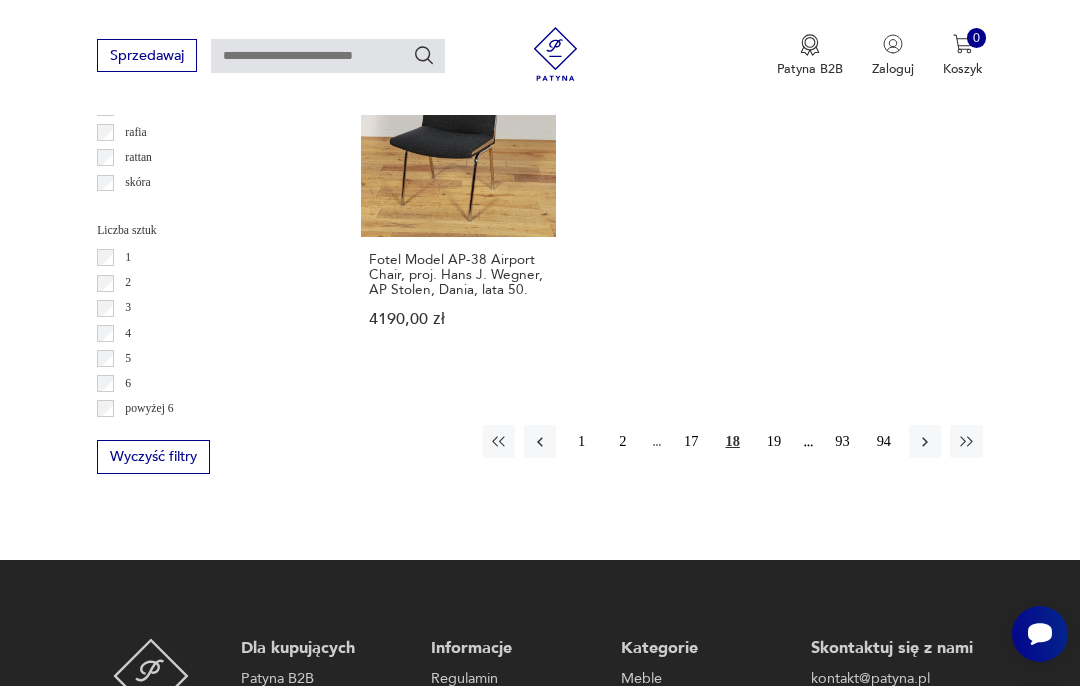 click on "19" at bounding box center [774, 441] 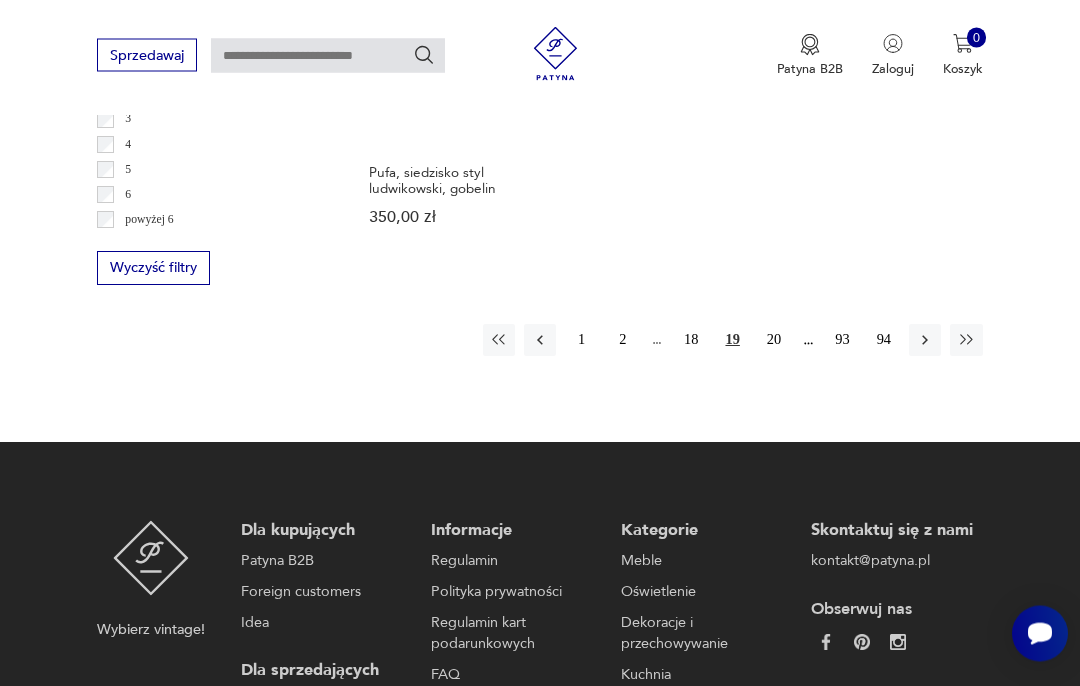 scroll, scrollTop: 2738, scrollLeft: 0, axis: vertical 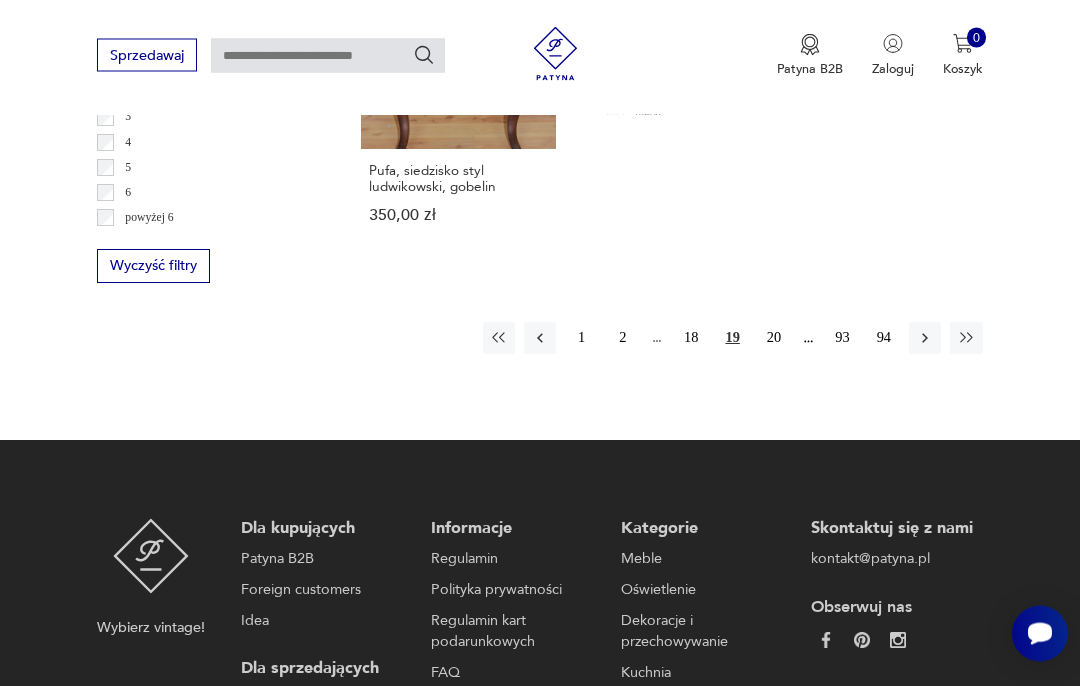 click on "20" at bounding box center [774, 339] 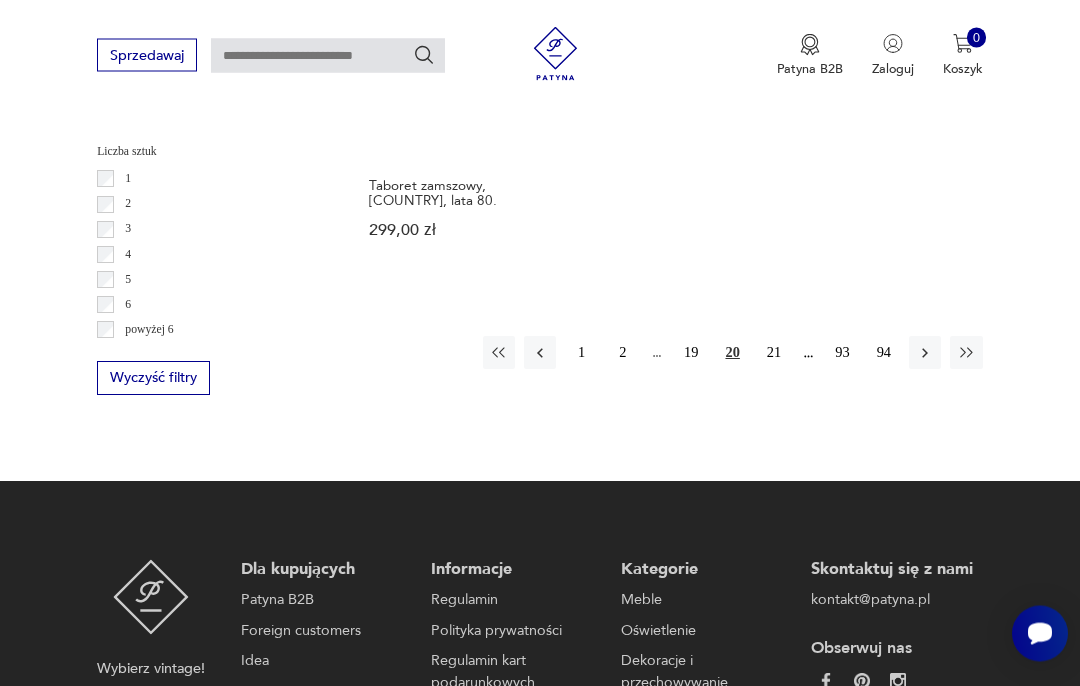 scroll, scrollTop: 2629, scrollLeft: 0, axis: vertical 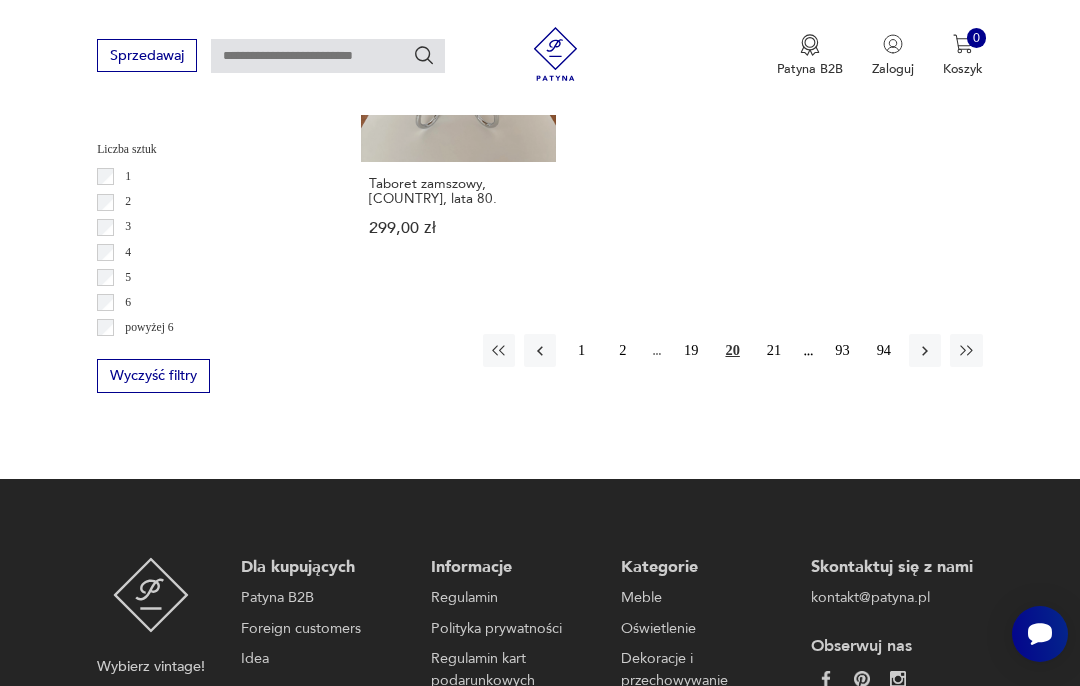 click on "21" at bounding box center (774, 350) 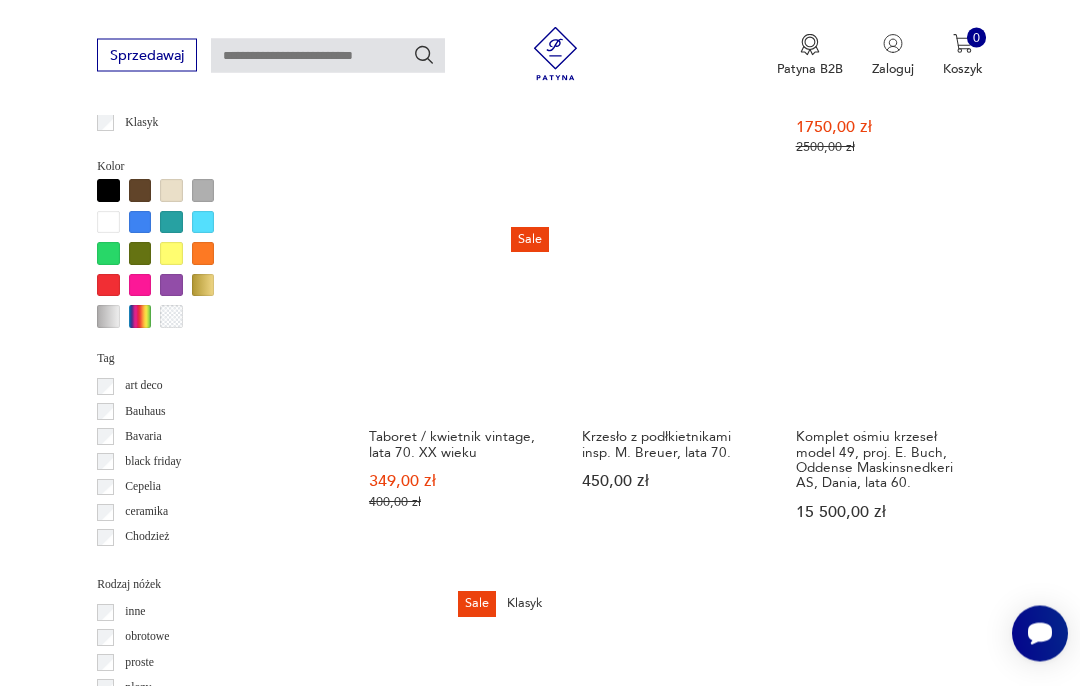 scroll, scrollTop: 1708, scrollLeft: 0, axis: vertical 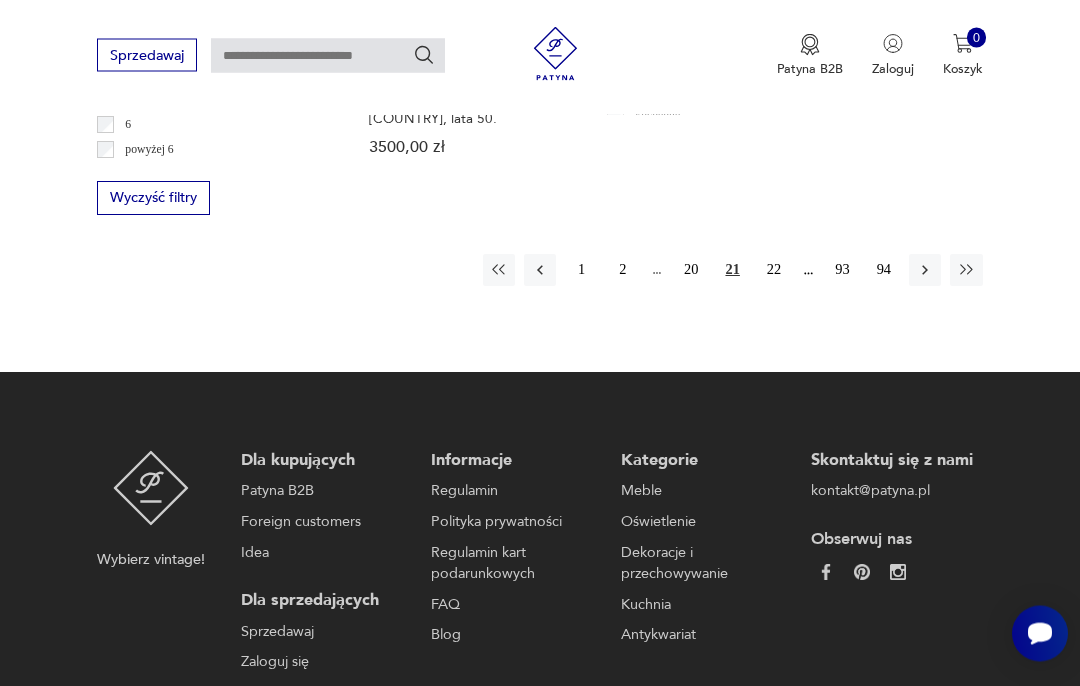 click on "22" at bounding box center (774, 271) 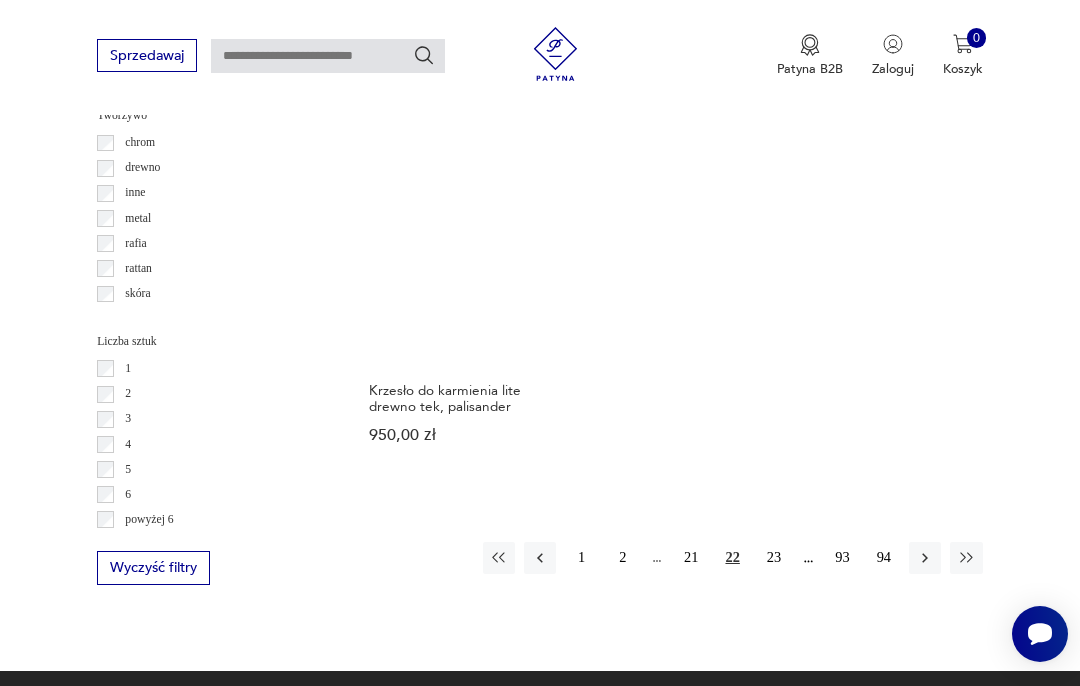 scroll, scrollTop: 2436, scrollLeft: 0, axis: vertical 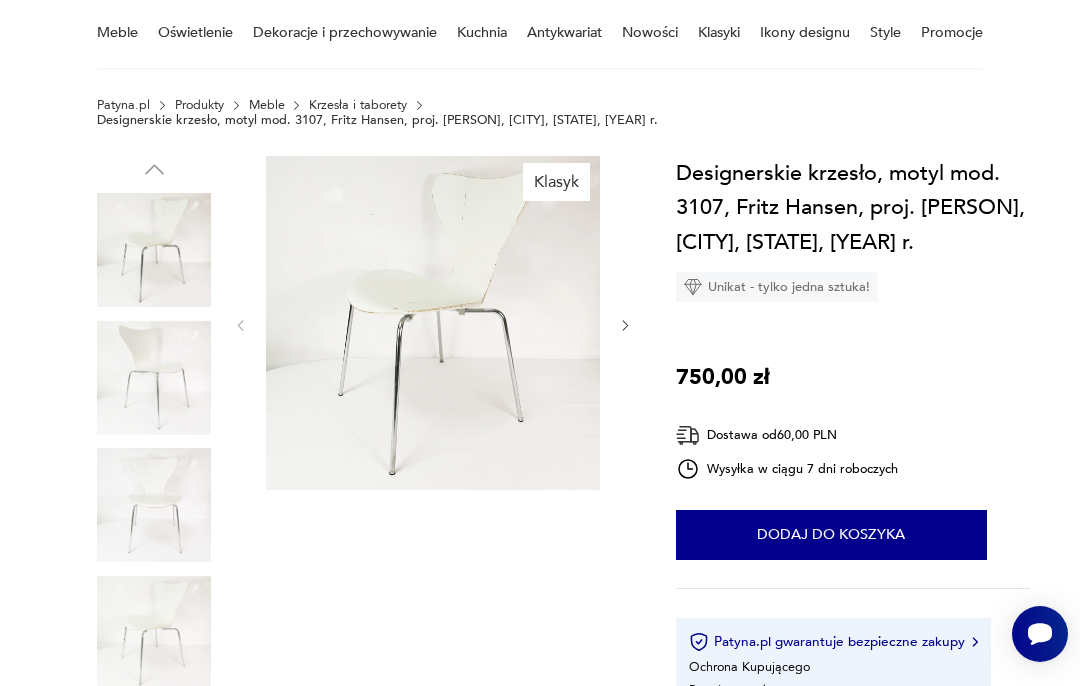 click at bounding box center (433, 323) 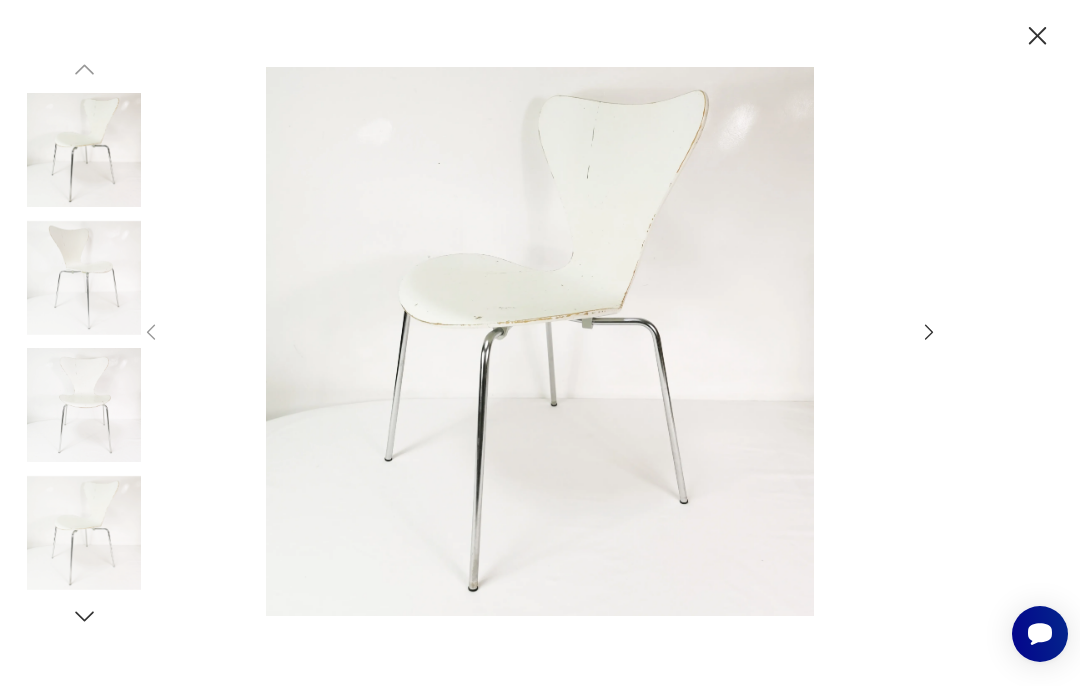 click 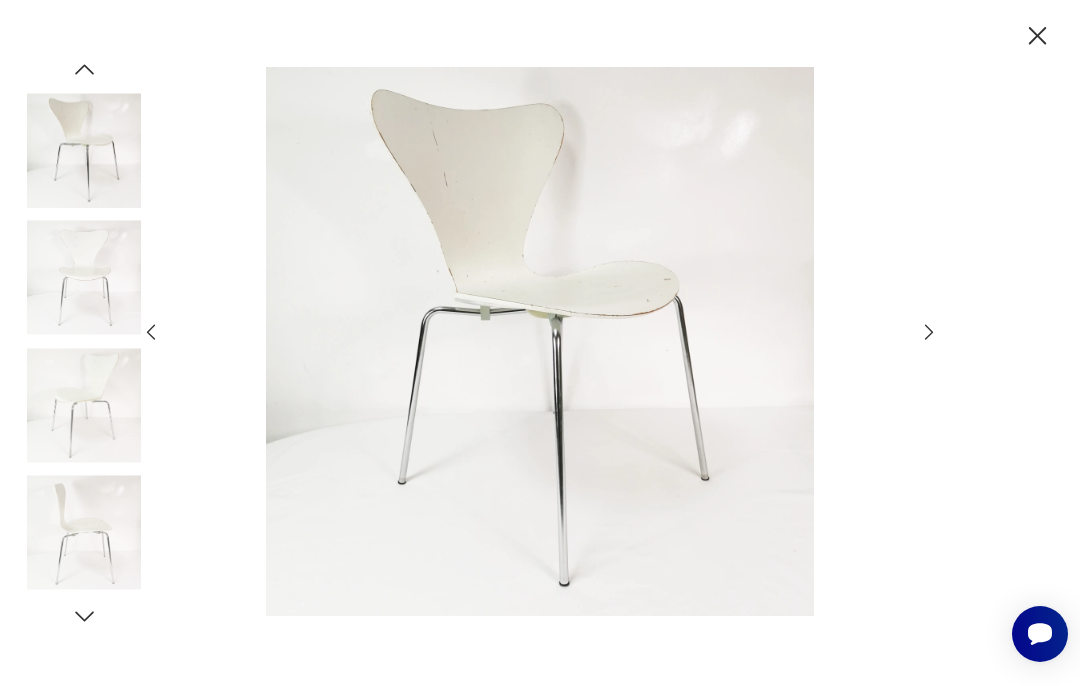click 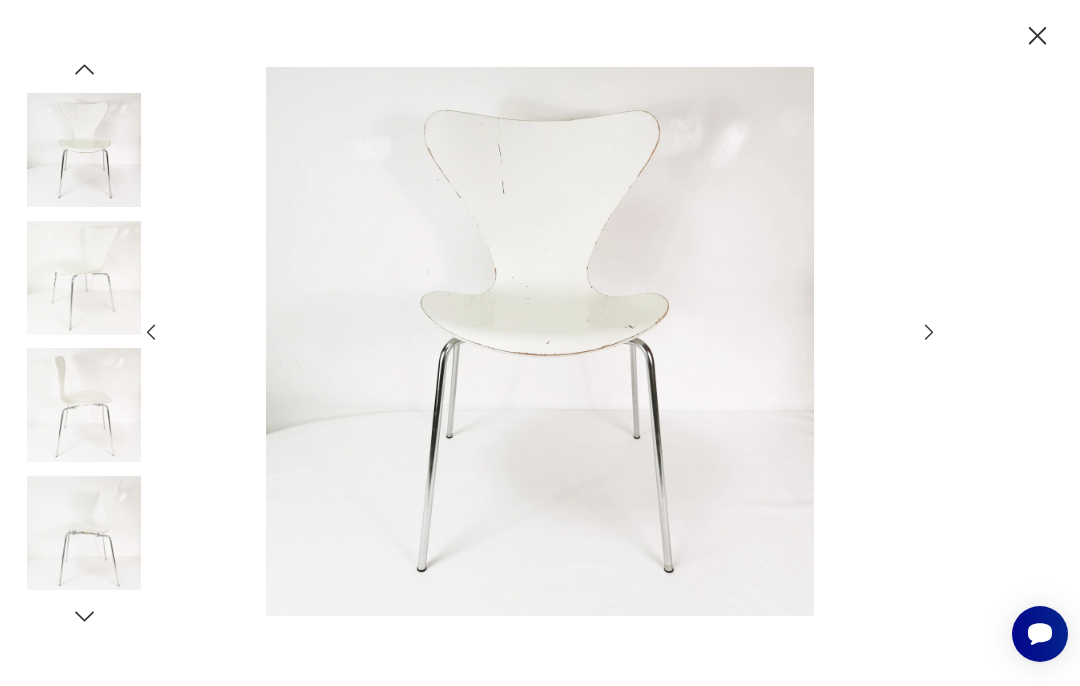 click 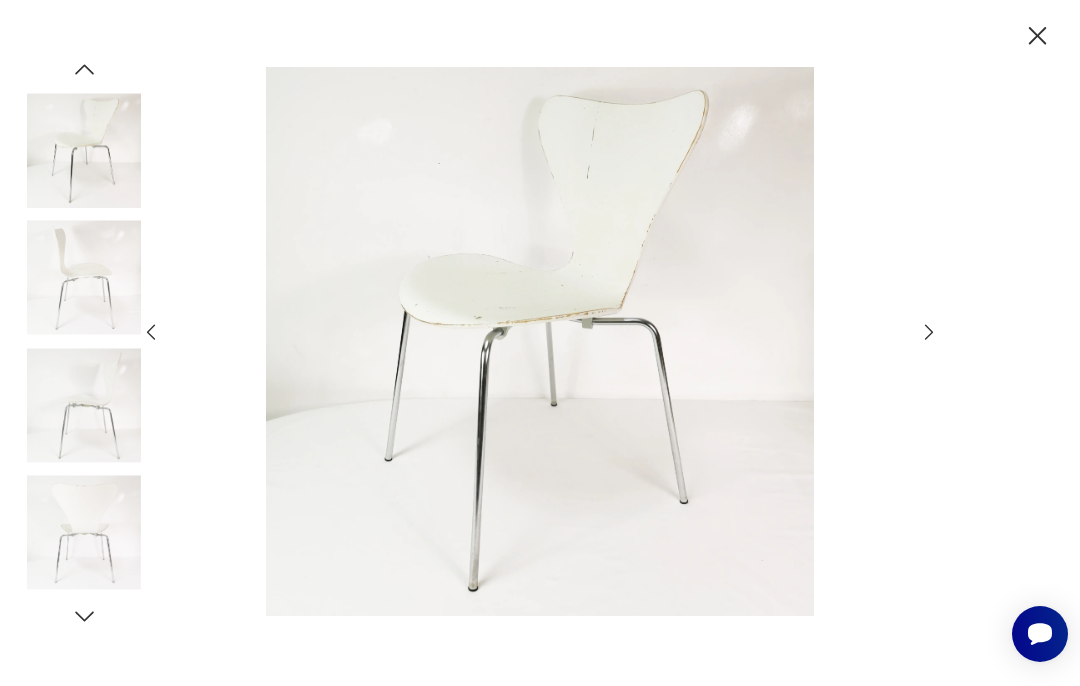 click 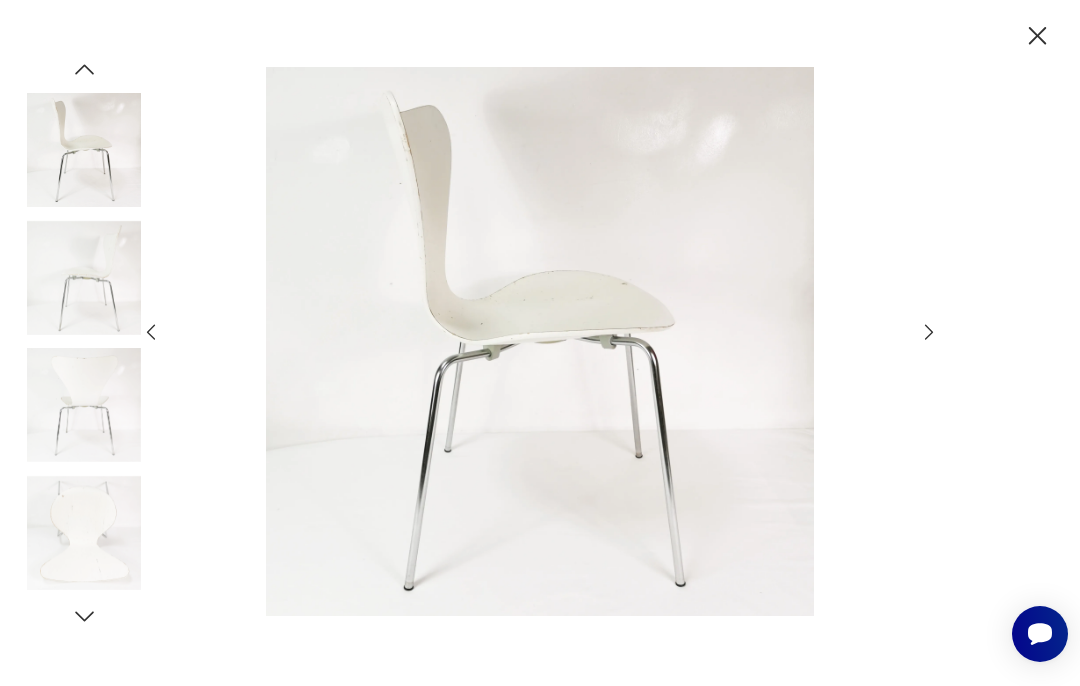 click 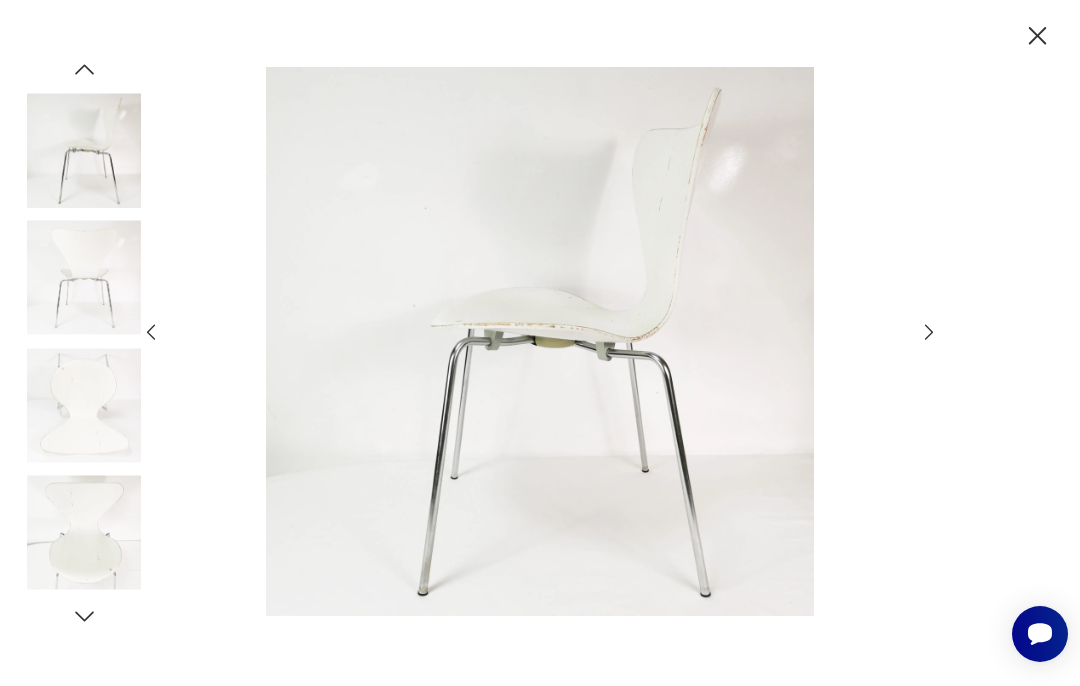 click 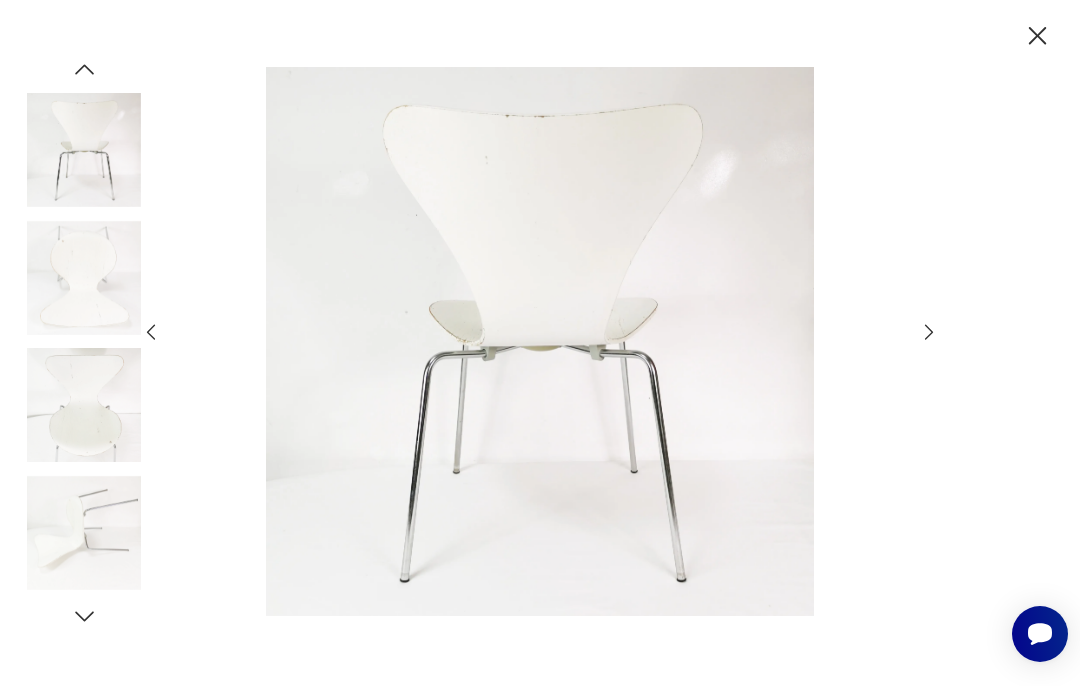 click 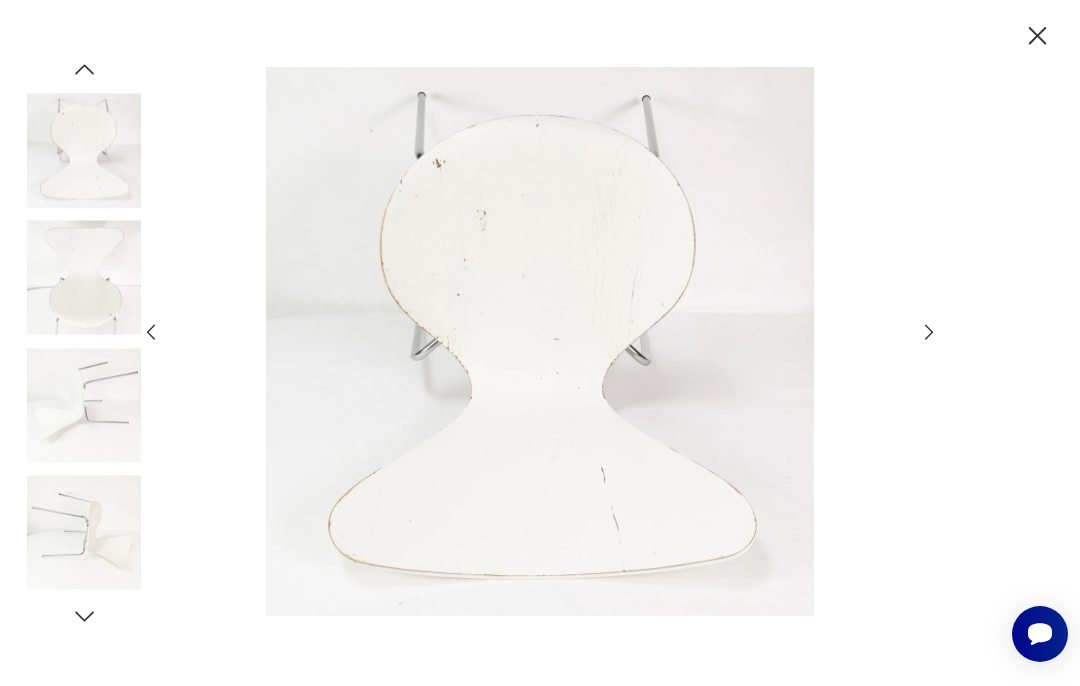 click 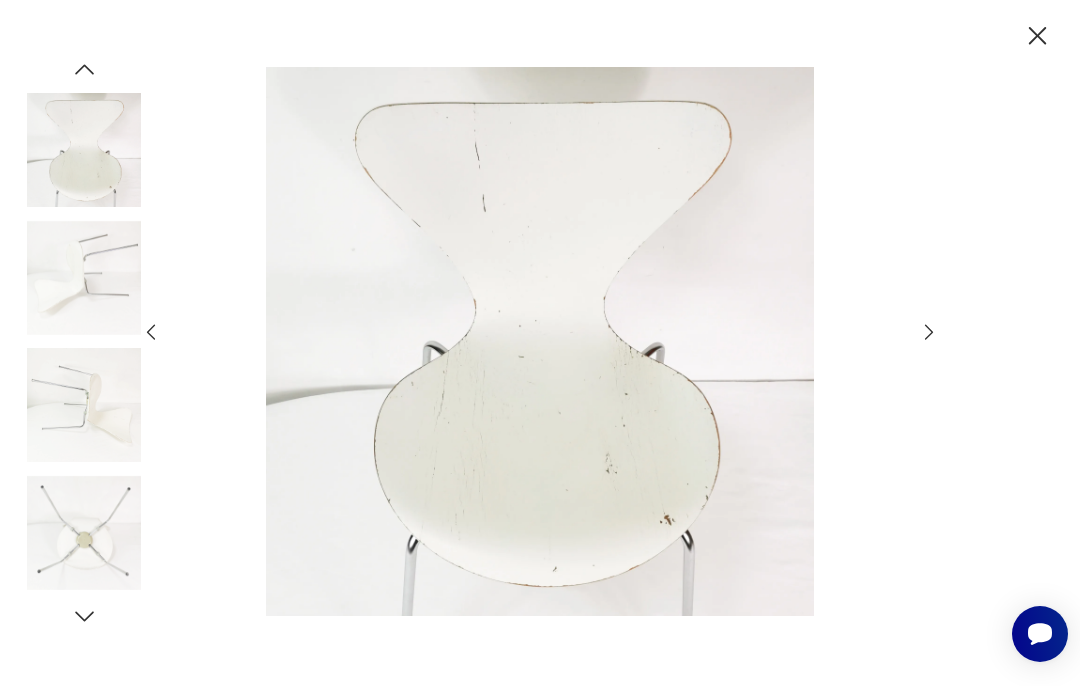 click 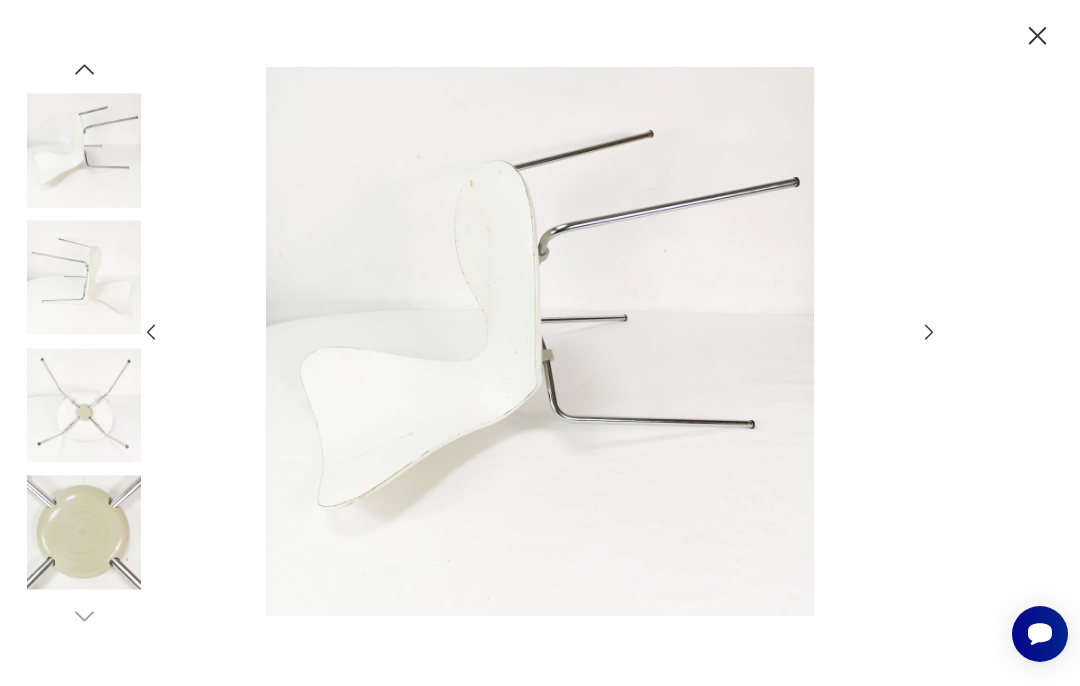 click 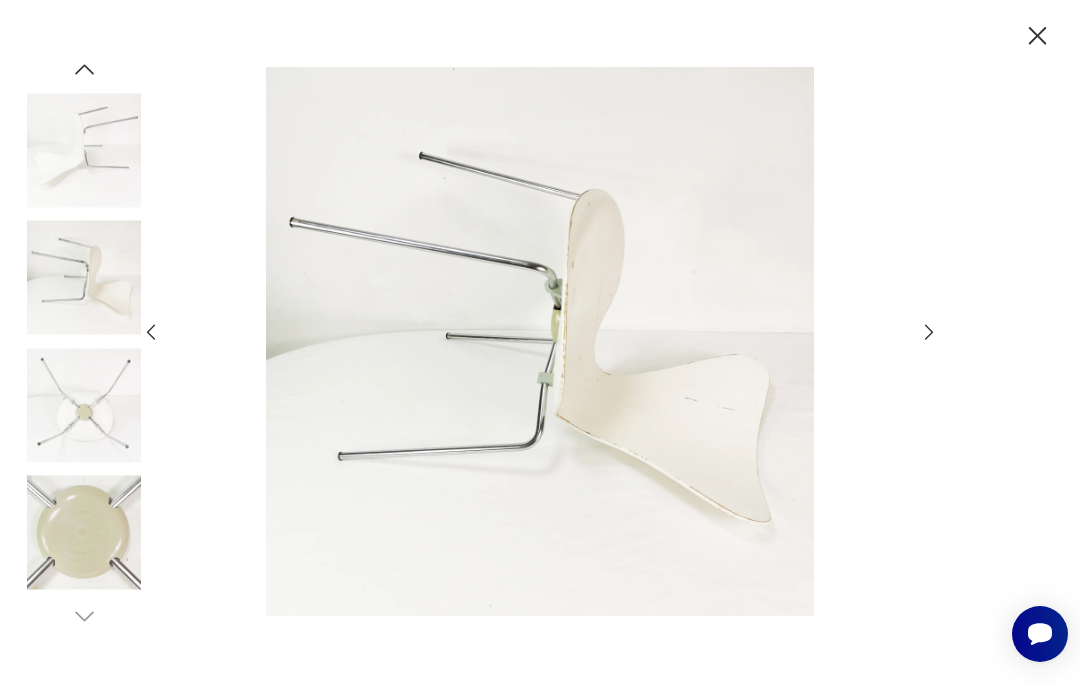 click 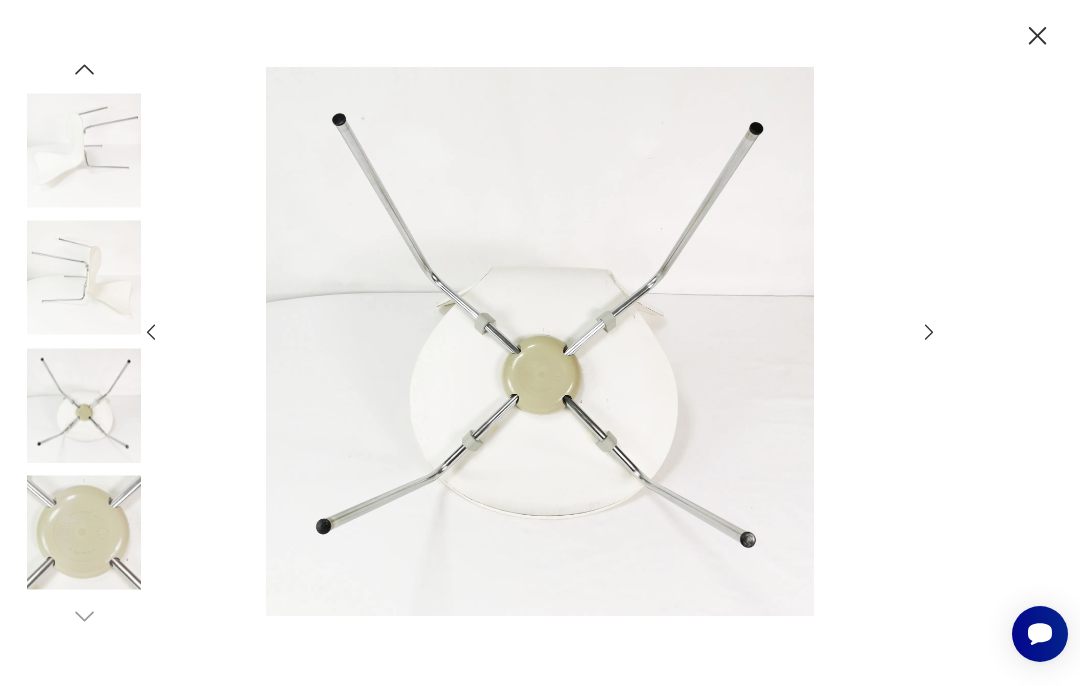 click 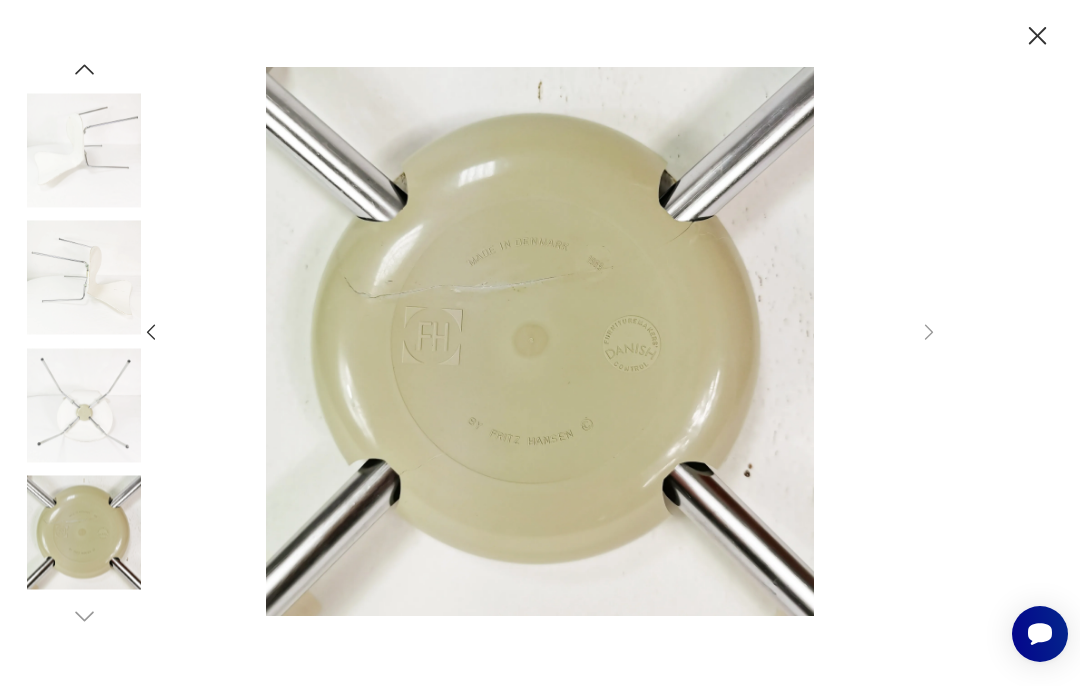 click 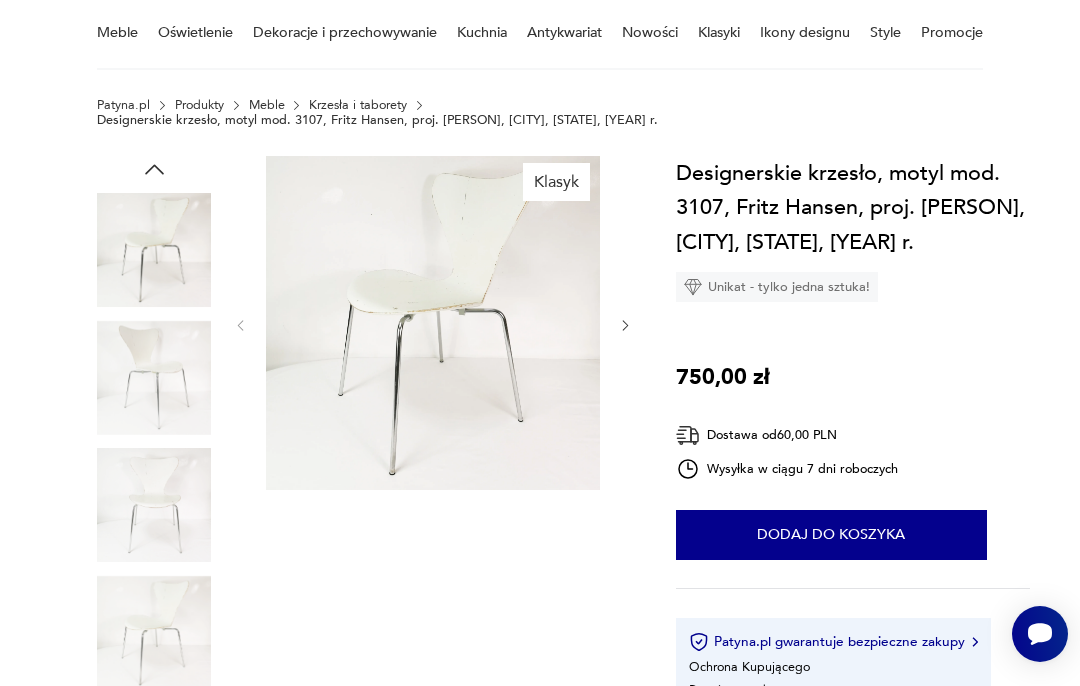 scroll, scrollTop: 169, scrollLeft: 0, axis: vertical 